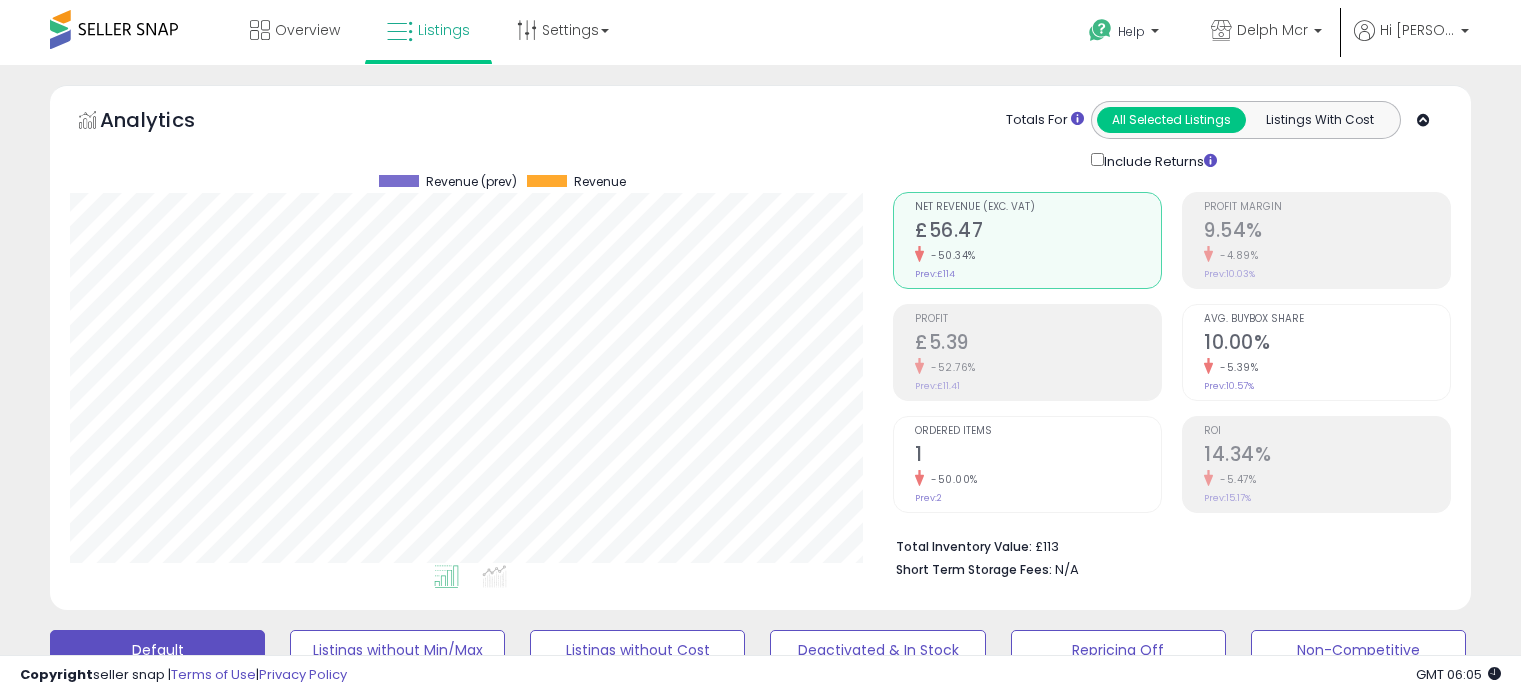click on "**********" at bounding box center [238, 856] 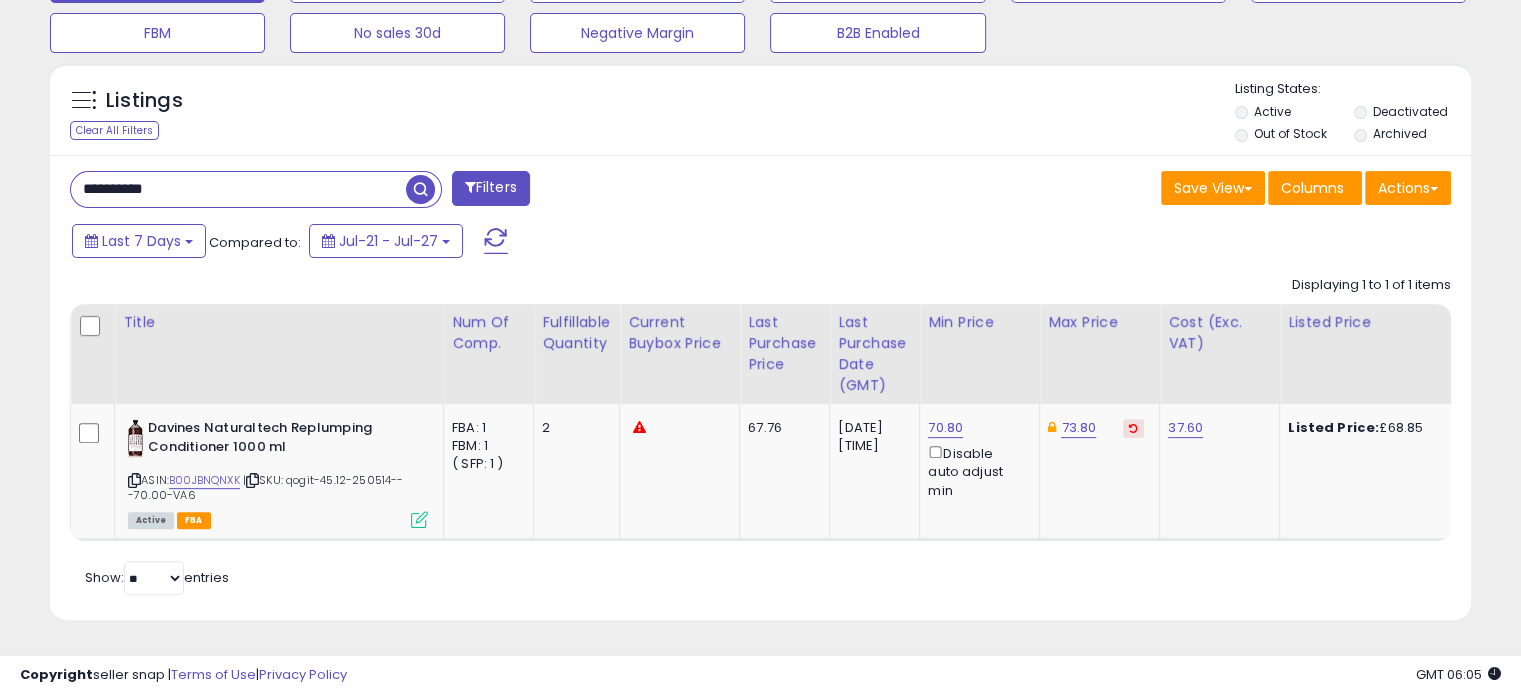 click on "**********" at bounding box center [238, 189] 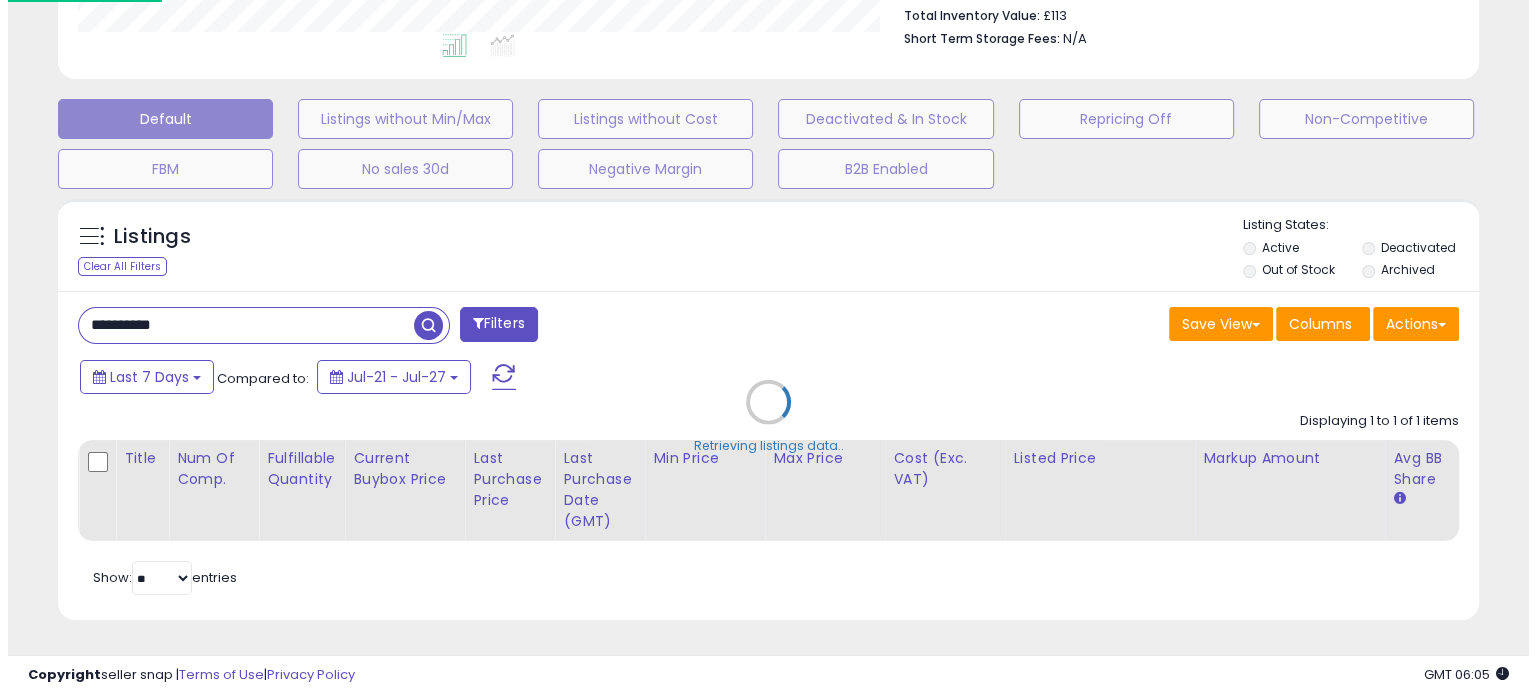 scroll, scrollTop: 544, scrollLeft: 0, axis: vertical 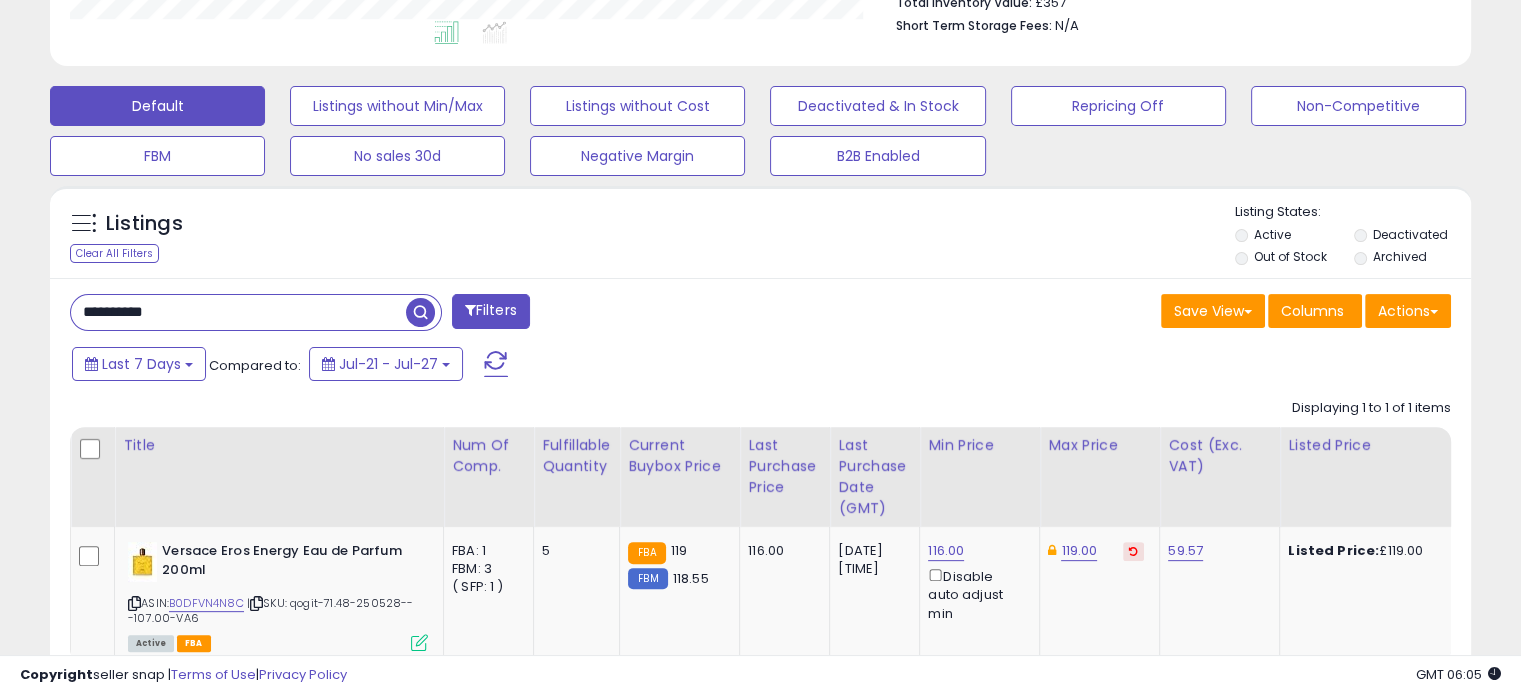 click on "**********" at bounding box center (238, 312) 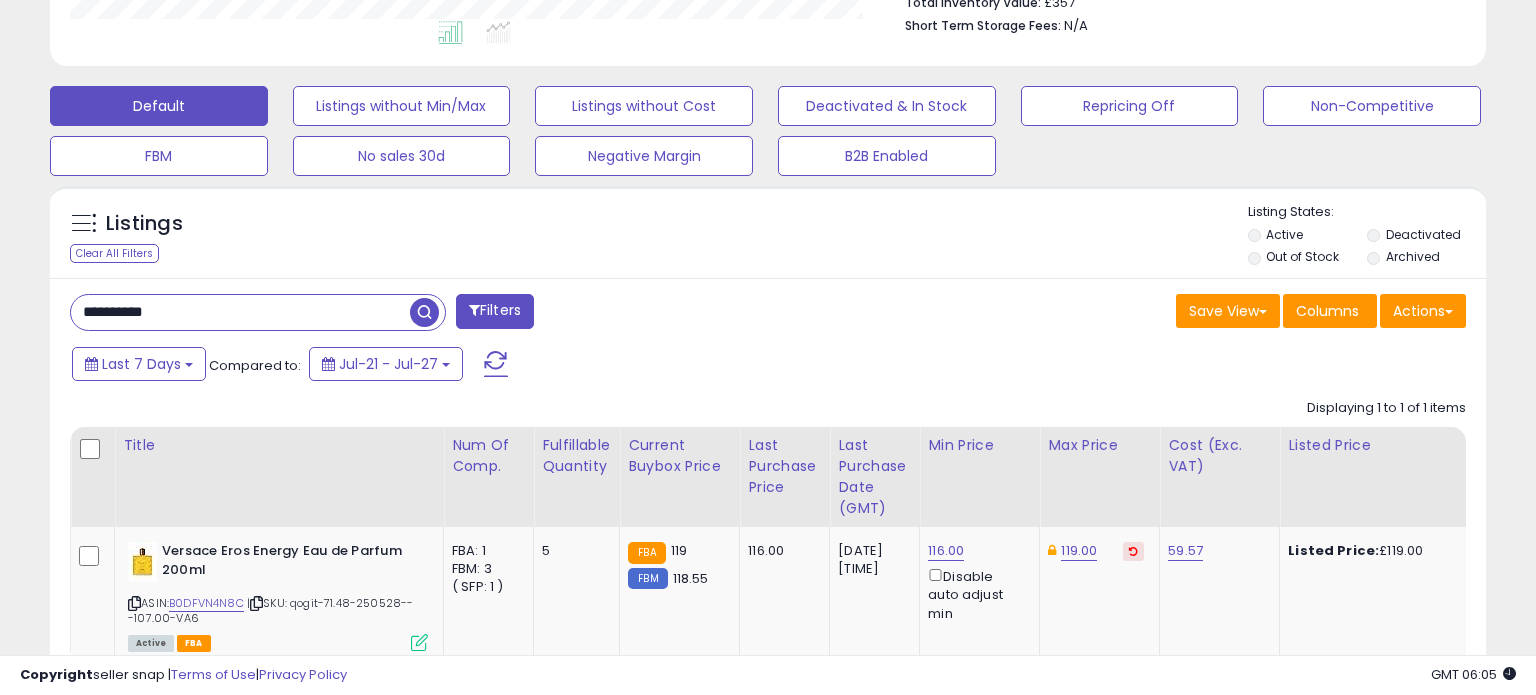 scroll, scrollTop: 999589, scrollLeft: 999168, axis: both 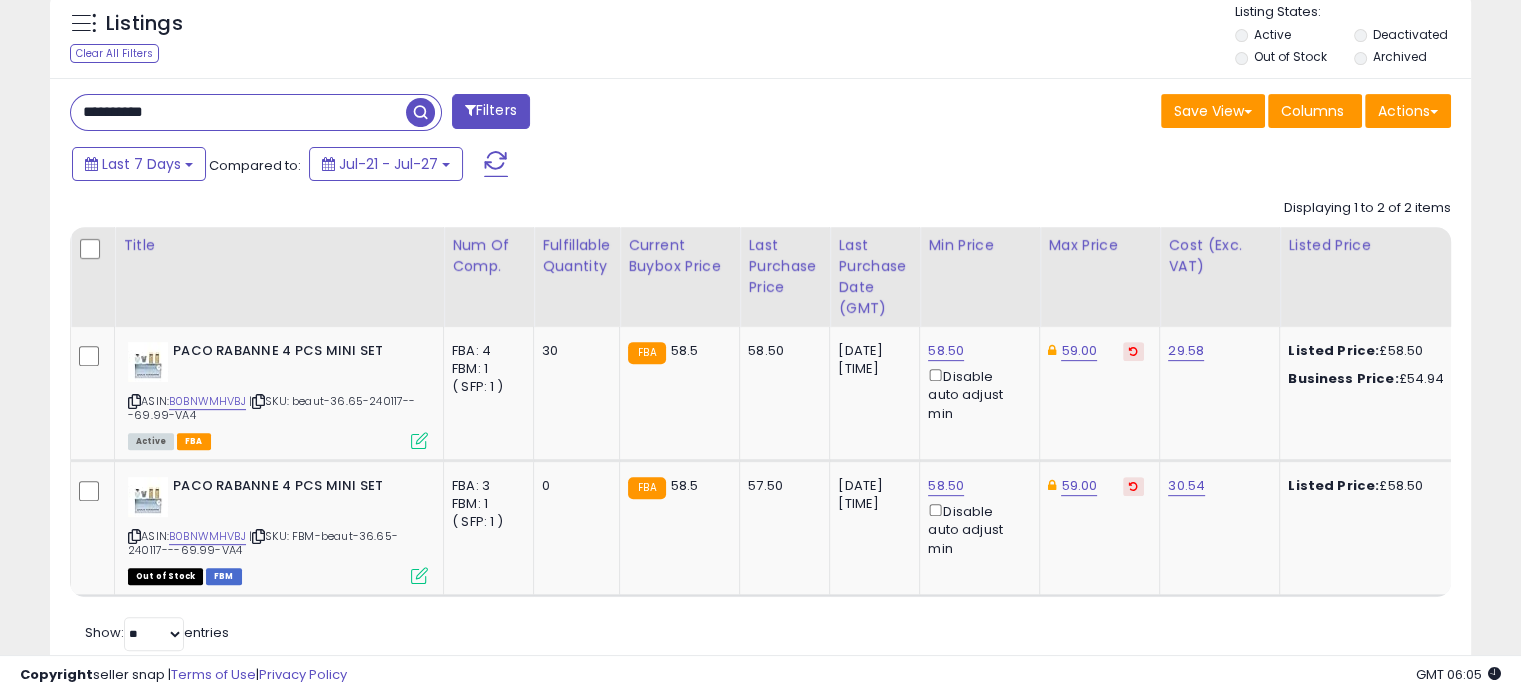 click on "**********" at bounding box center (238, 112) 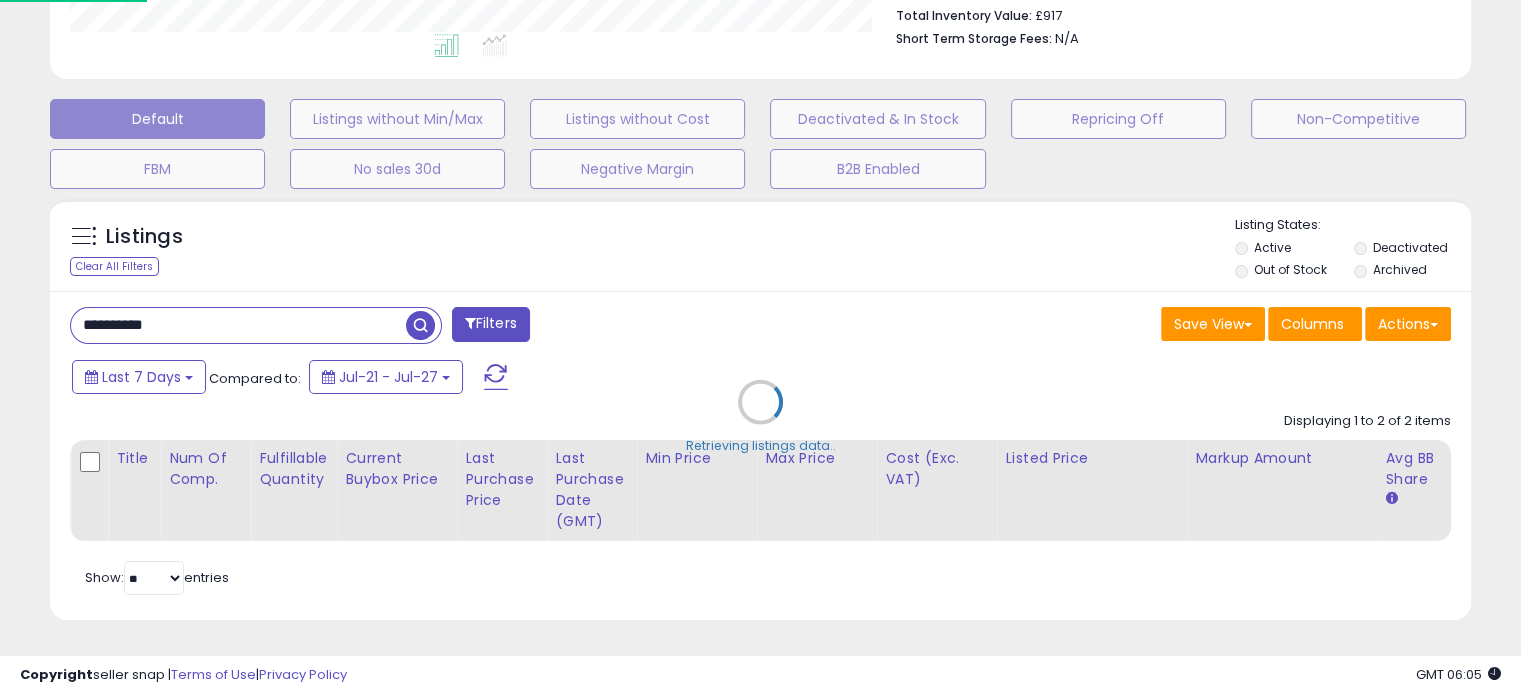 scroll, scrollTop: 999589, scrollLeft: 999168, axis: both 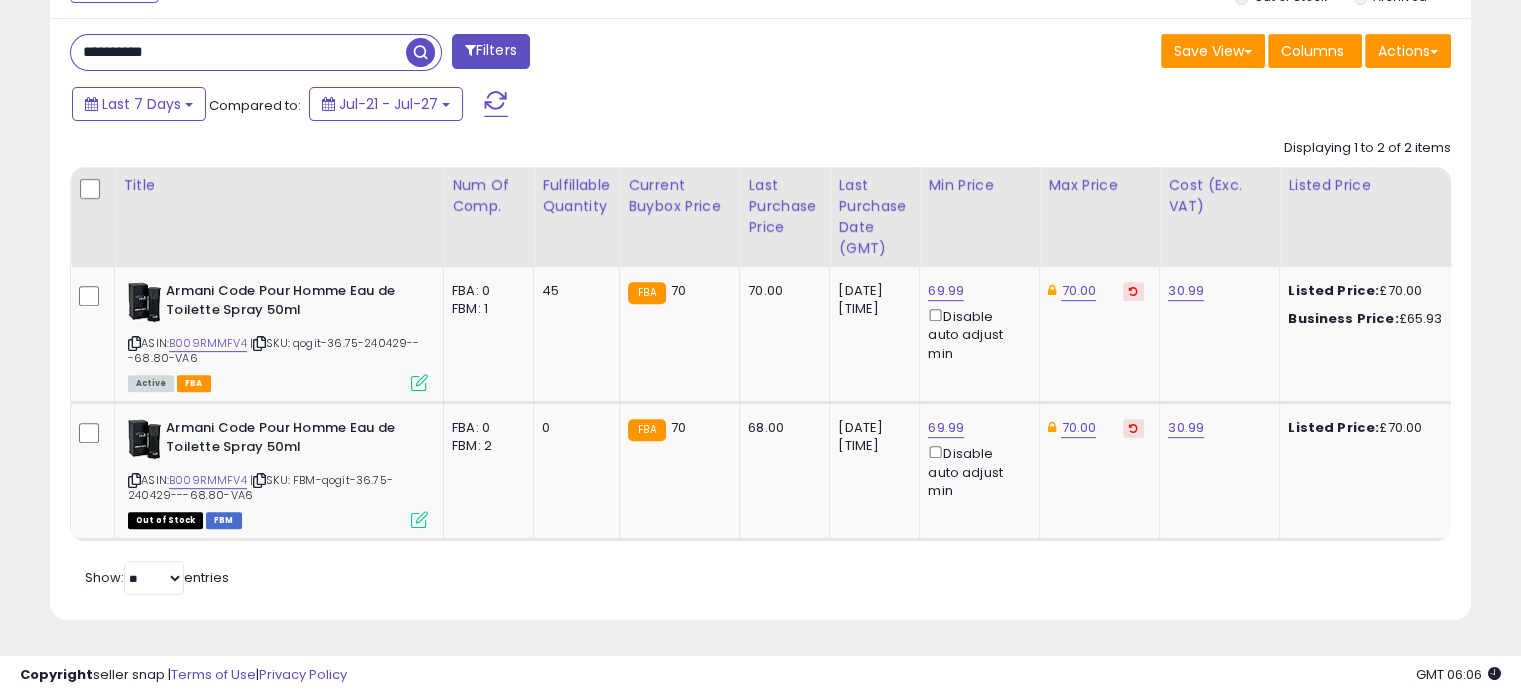 click on "**********" at bounding box center [238, 52] 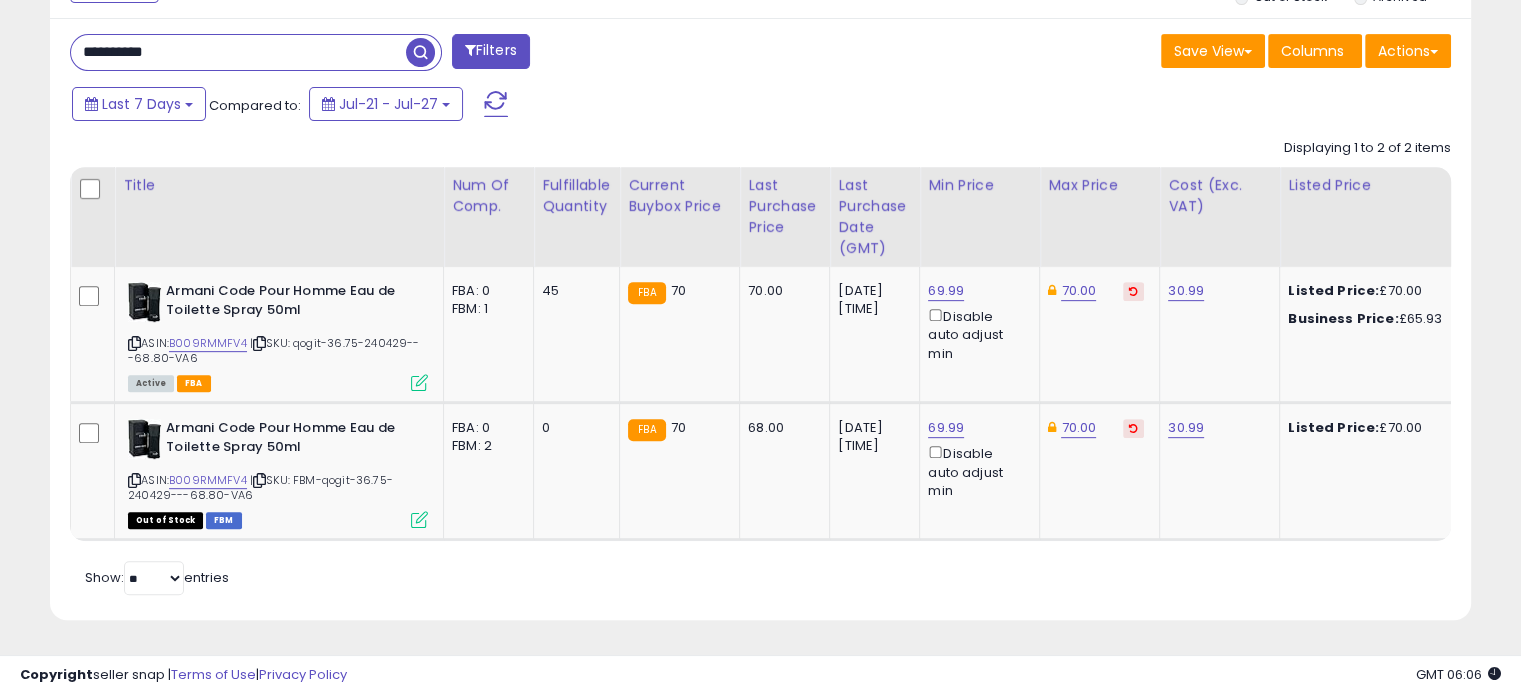 click on "**********" at bounding box center (238, 52) 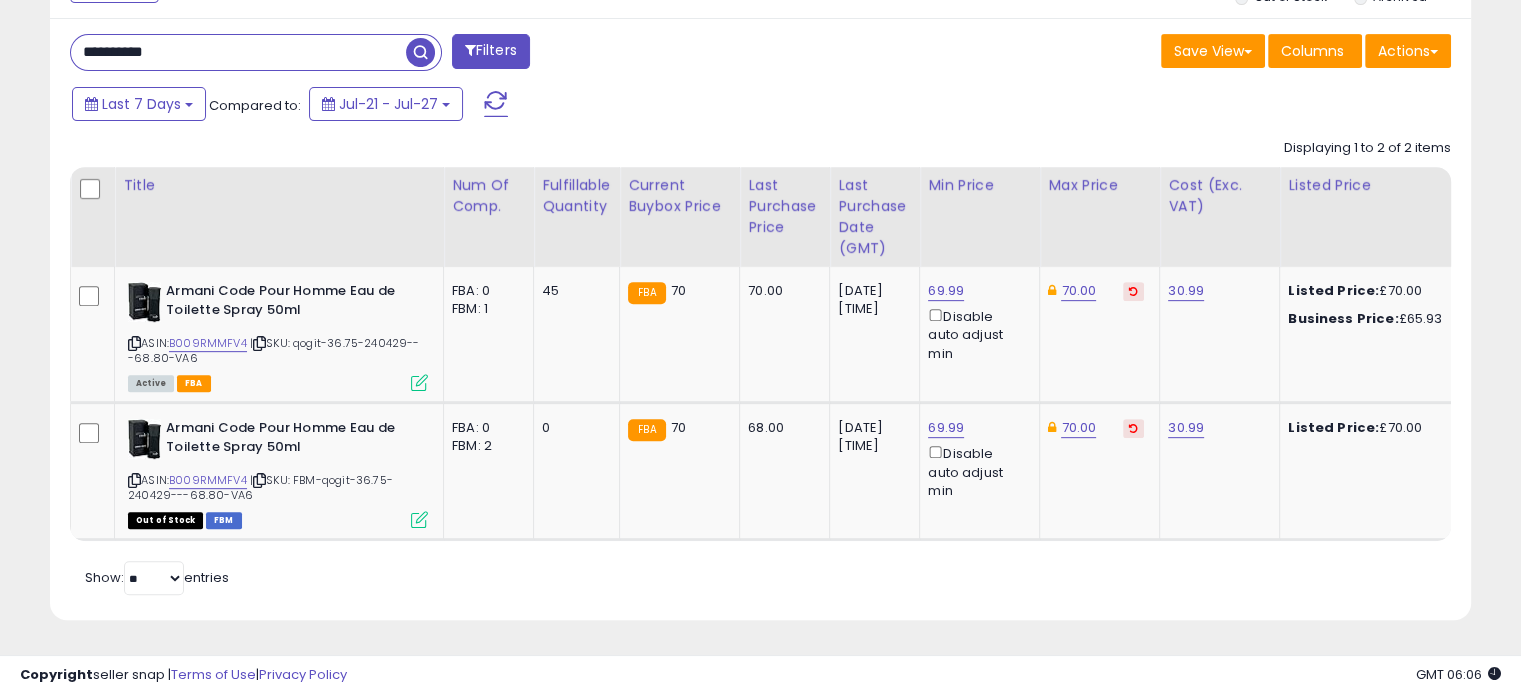 paste 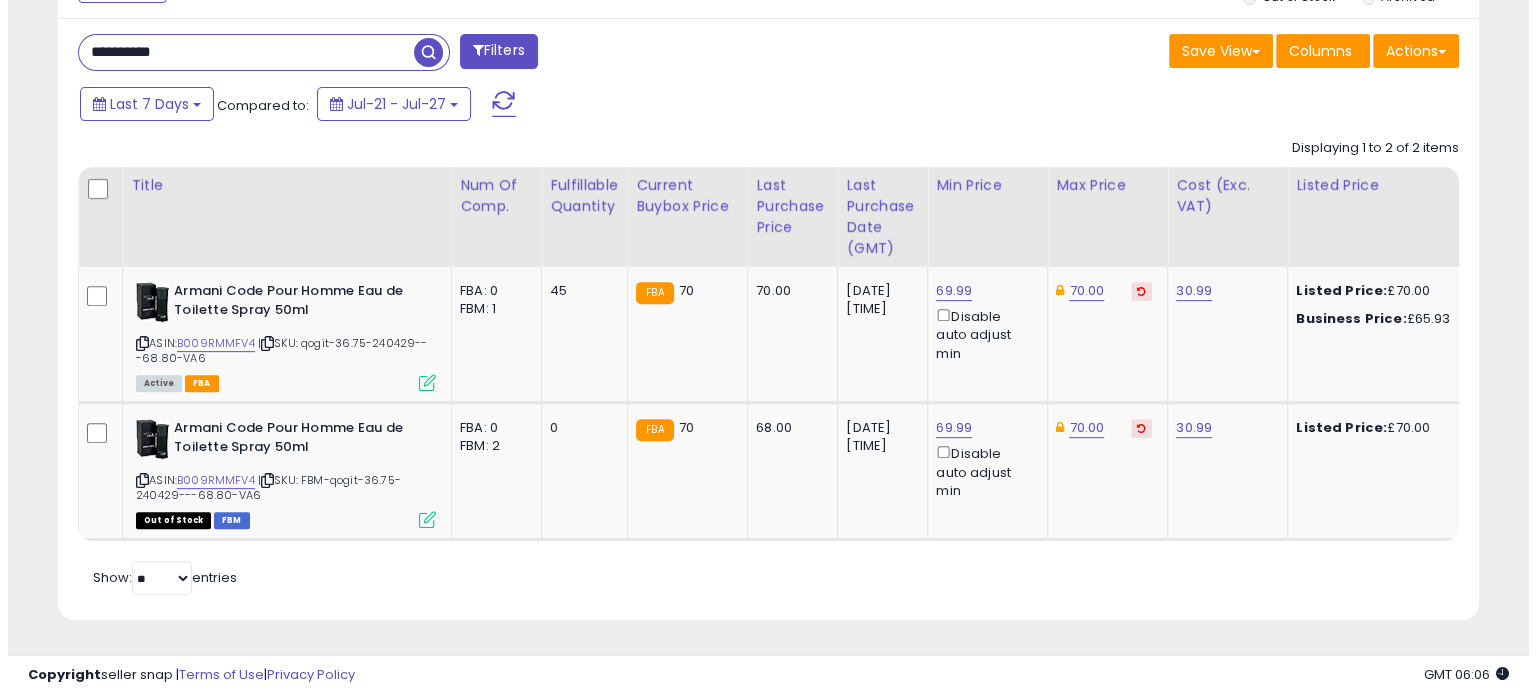scroll, scrollTop: 544, scrollLeft: 0, axis: vertical 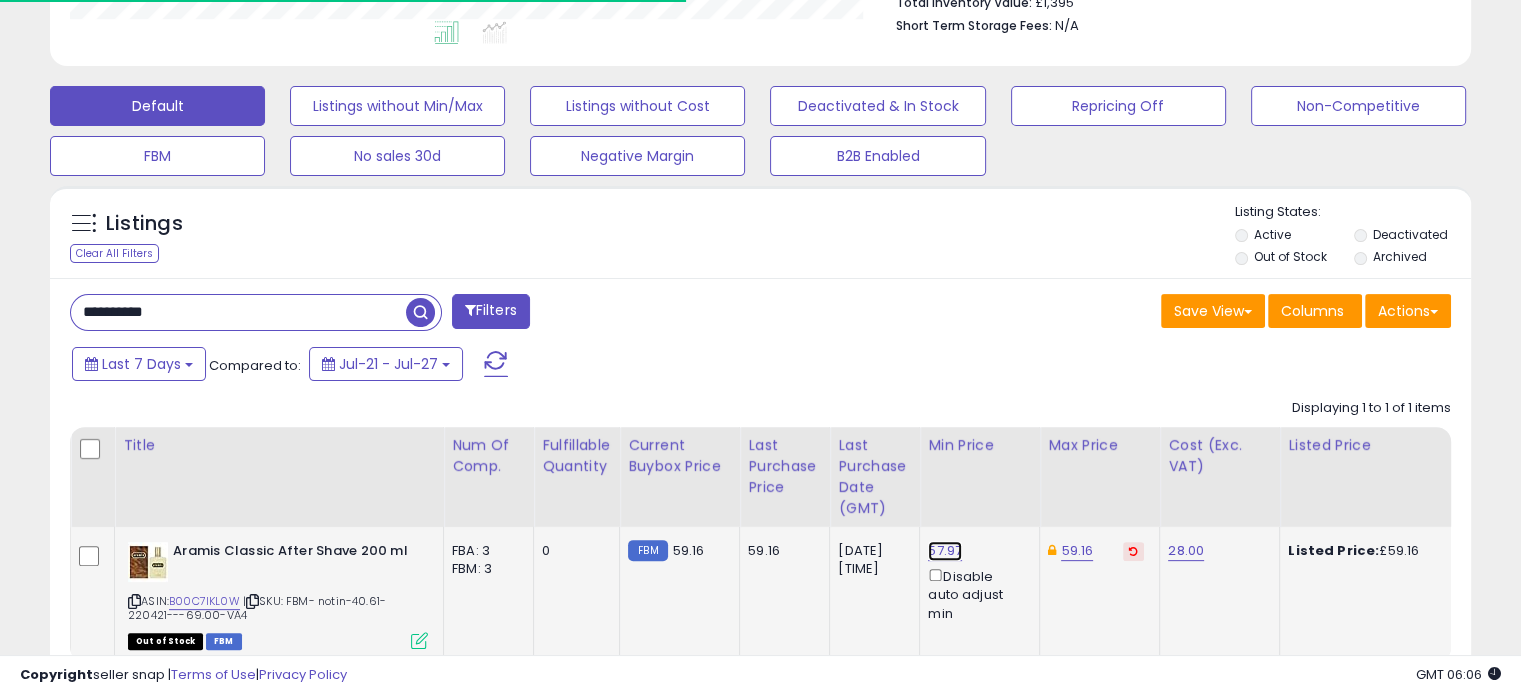click on "57.97" at bounding box center (945, 551) 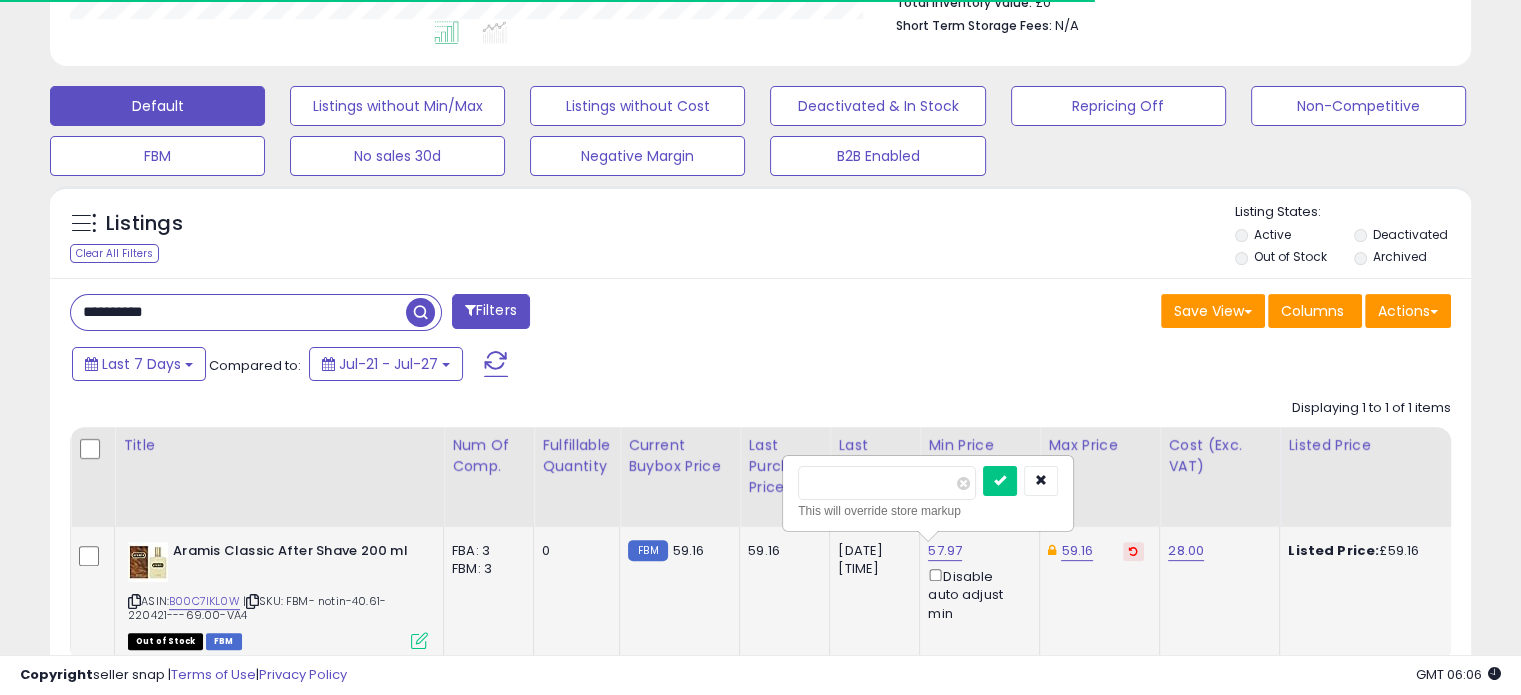 scroll, scrollTop: 999589, scrollLeft: 999176, axis: both 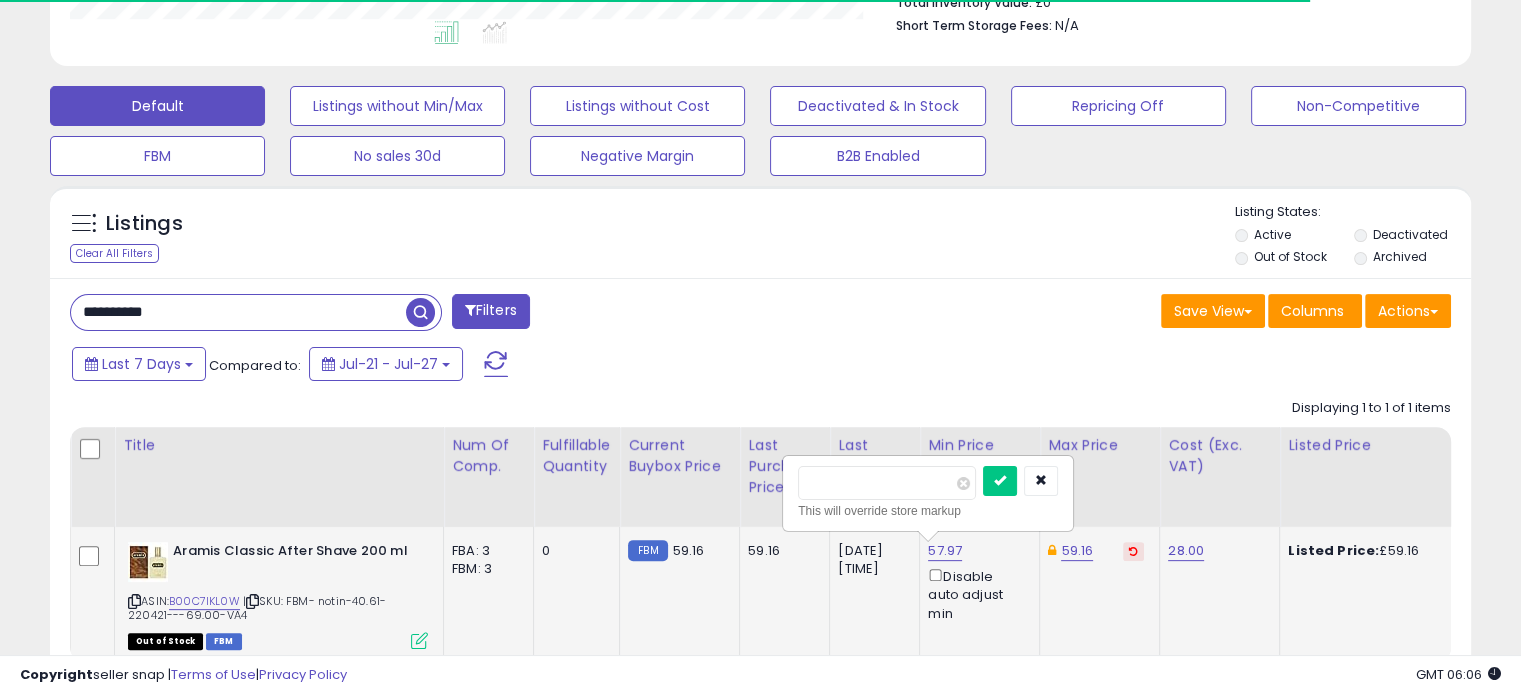 drag, startPoint x: 850, startPoint y: 480, endPoint x: 816, endPoint y: 481, distance: 34.0147 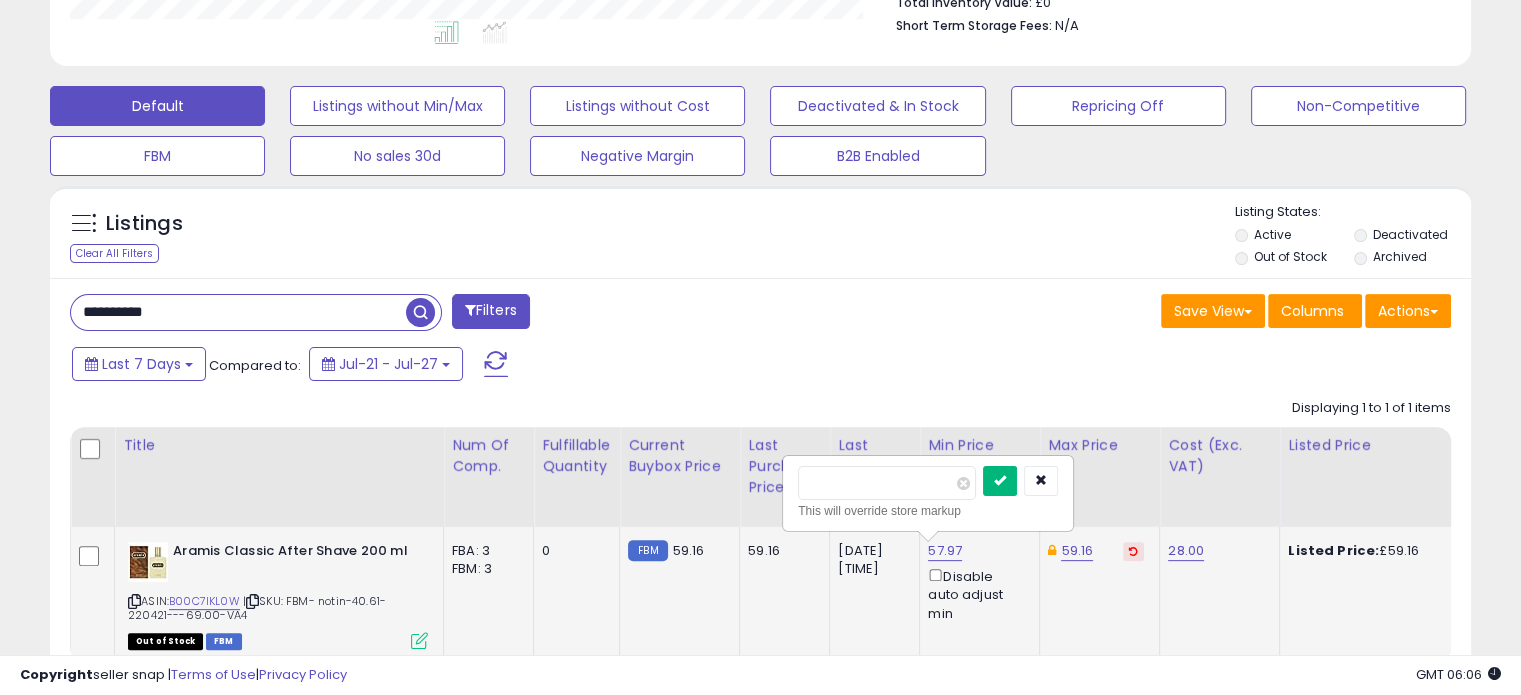 type on "*****" 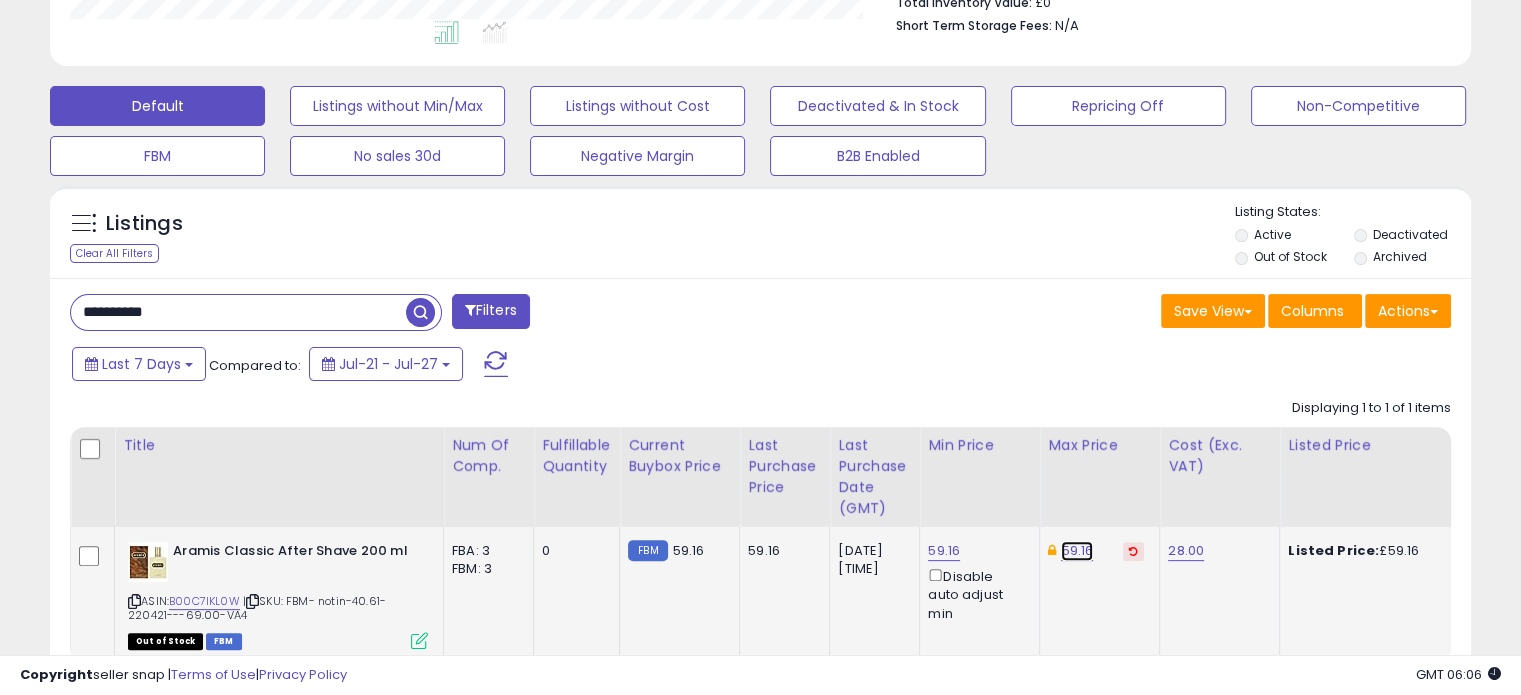 click on "59.16" at bounding box center [1077, 551] 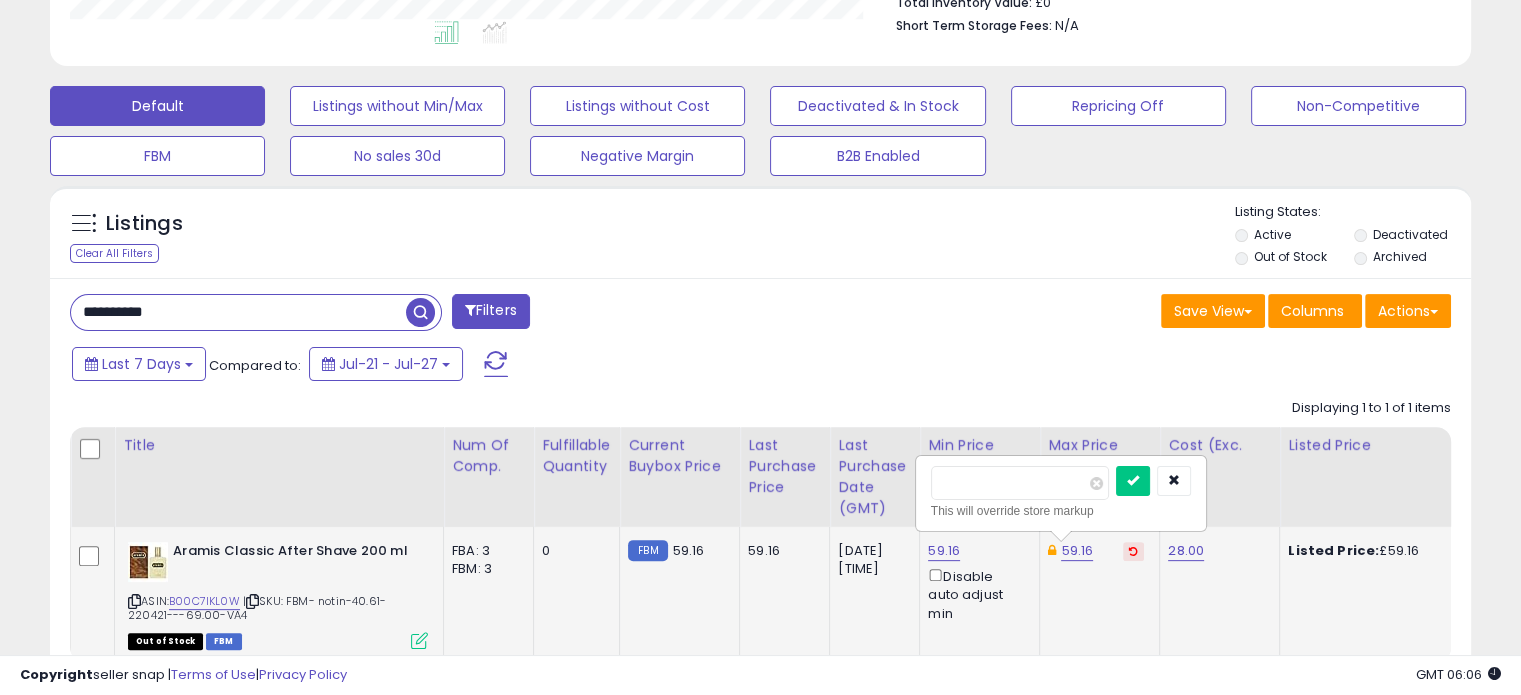 drag, startPoint x: 995, startPoint y: 478, endPoint x: 919, endPoint y: 481, distance: 76.05919 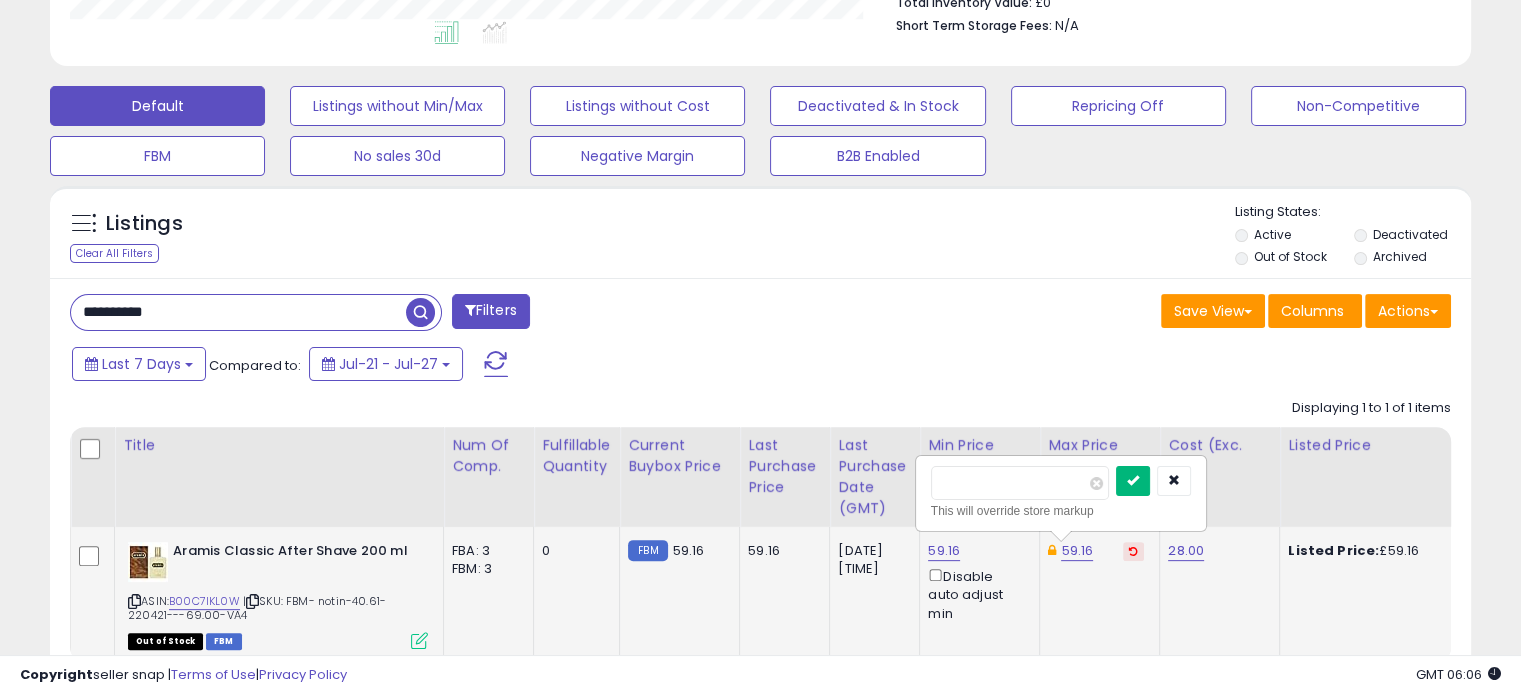type on "**" 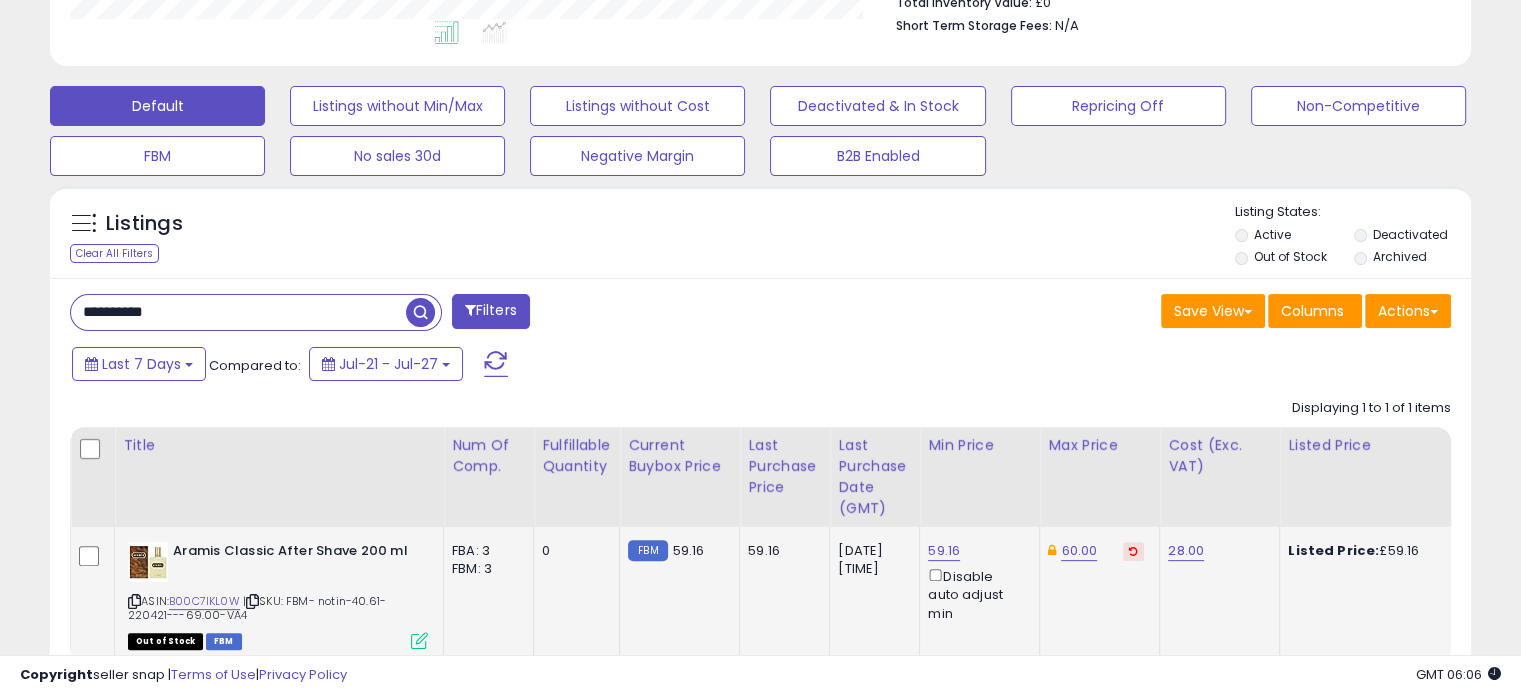 click on "60.00" 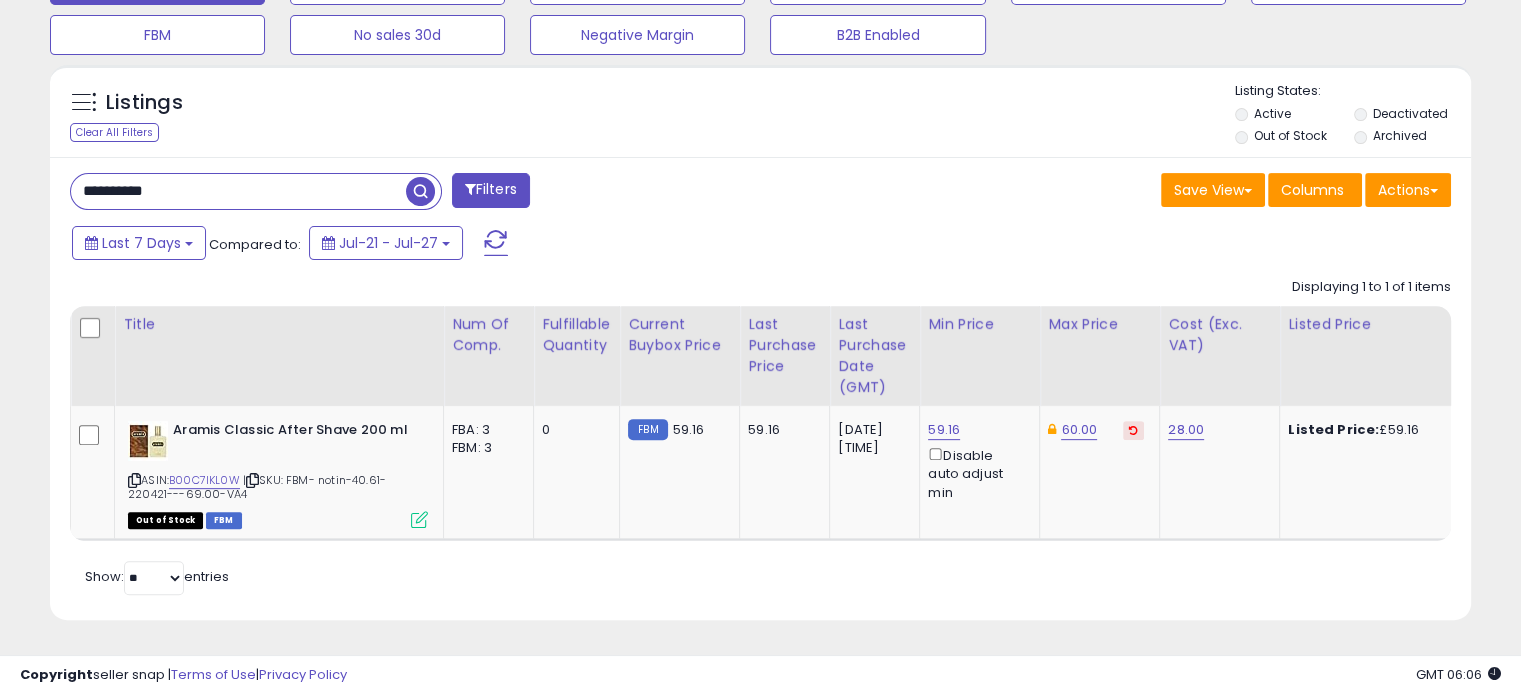 click on "**********" at bounding box center (238, 191) 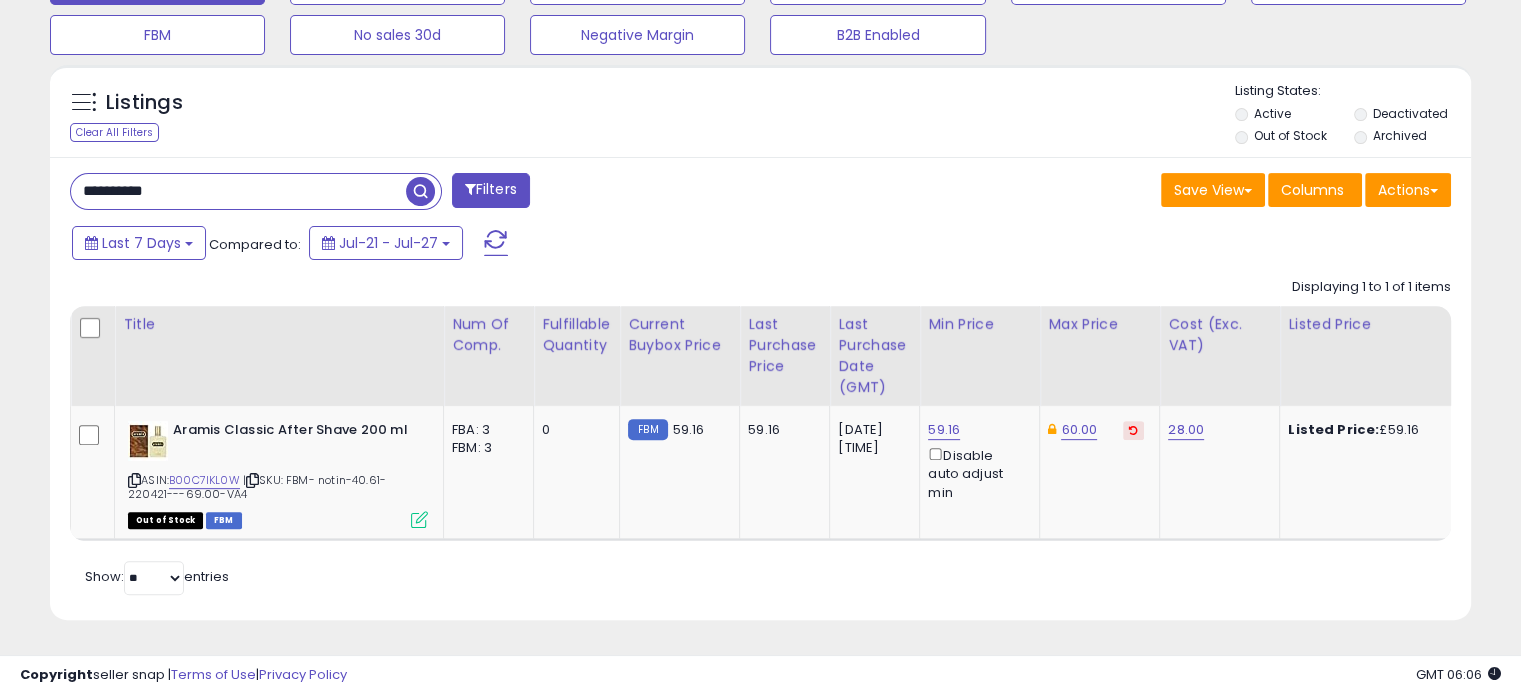 paste 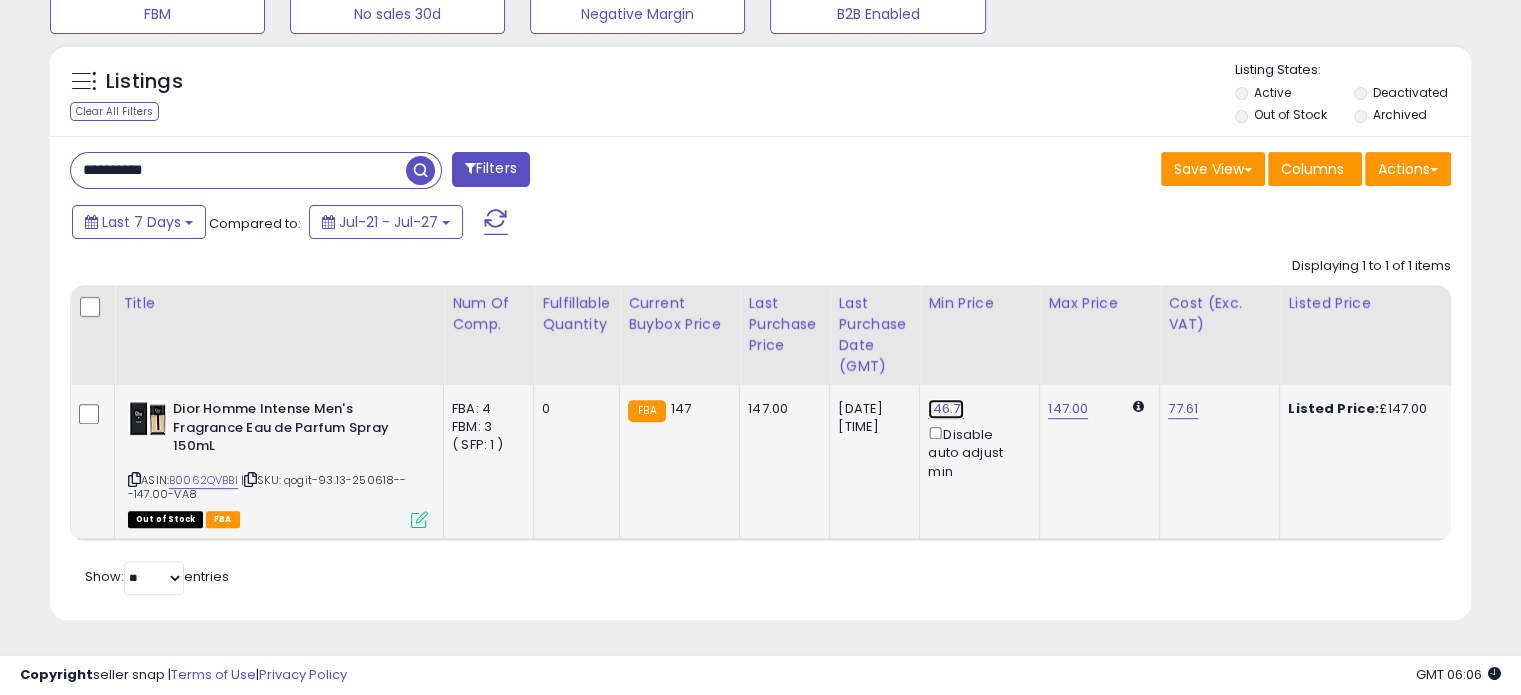 click on "146.71" at bounding box center [946, 409] 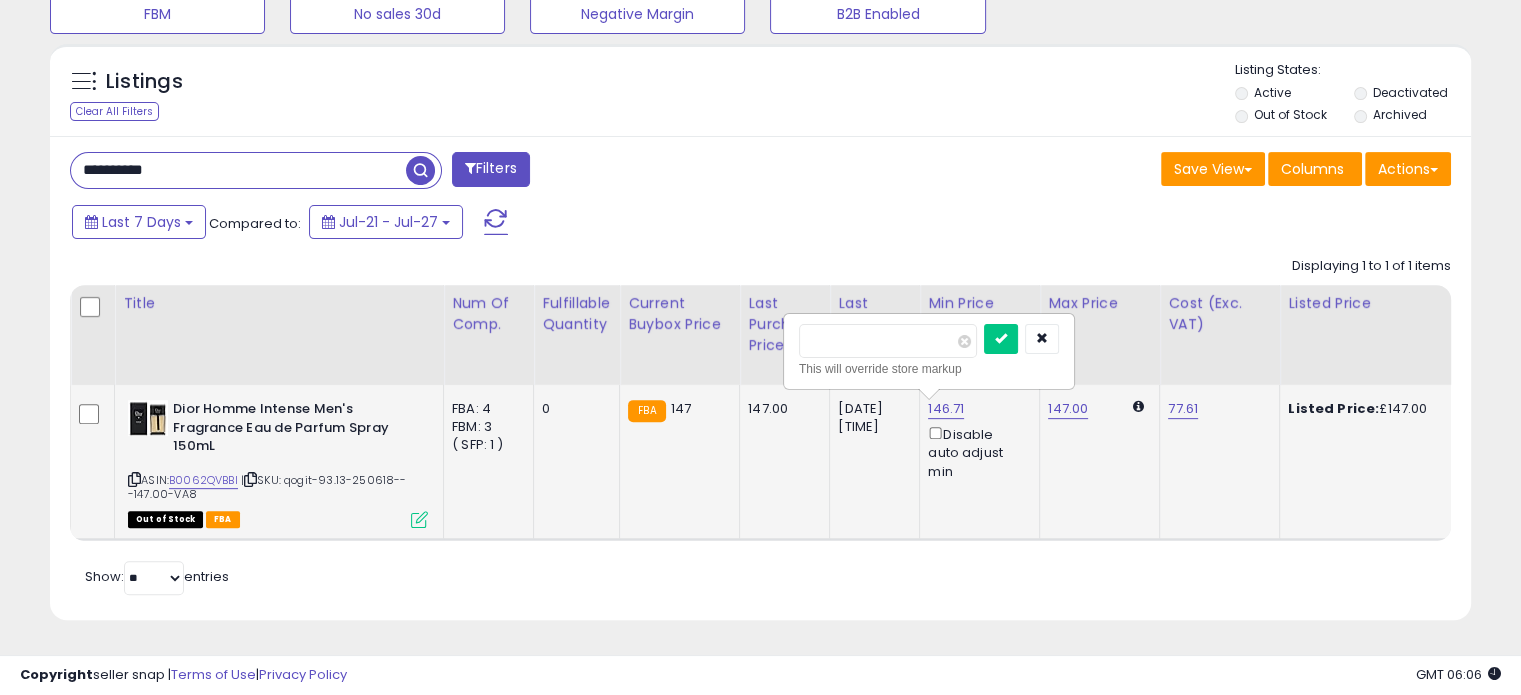drag, startPoint x: 852, startPoint y: 335, endPoint x: 828, endPoint y: 334, distance: 24.020824 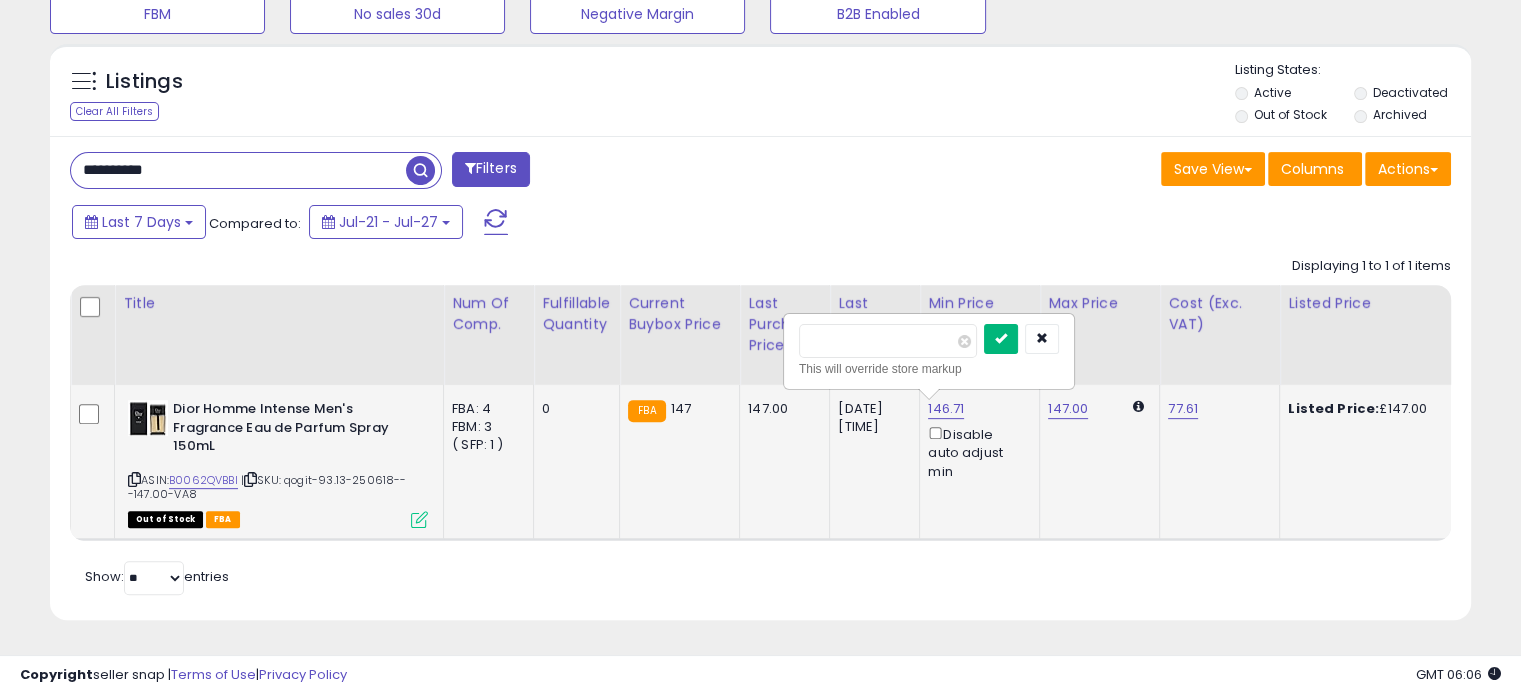 type on "***" 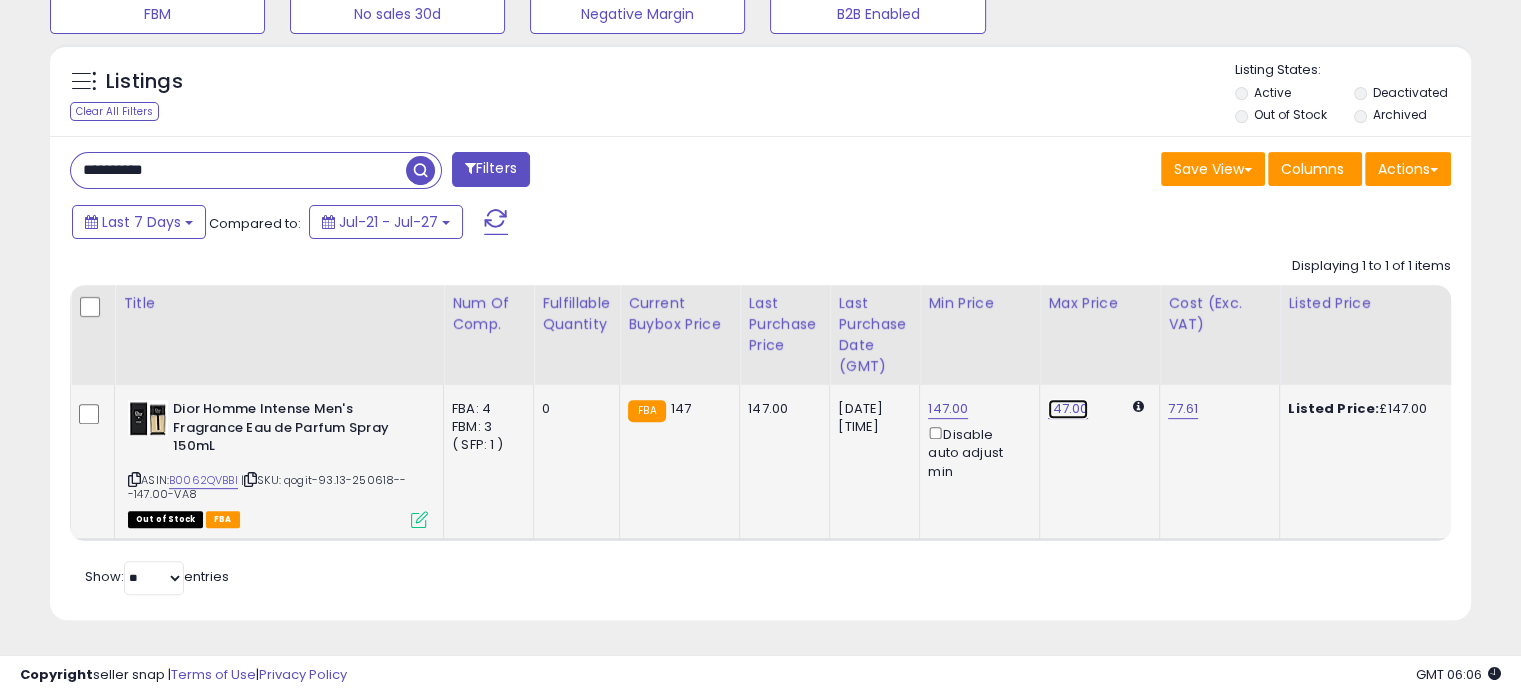 click on "147.00" at bounding box center (1068, 409) 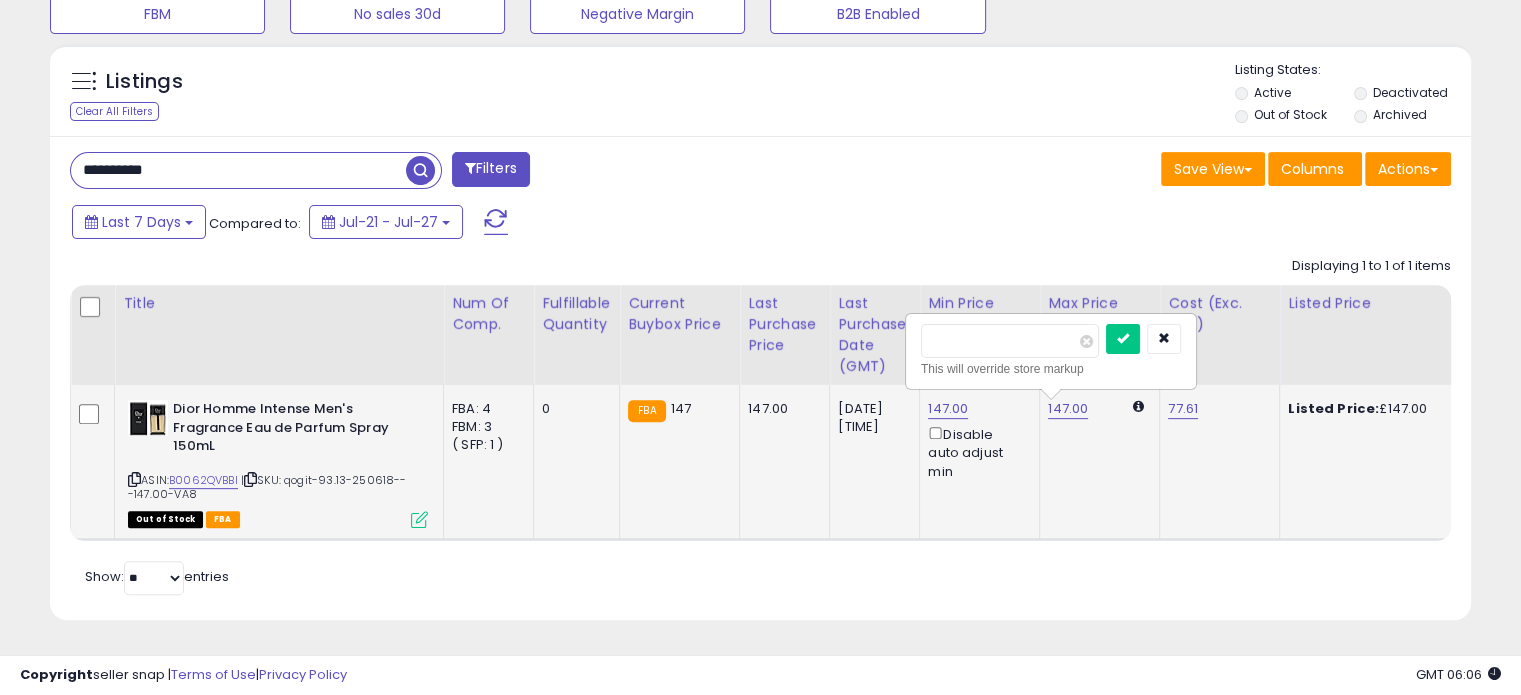 click on "******" at bounding box center [1010, 341] 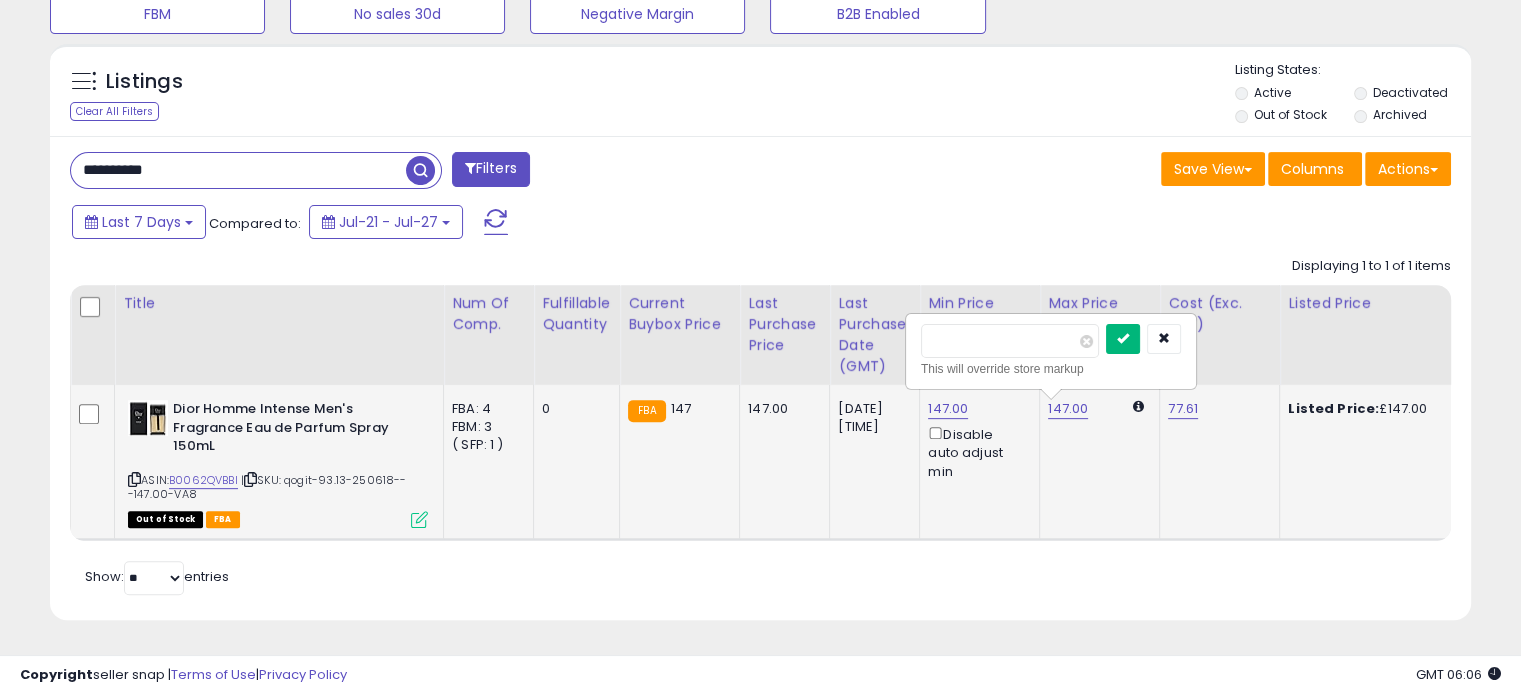 type on "******" 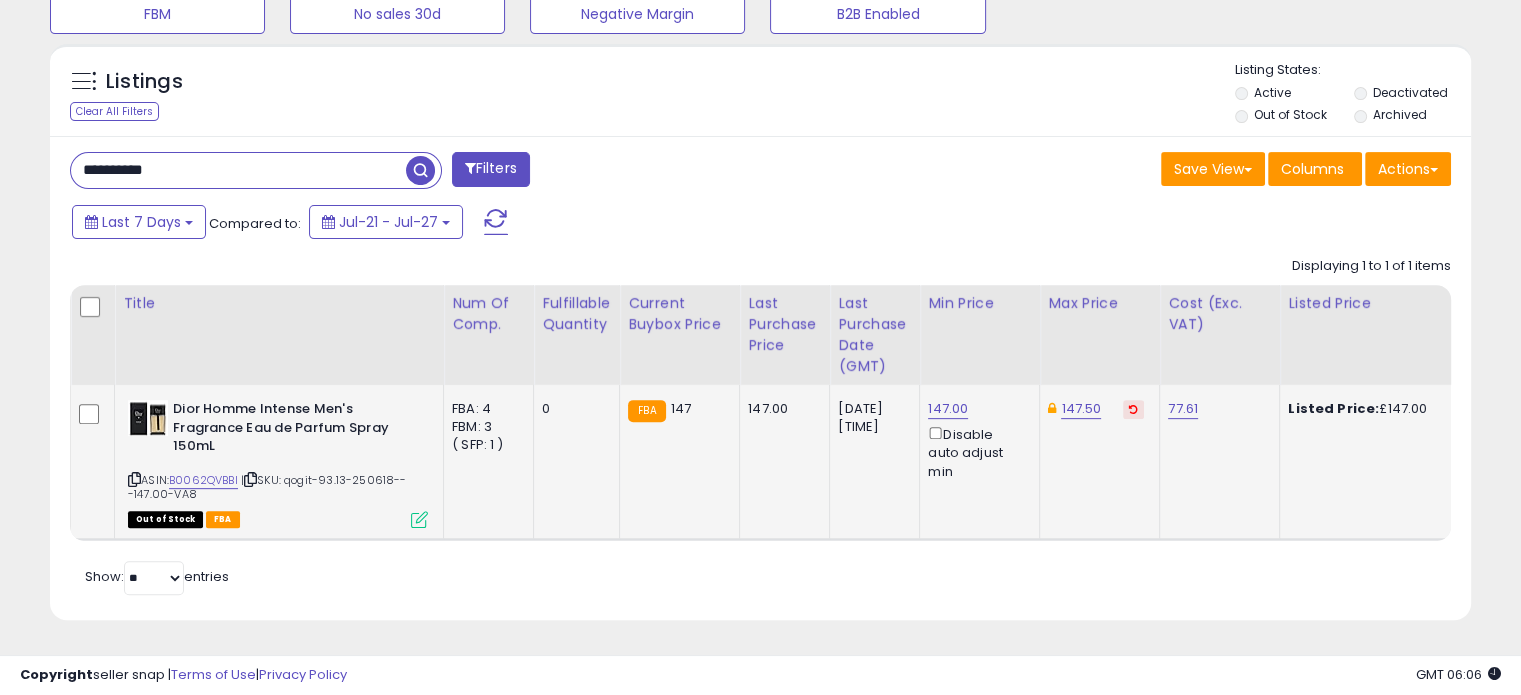click on "147.50" 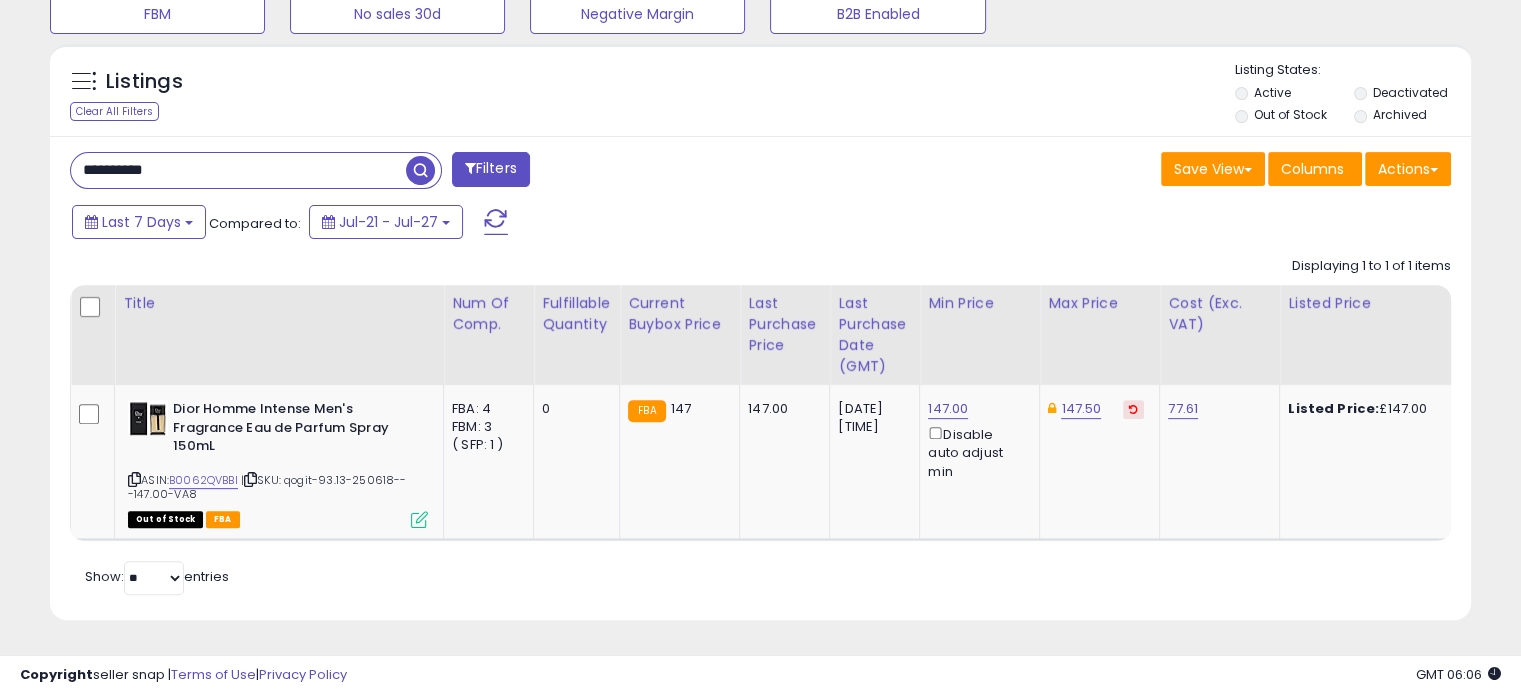 click on "**********" at bounding box center (238, 170) 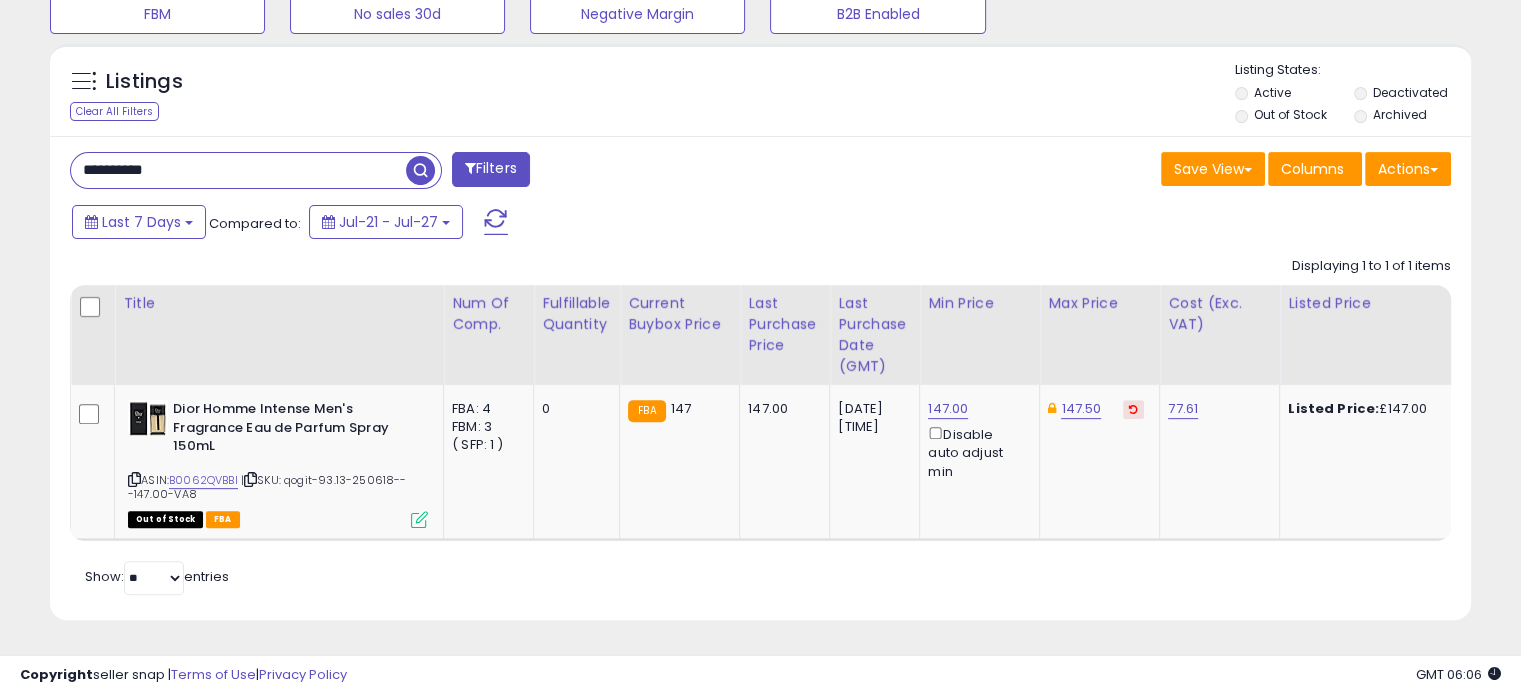 paste 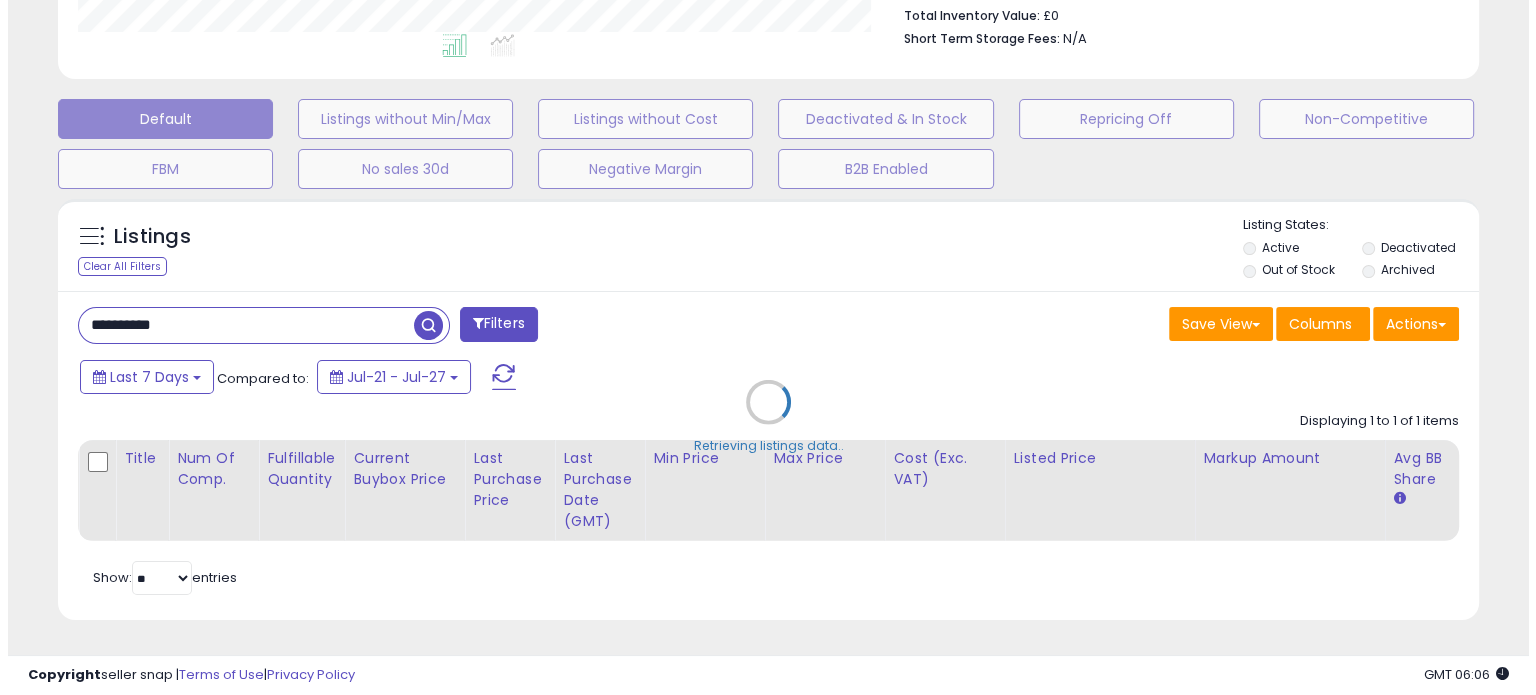 scroll, scrollTop: 544, scrollLeft: 0, axis: vertical 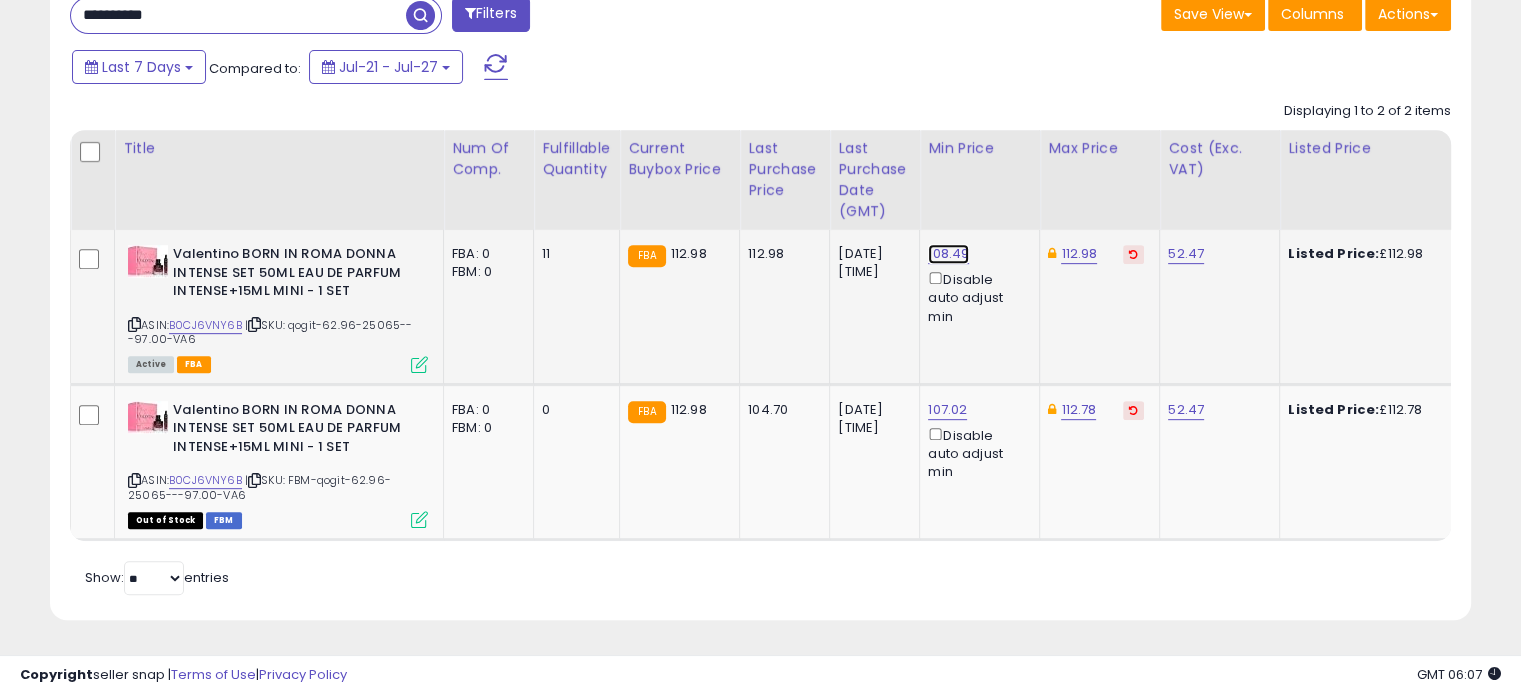 click on "108.49" at bounding box center (948, 254) 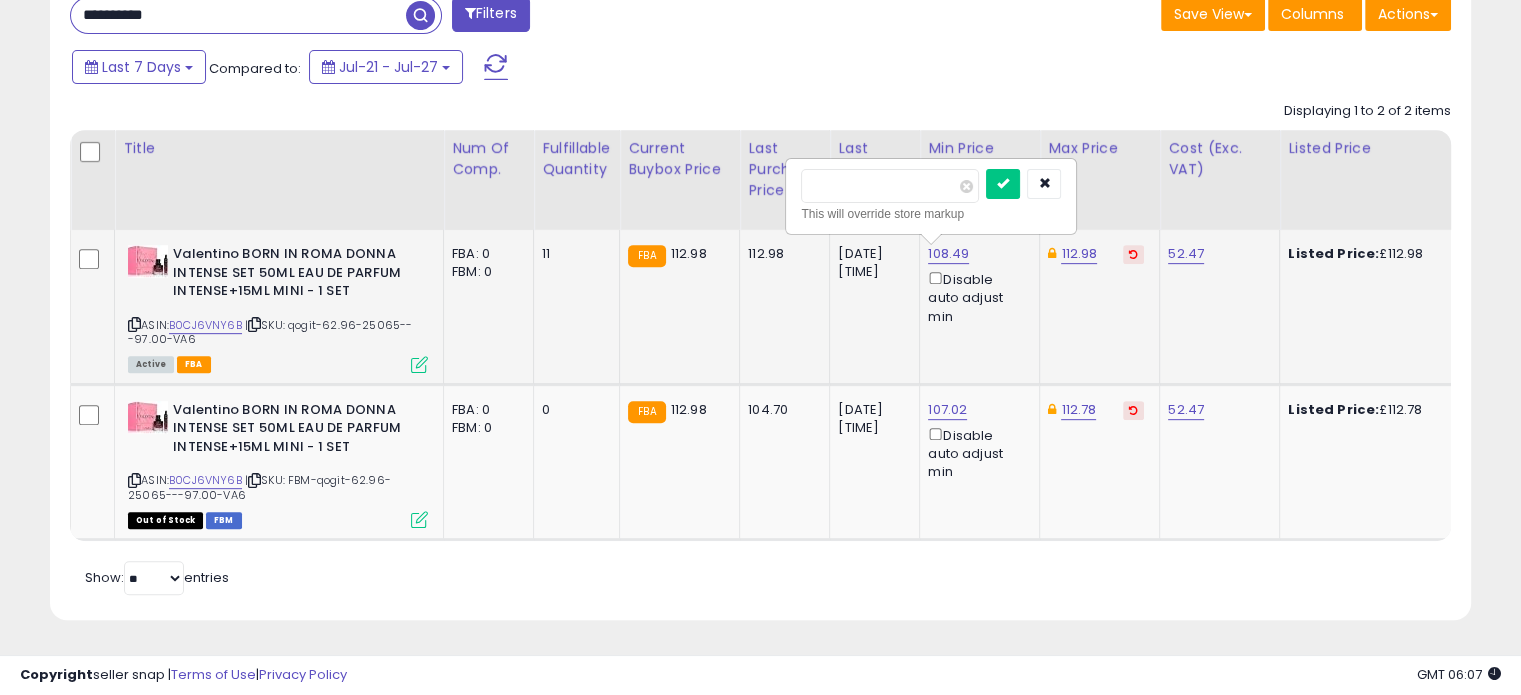 drag, startPoint x: 861, startPoint y: 182, endPoint x: 805, endPoint y: 187, distance: 56.22277 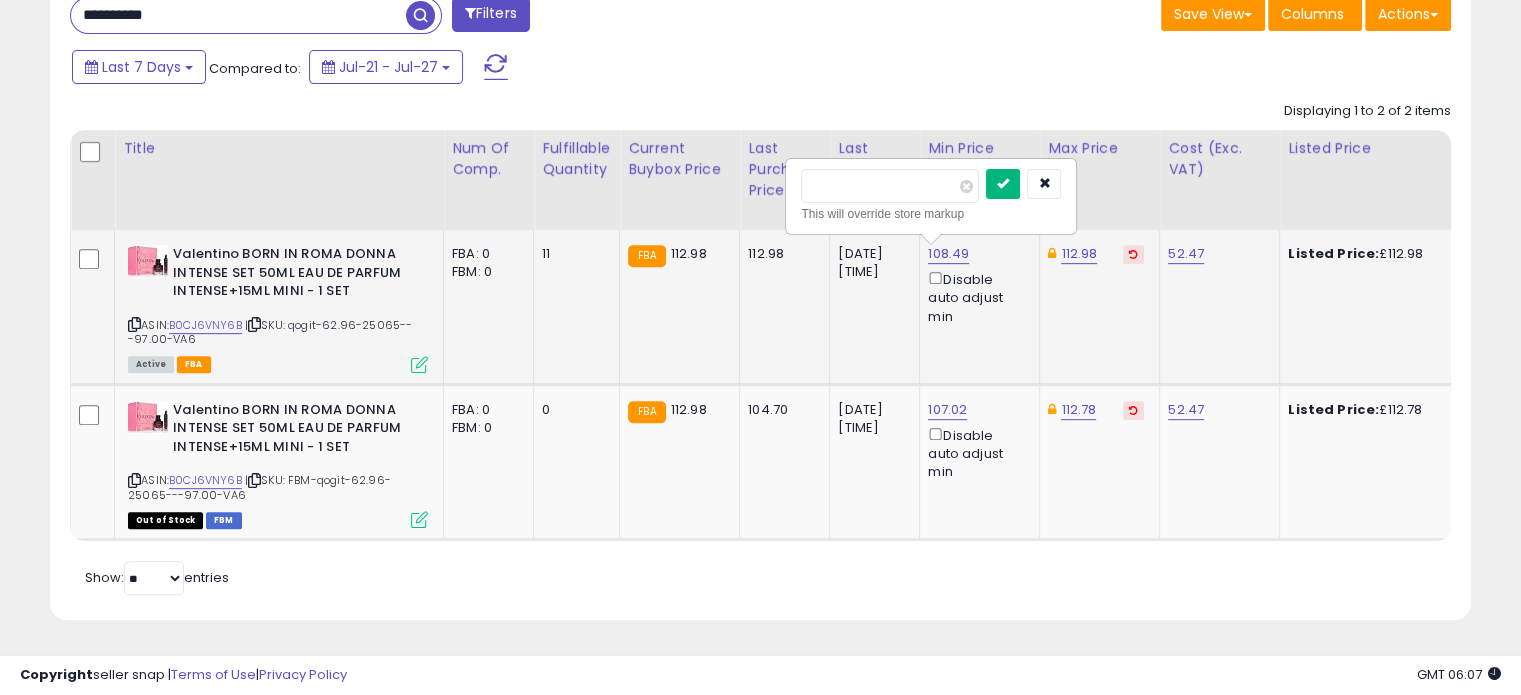 type on "******" 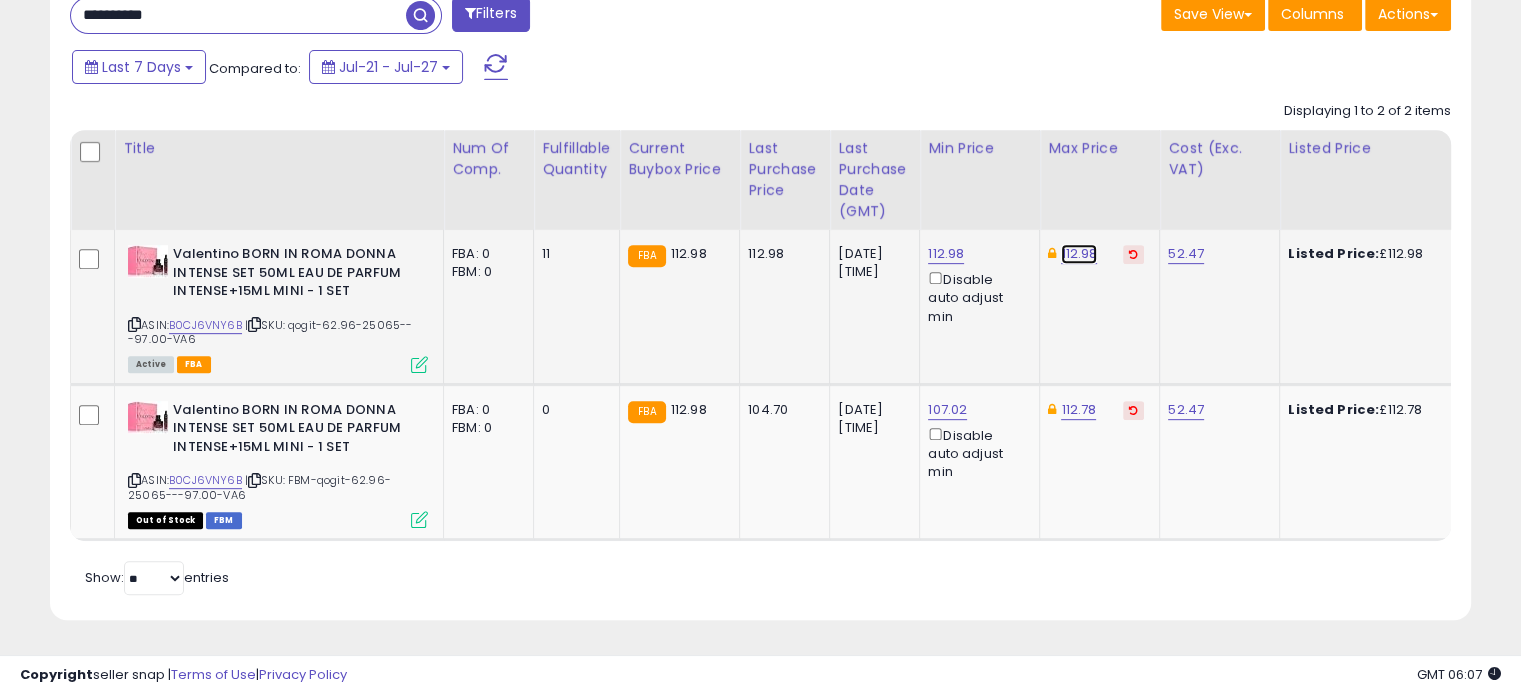 click on "112.98" at bounding box center [1079, 254] 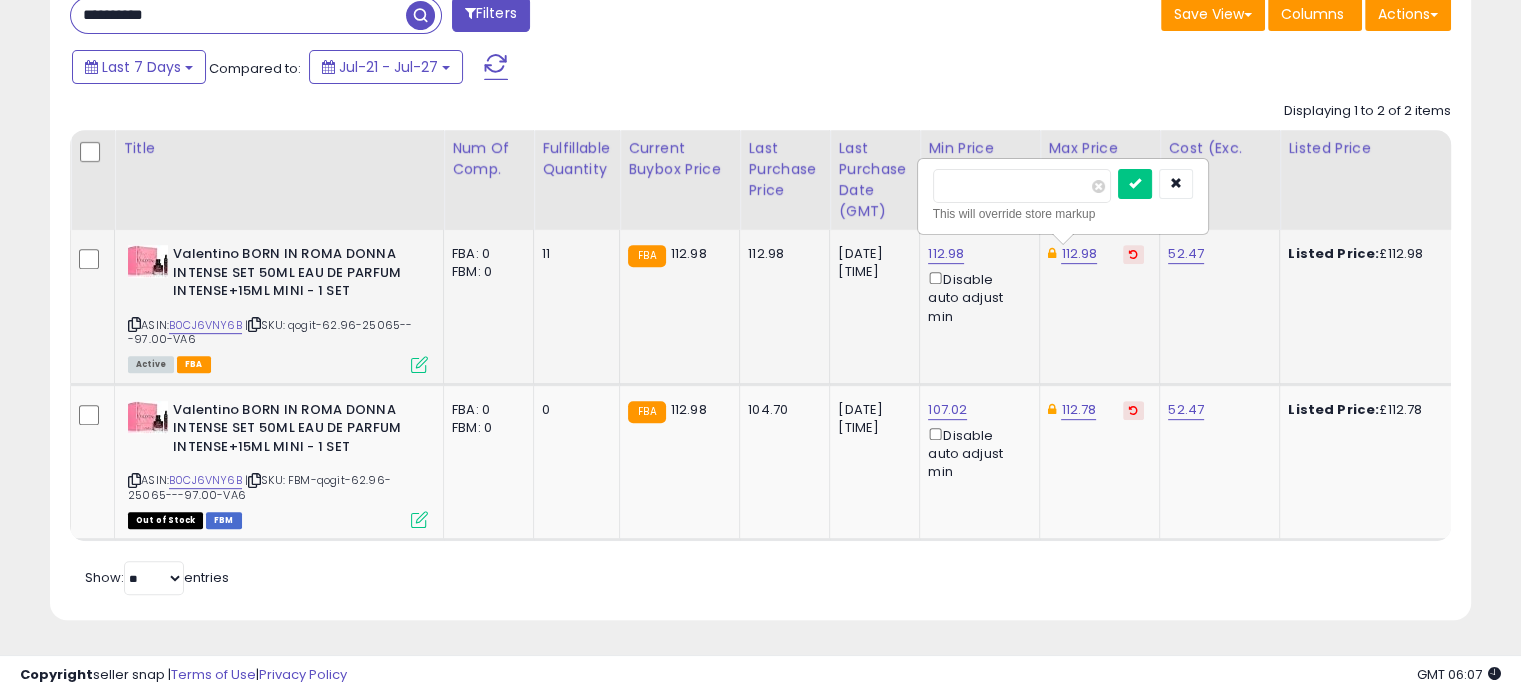 drag, startPoint x: 977, startPoint y: 188, endPoint x: 957, endPoint y: 187, distance: 20.024984 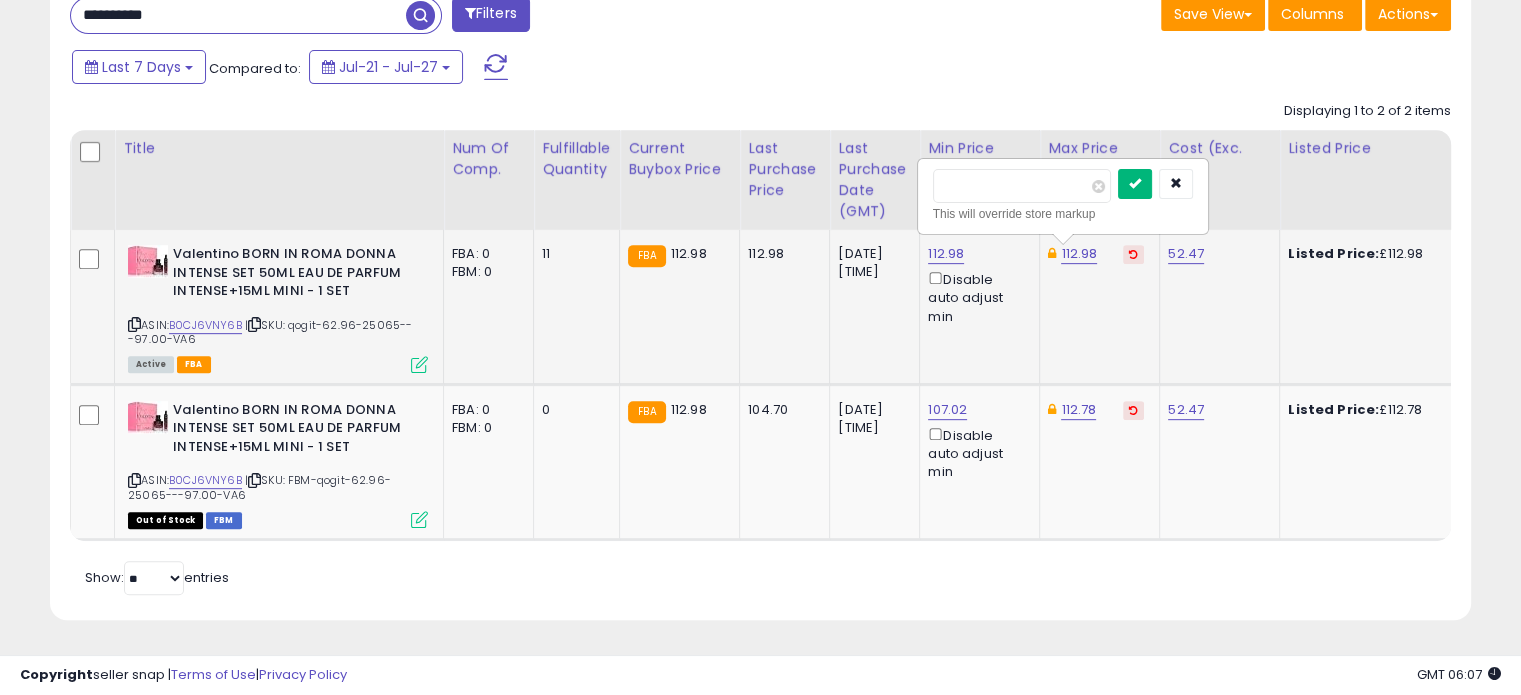 type on "******" 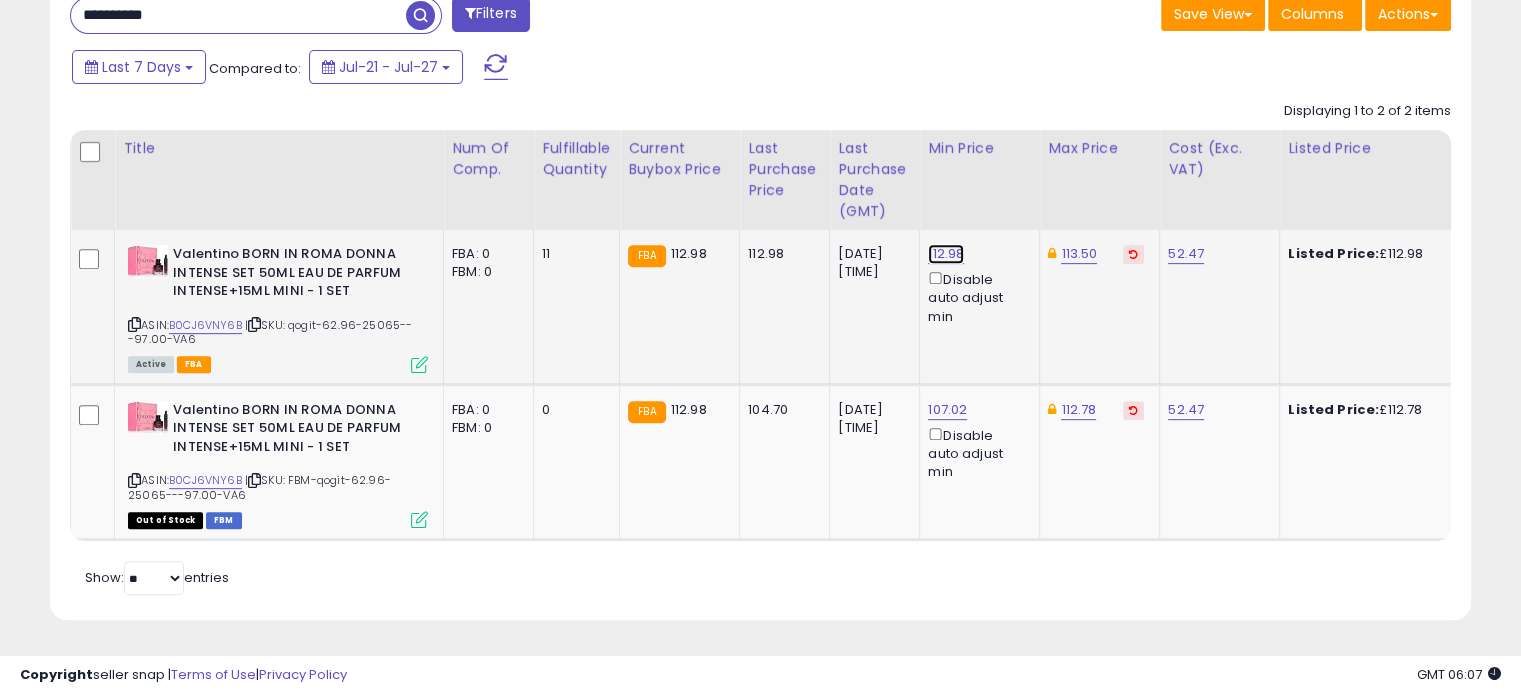 click on "112.98" at bounding box center (946, 254) 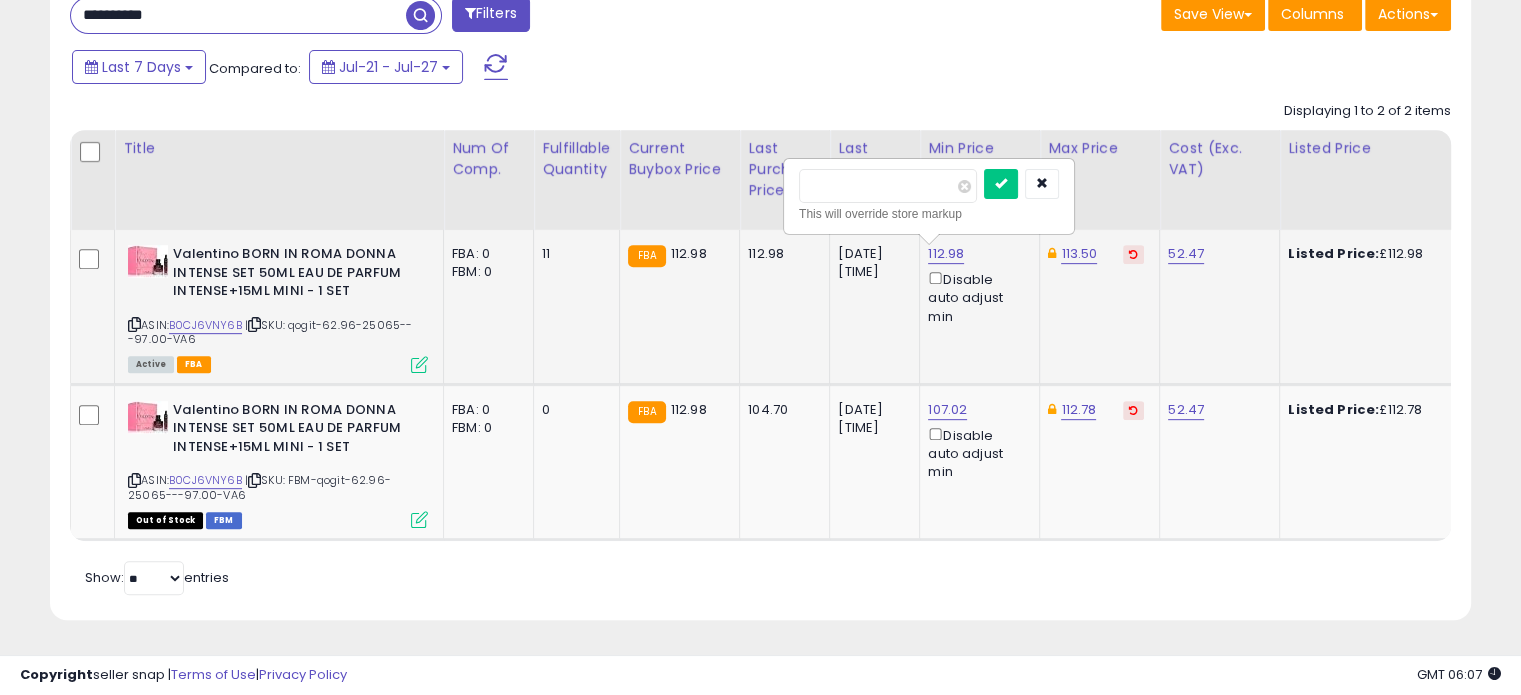 drag, startPoint x: 860, startPoint y: 187, endPoint x: 820, endPoint y: 195, distance: 40.792156 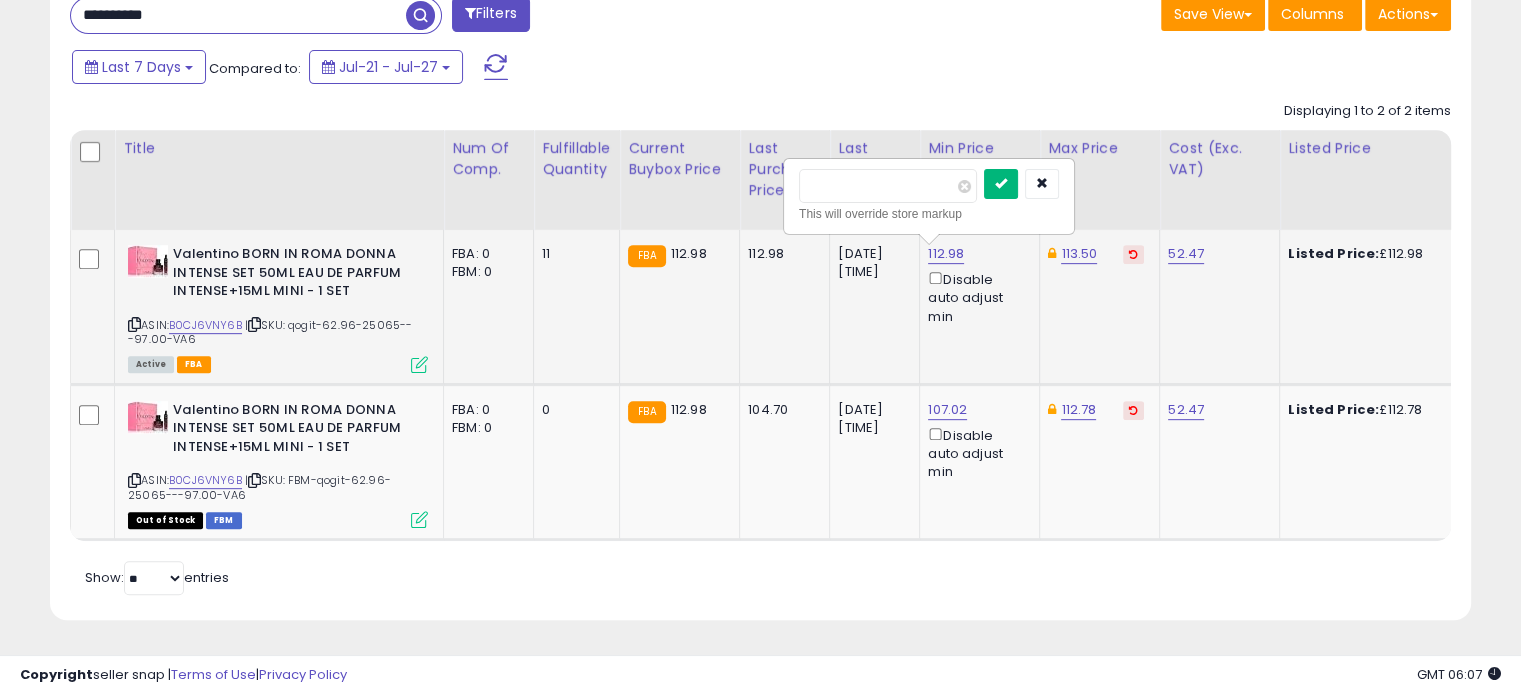 type on "***" 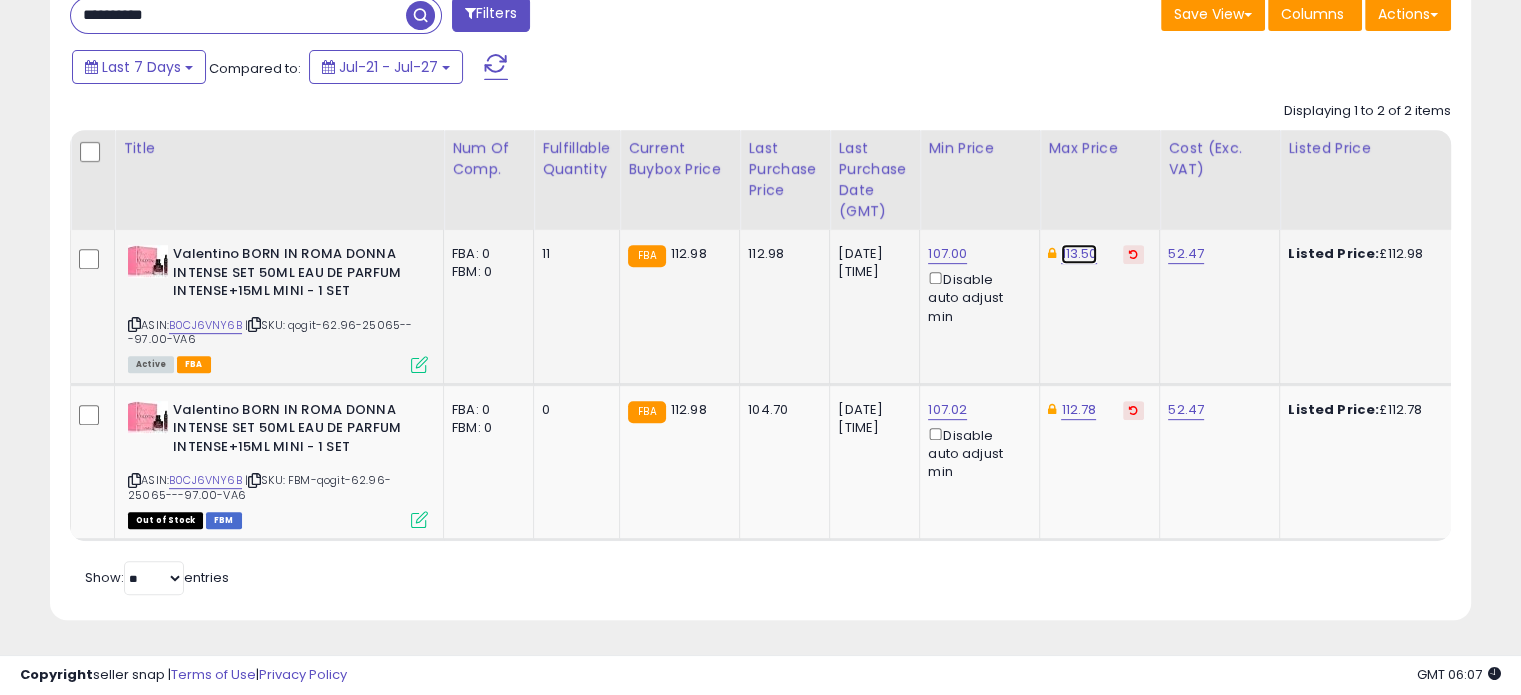 click on "113.50" at bounding box center (1079, 254) 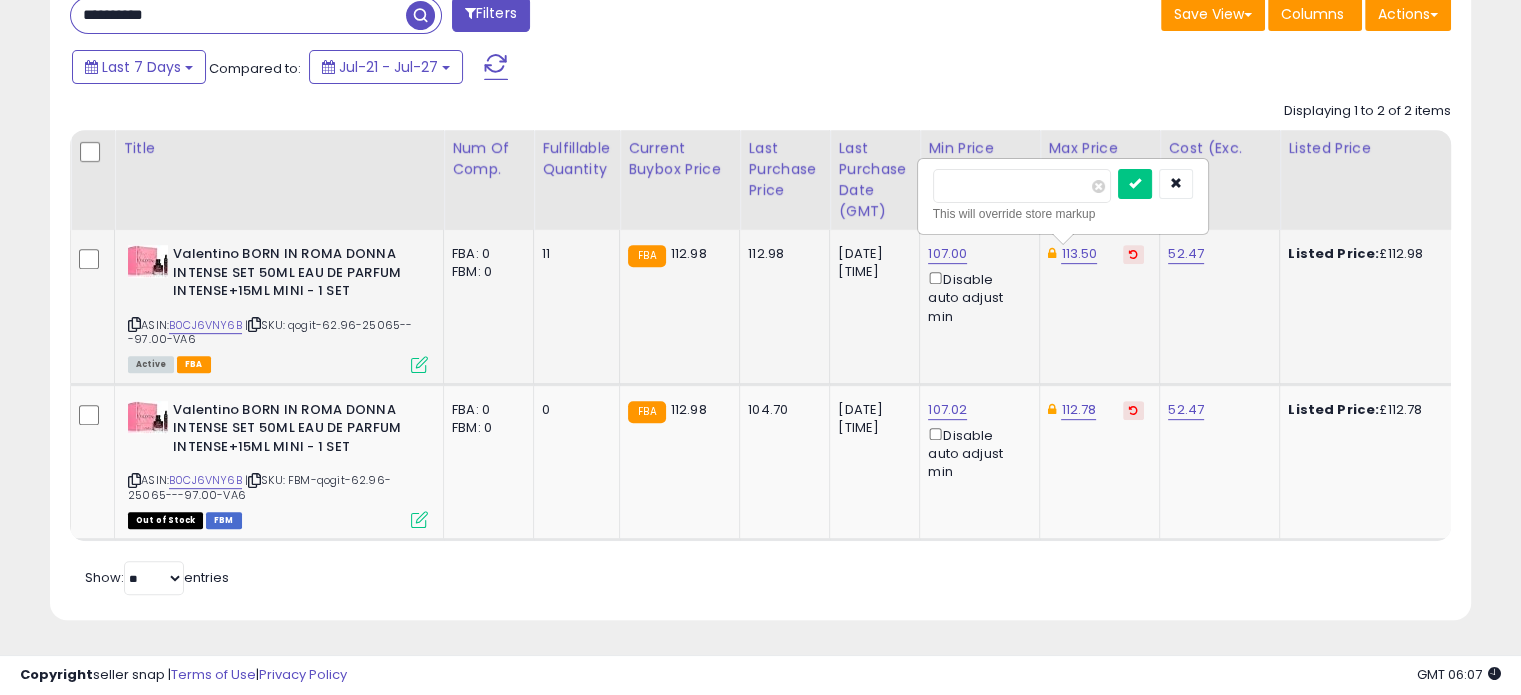 drag, startPoint x: 994, startPoint y: 177, endPoint x: 958, endPoint y: 186, distance: 37.107952 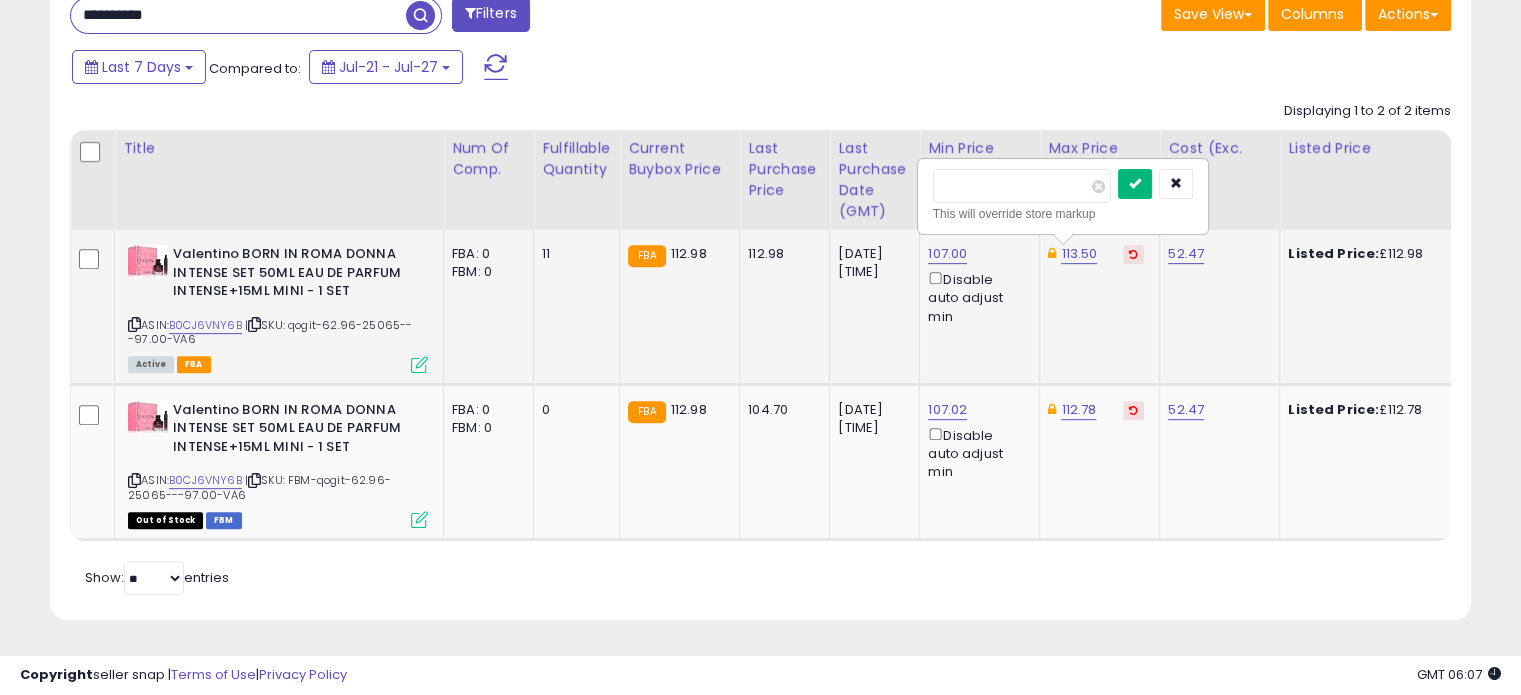 type on "******" 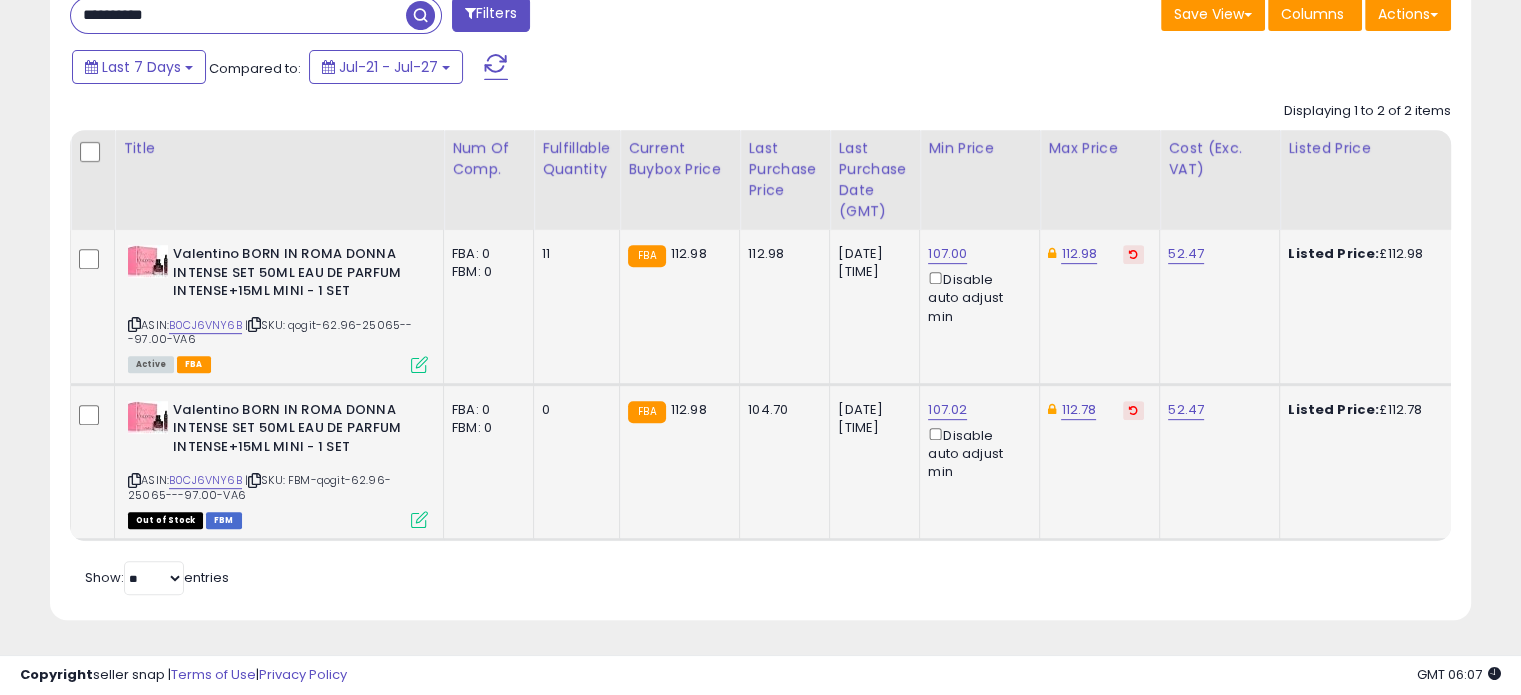 click at bounding box center (1052, 409) 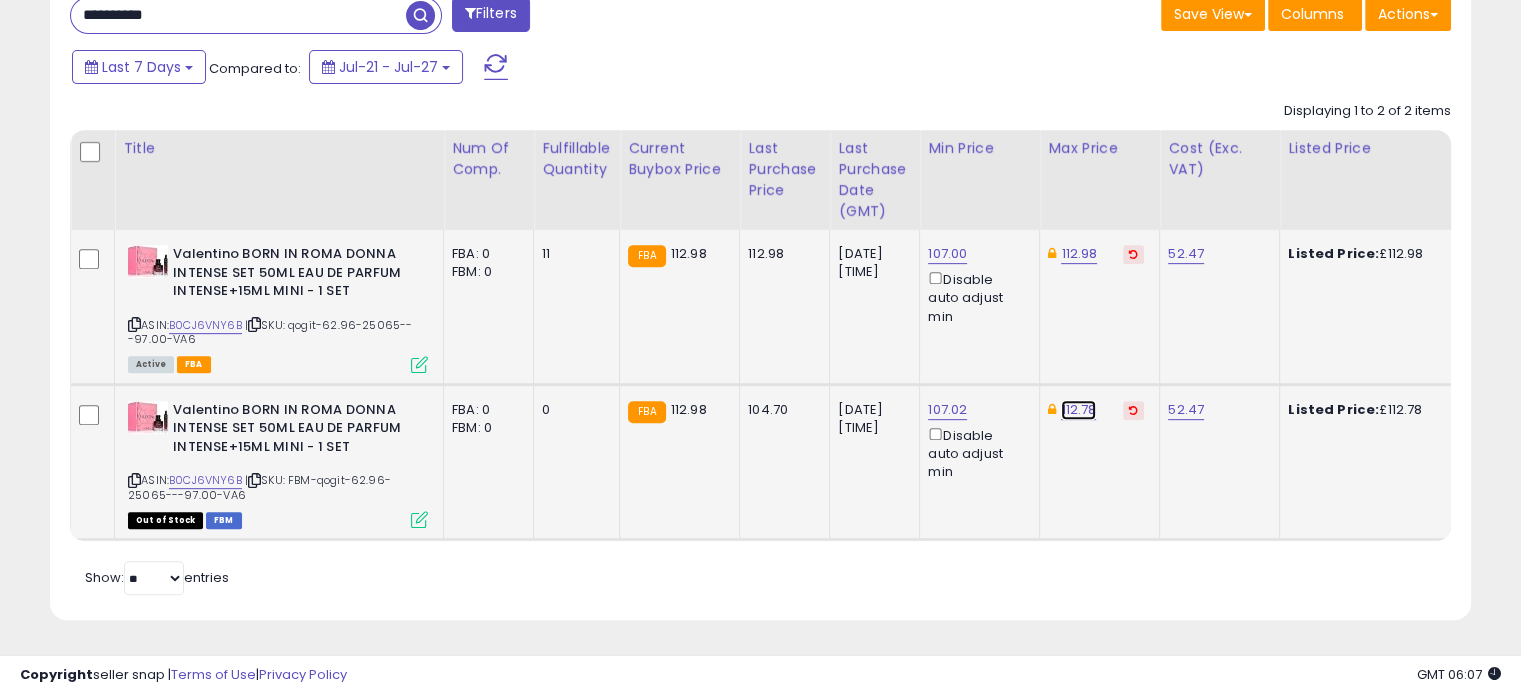 click on "112.78" at bounding box center [1079, 254] 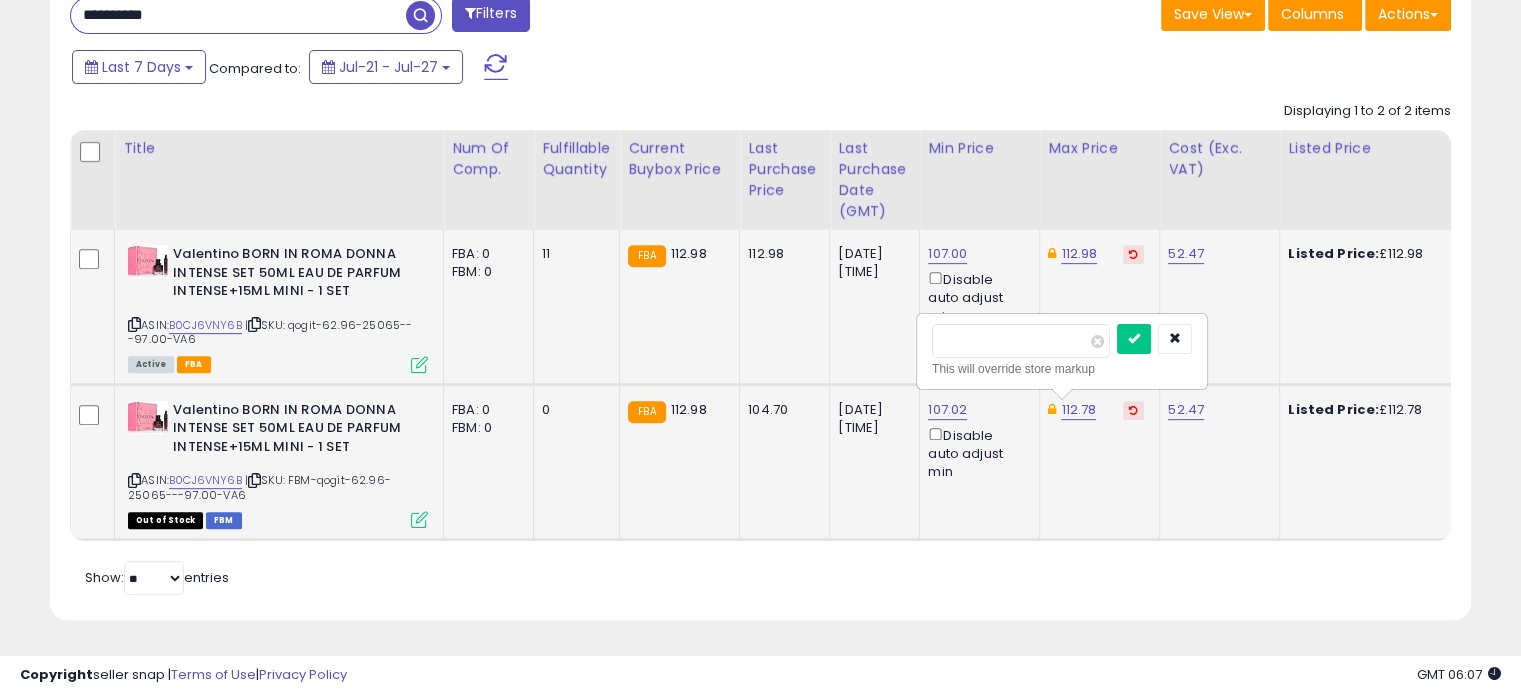 click on "******" at bounding box center [1021, 341] 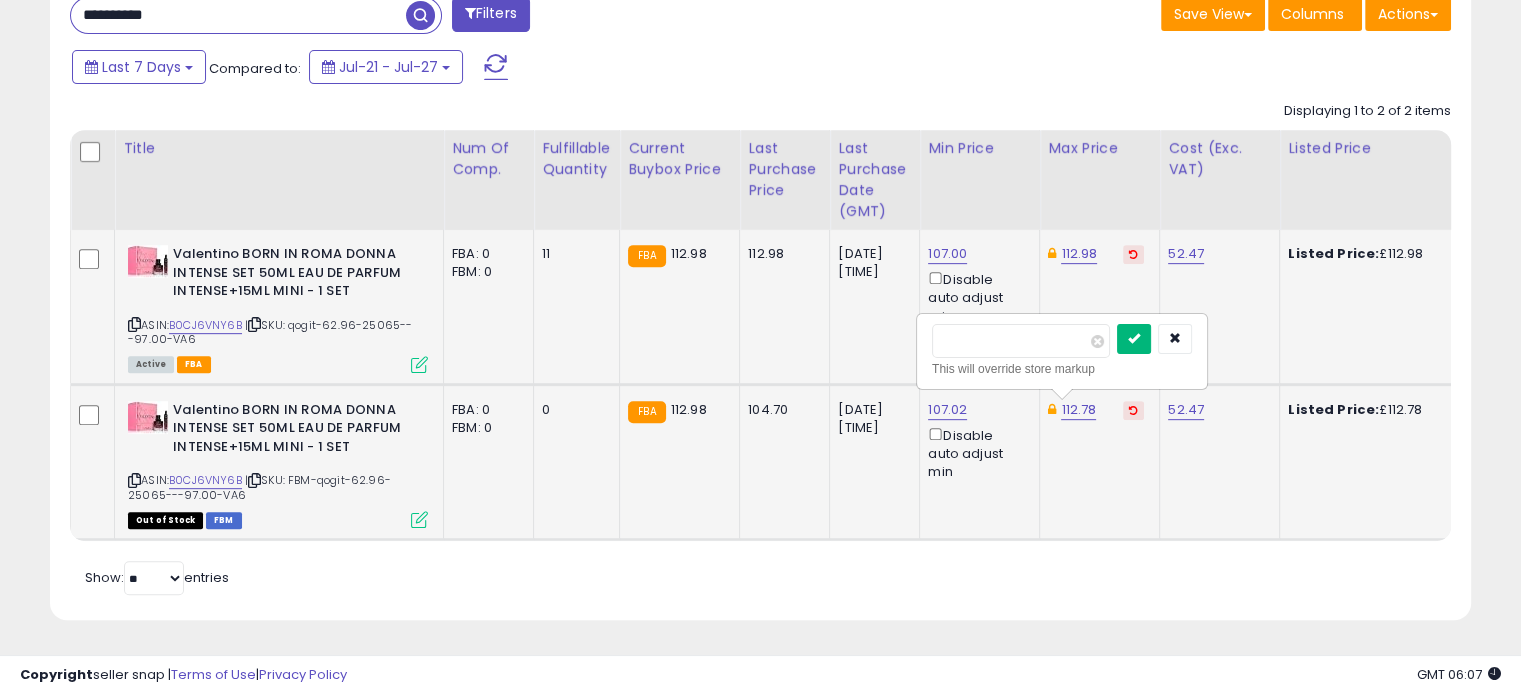 type on "******" 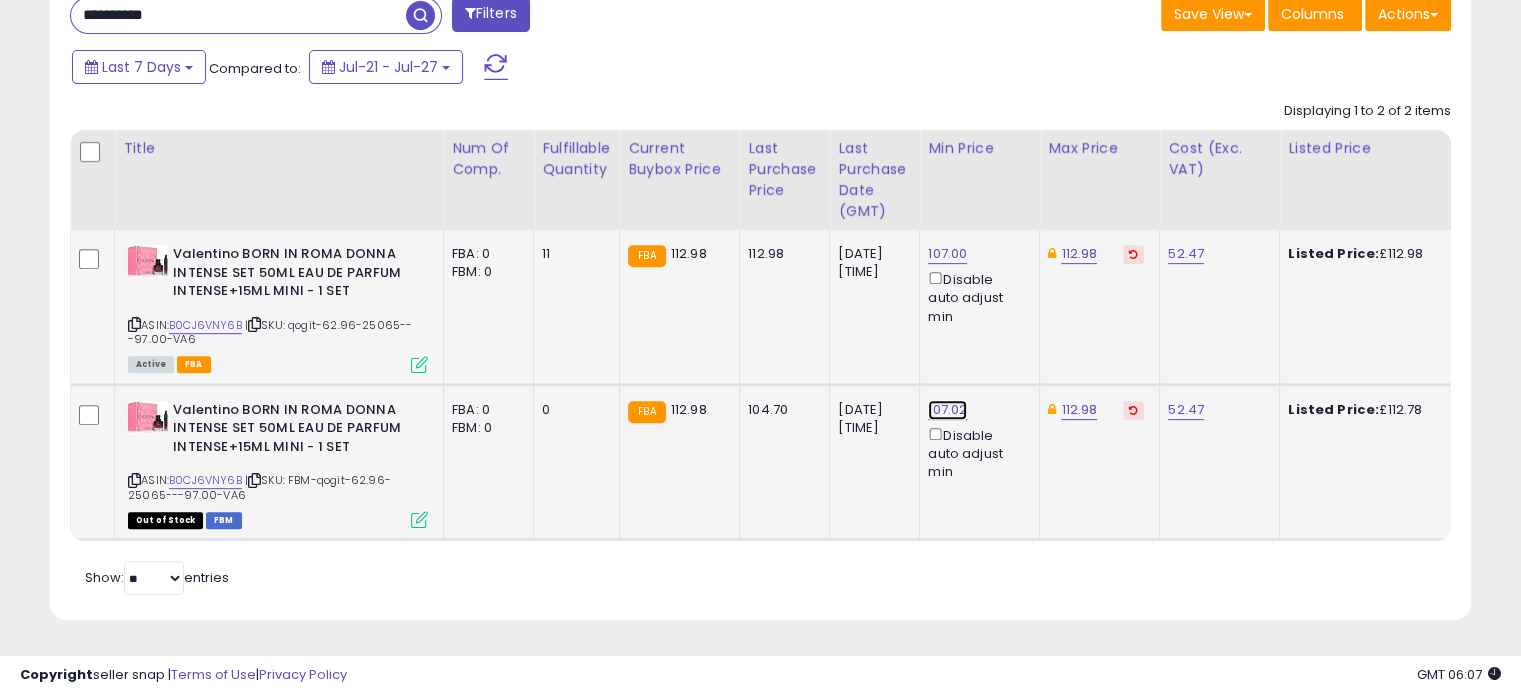 click on "107.02" at bounding box center [947, 254] 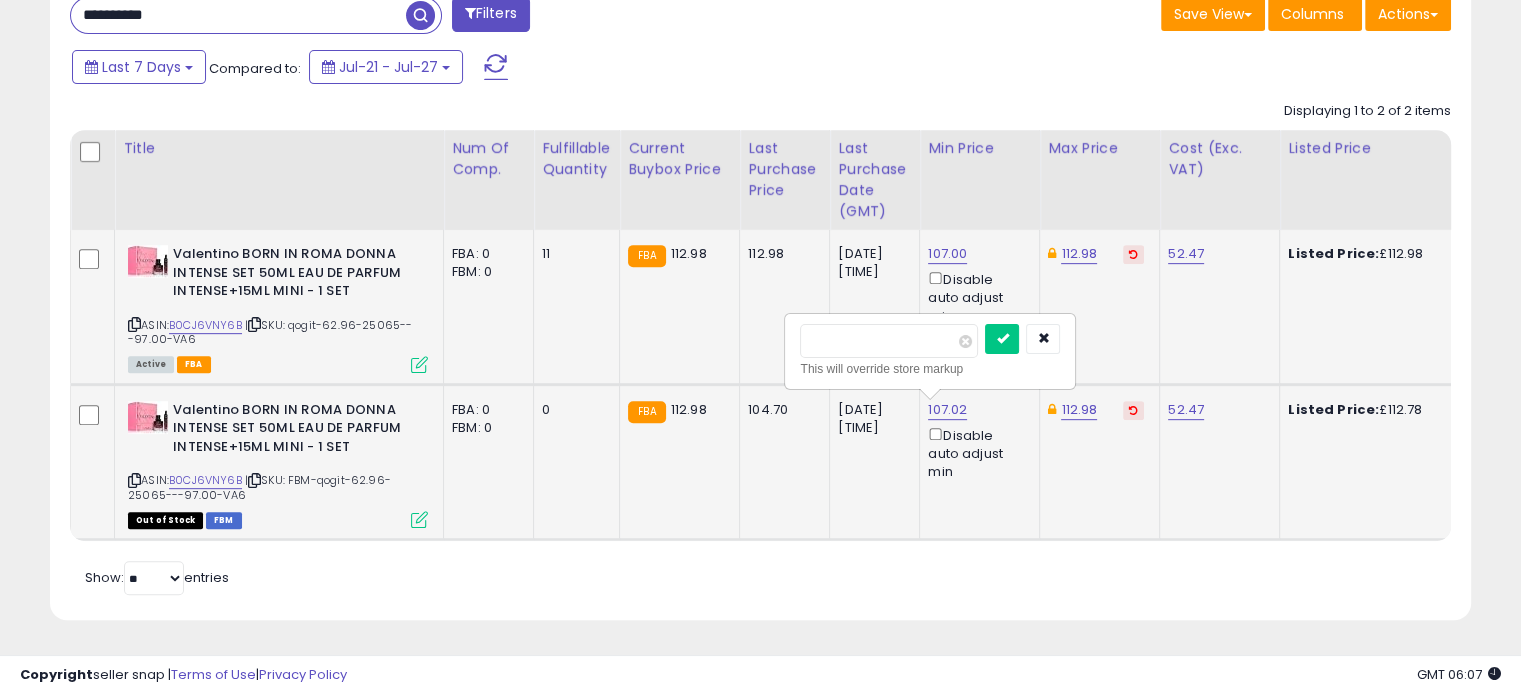 drag, startPoint x: 858, startPoint y: 337, endPoint x: 847, endPoint y: 339, distance: 11.18034 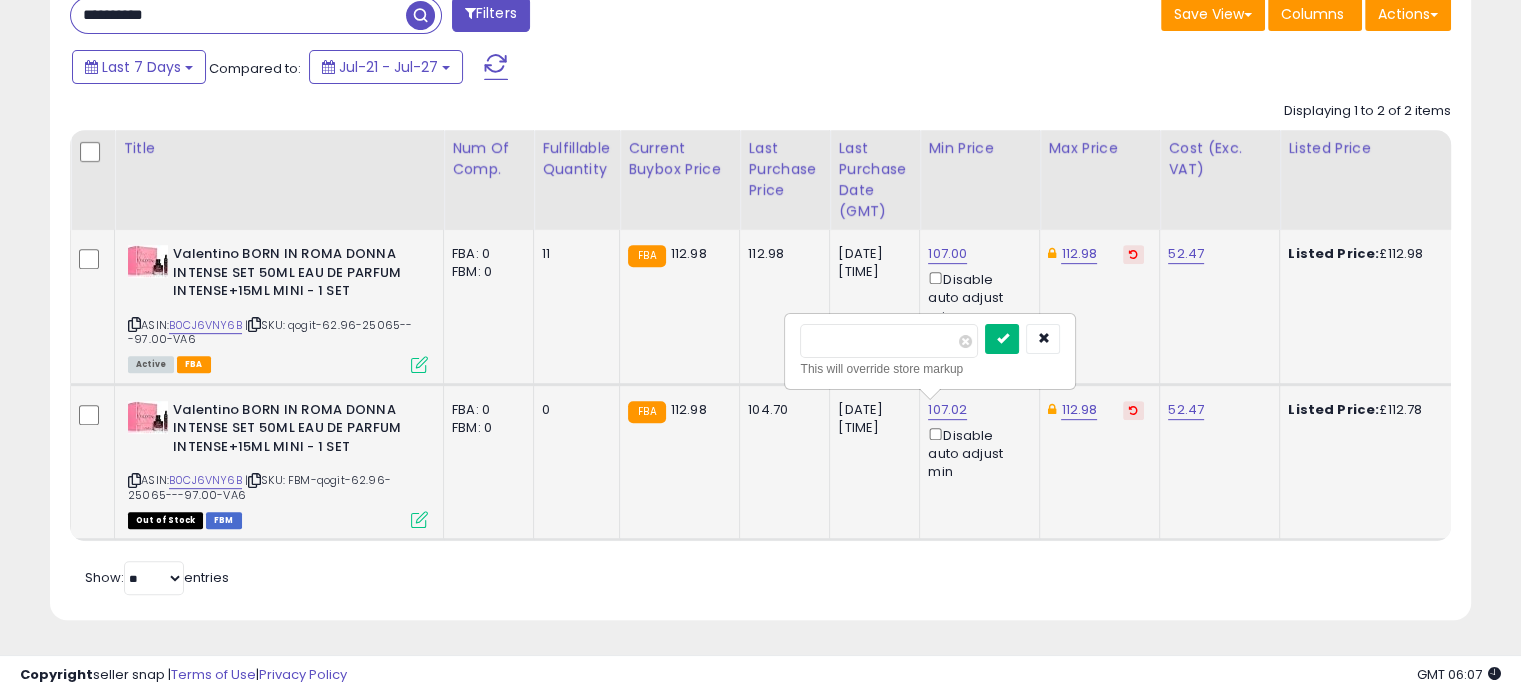 type on "******" 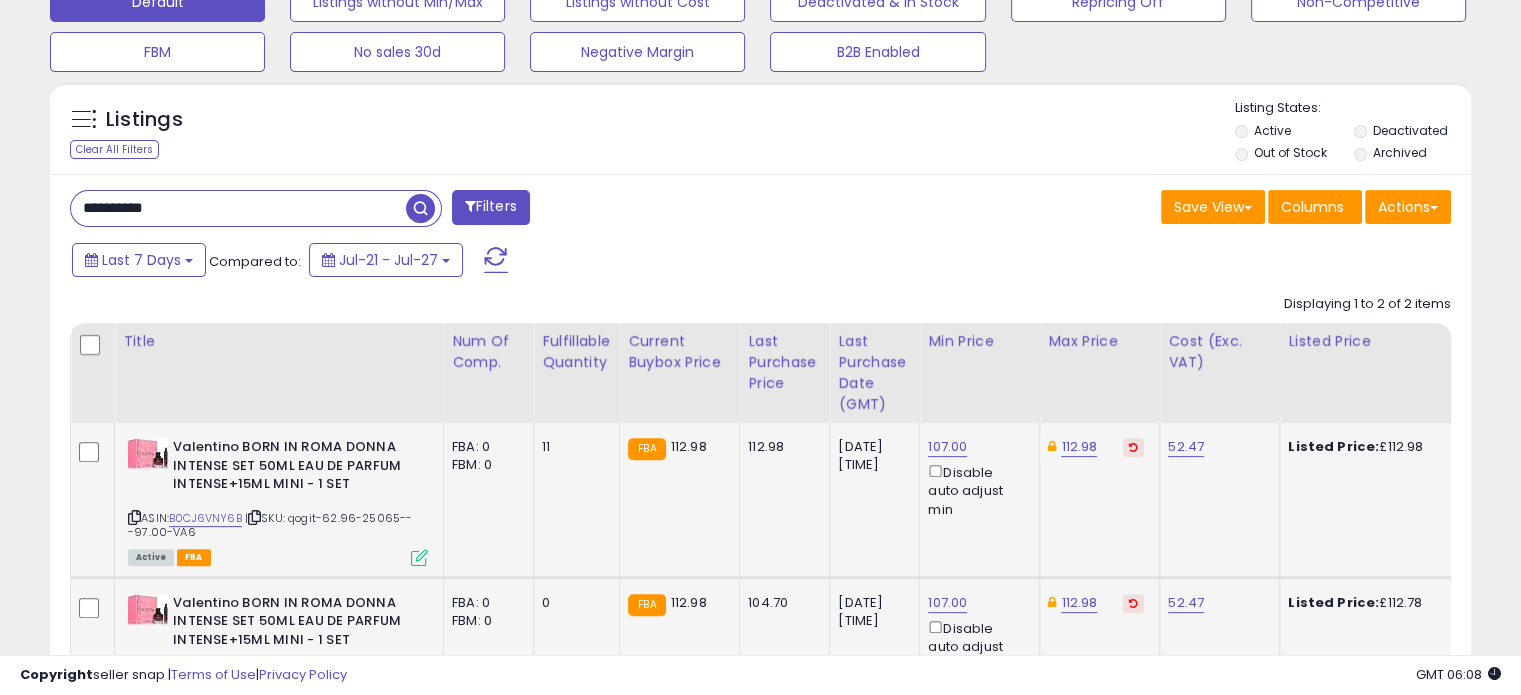 scroll, scrollTop: 644, scrollLeft: 0, axis: vertical 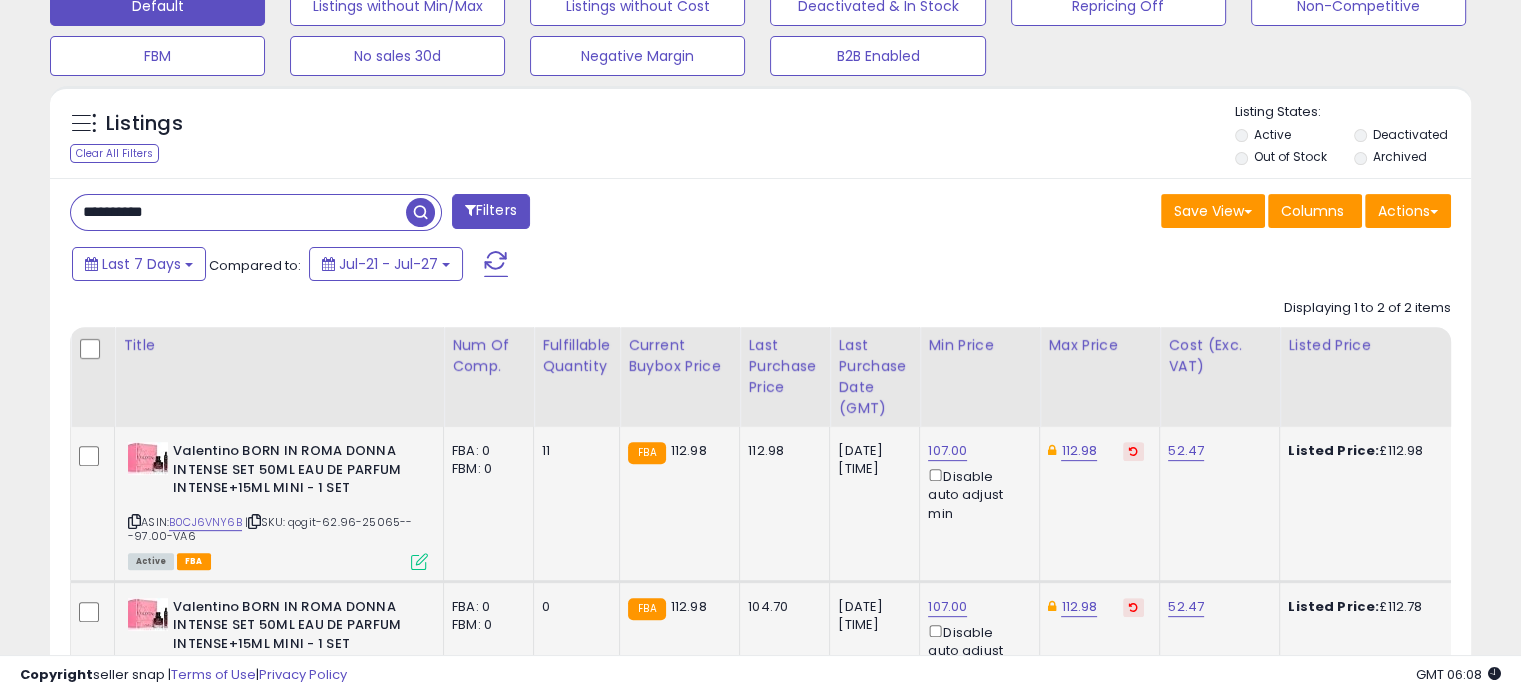 click on "**********" at bounding box center [238, 212] 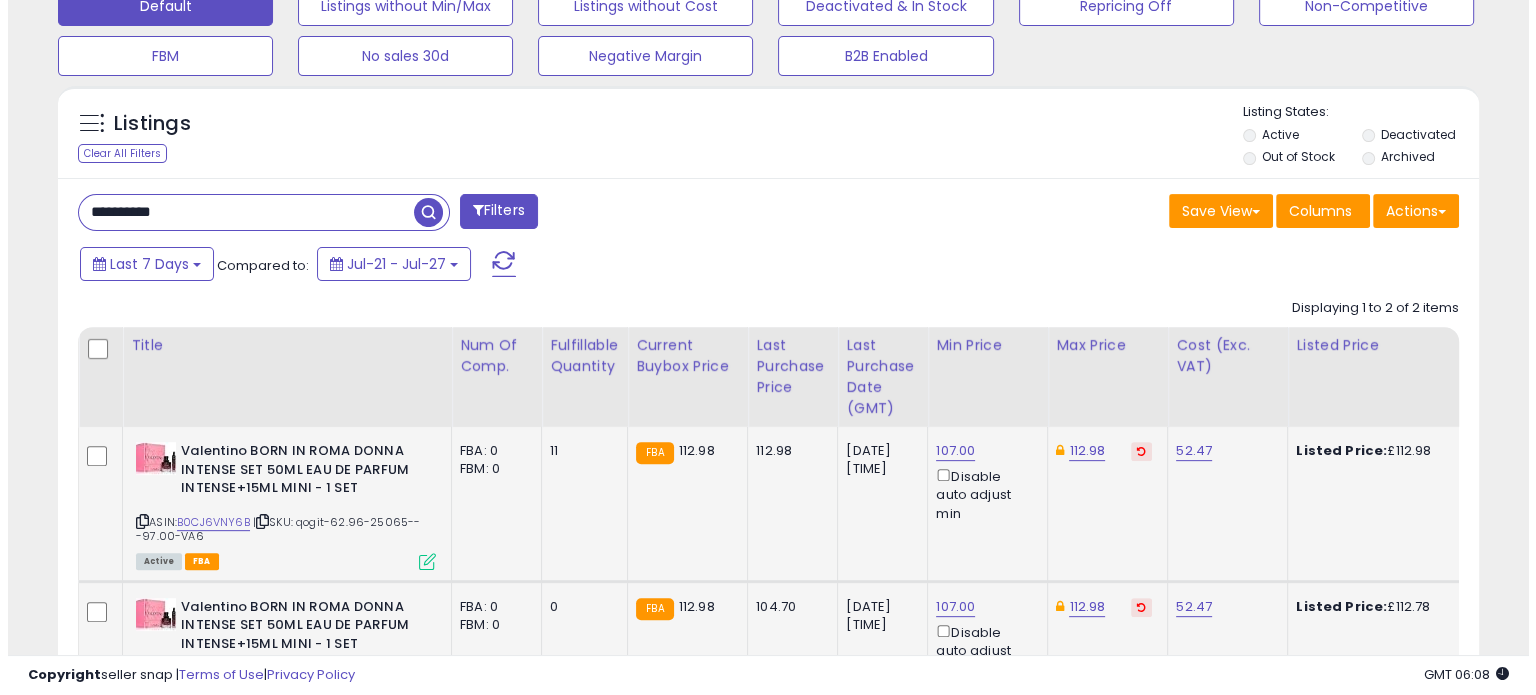 scroll, scrollTop: 544, scrollLeft: 0, axis: vertical 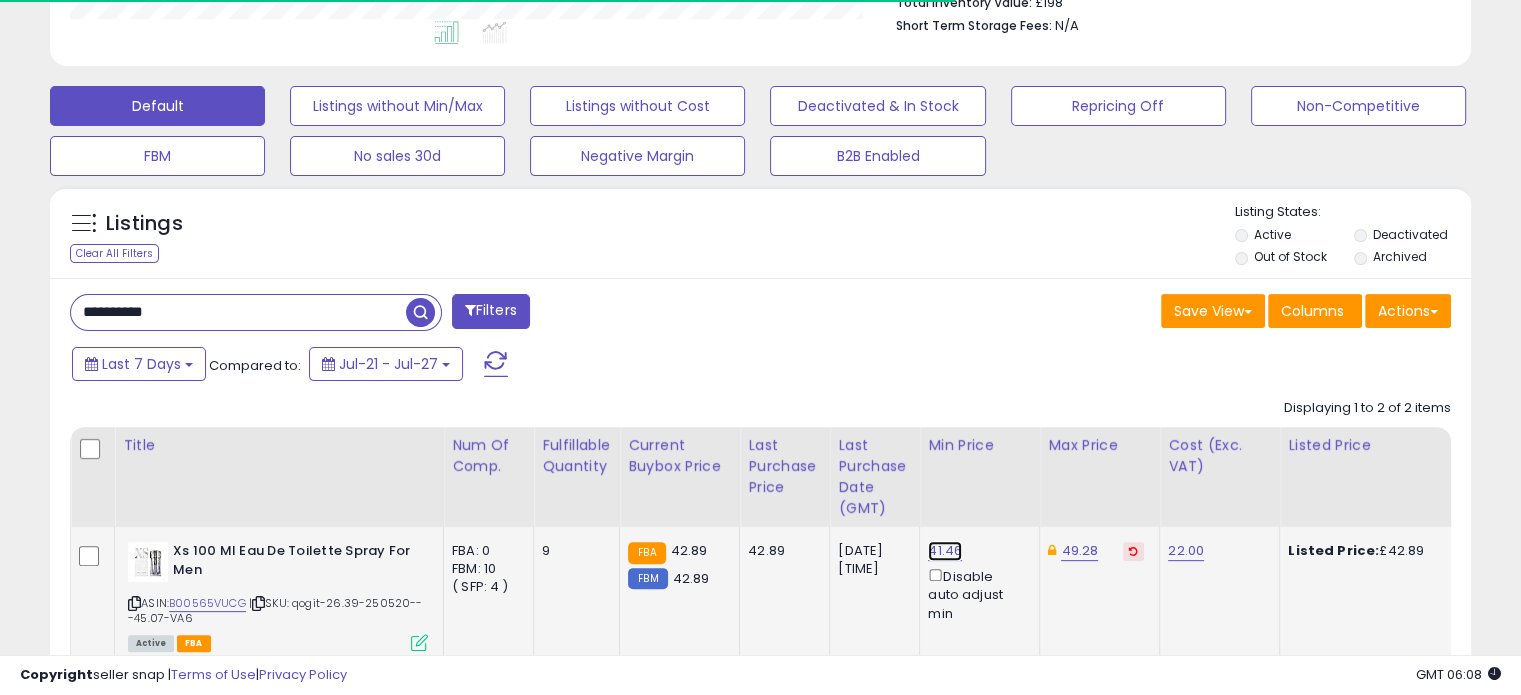 click on "41.46" at bounding box center (945, 551) 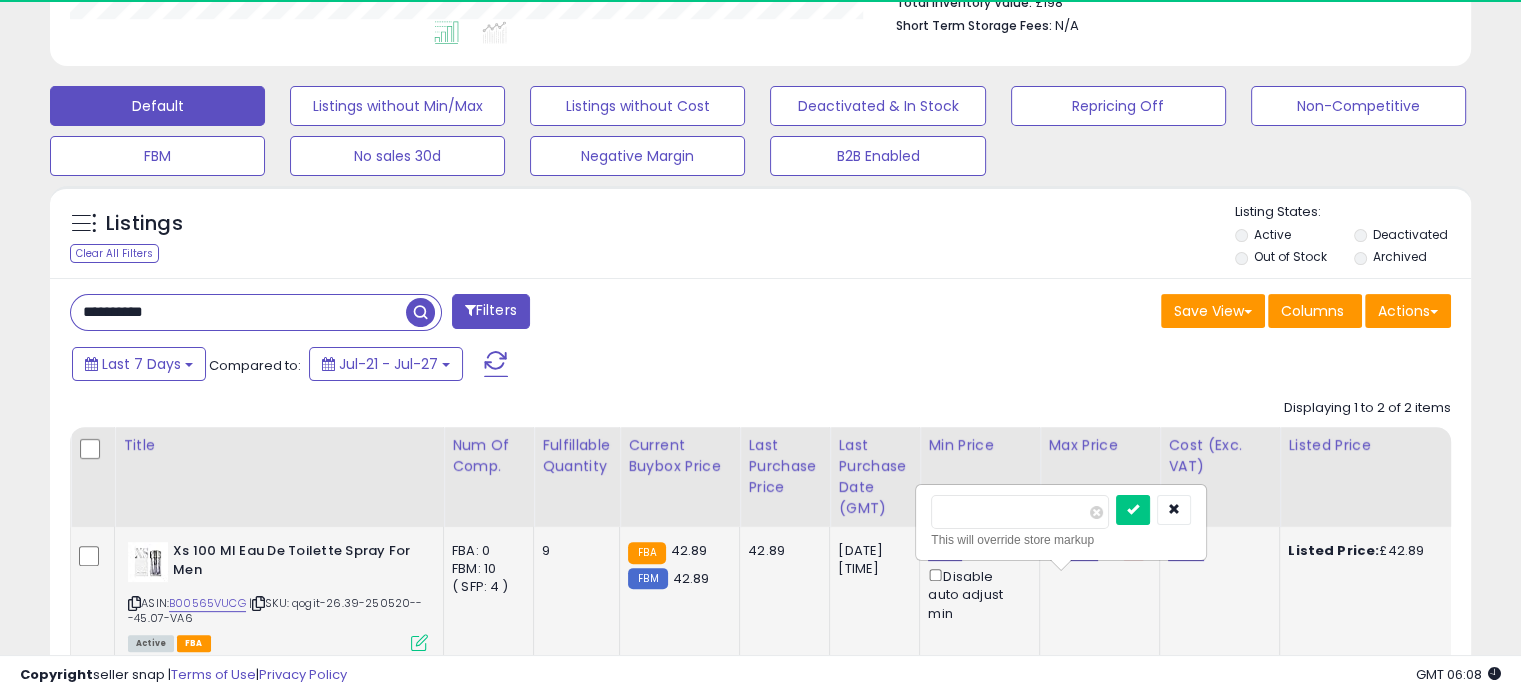 scroll, scrollTop: 999589, scrollLeft: 999176, axis: both 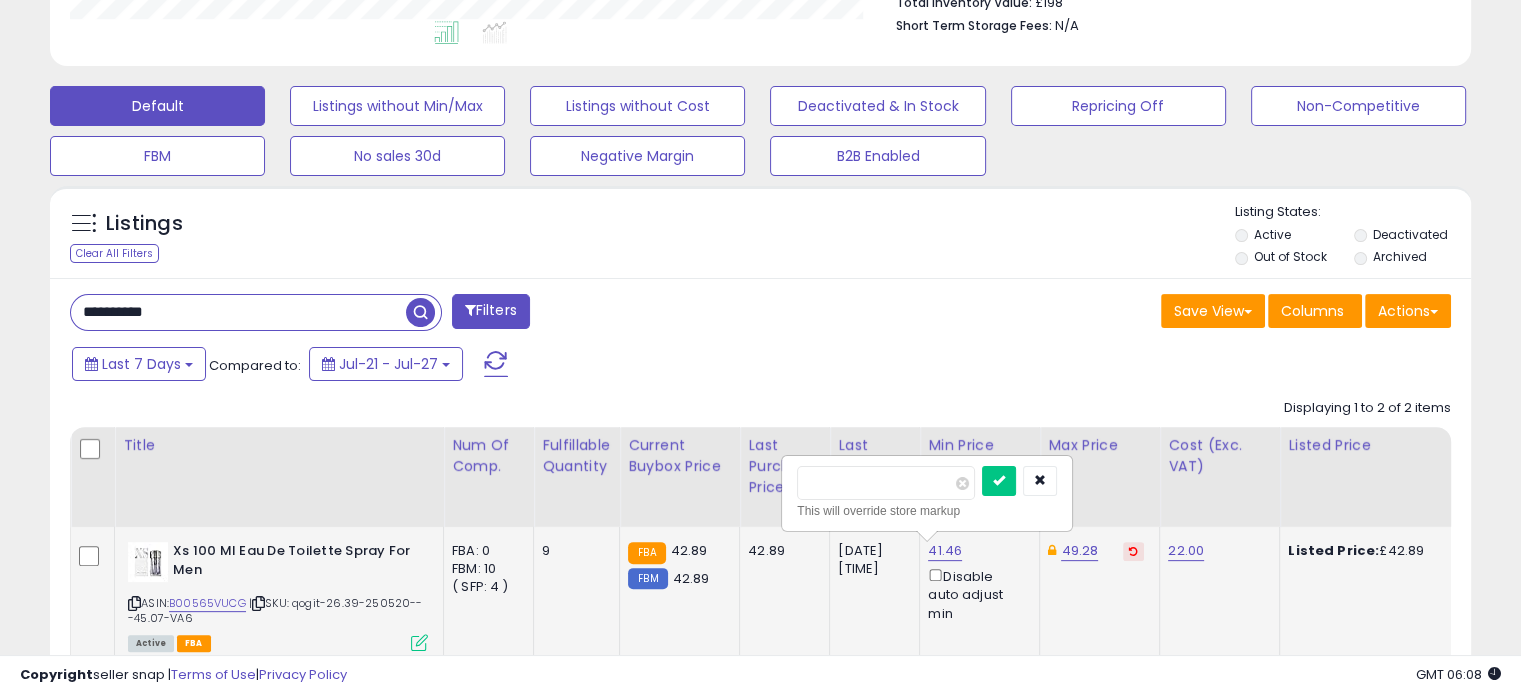 drag, startPoint x: 848, startPoint y: 477, endPoint x: 816, endPoint y: 477, distance: 32 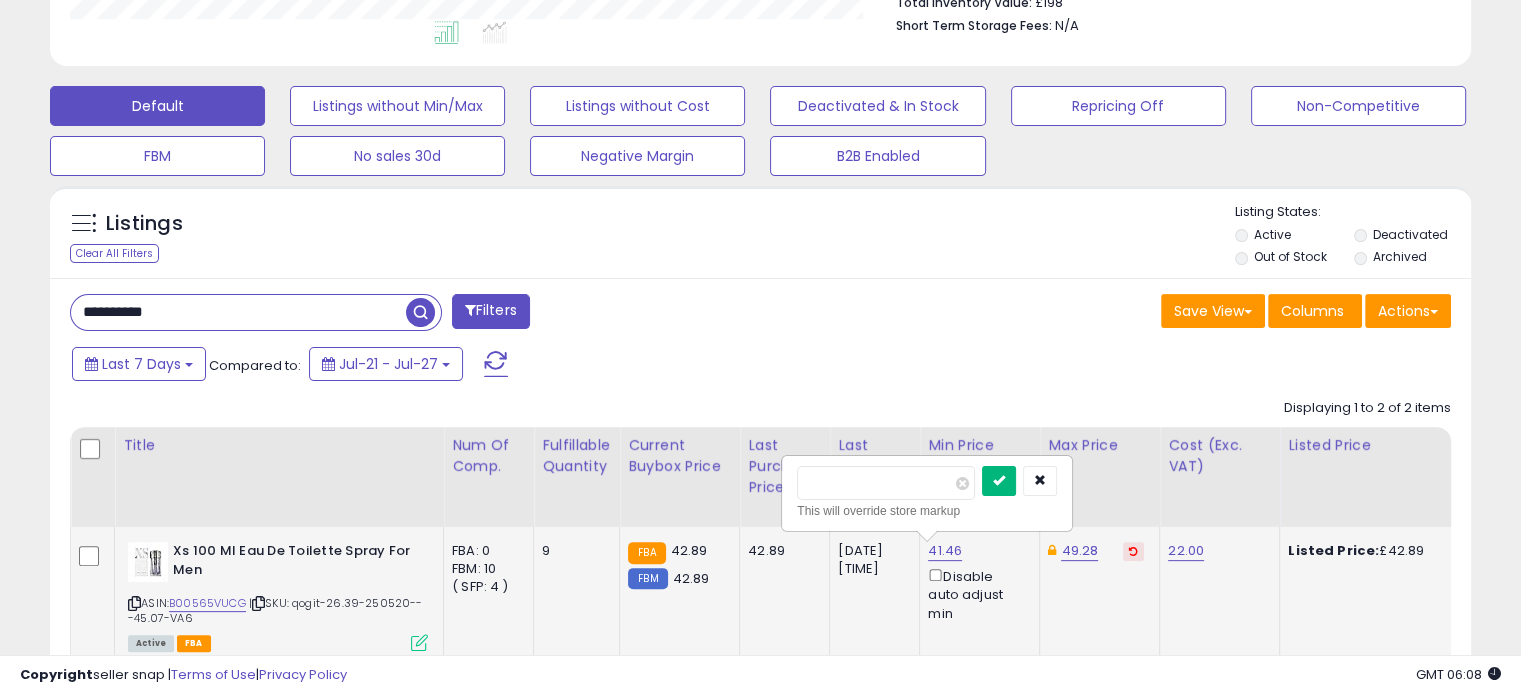 type on "*****" 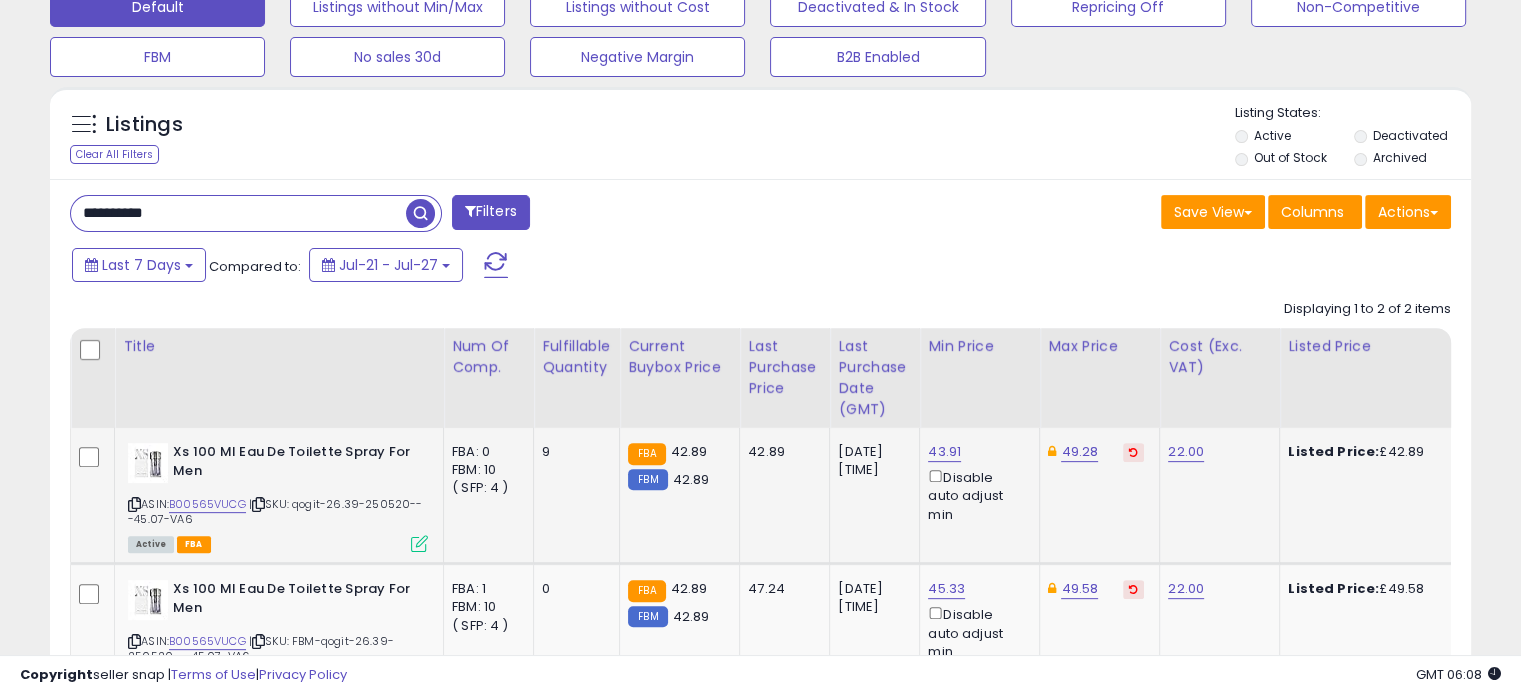 scroll, scrollTop: 744, scrollLeft: 0, axis: vertical 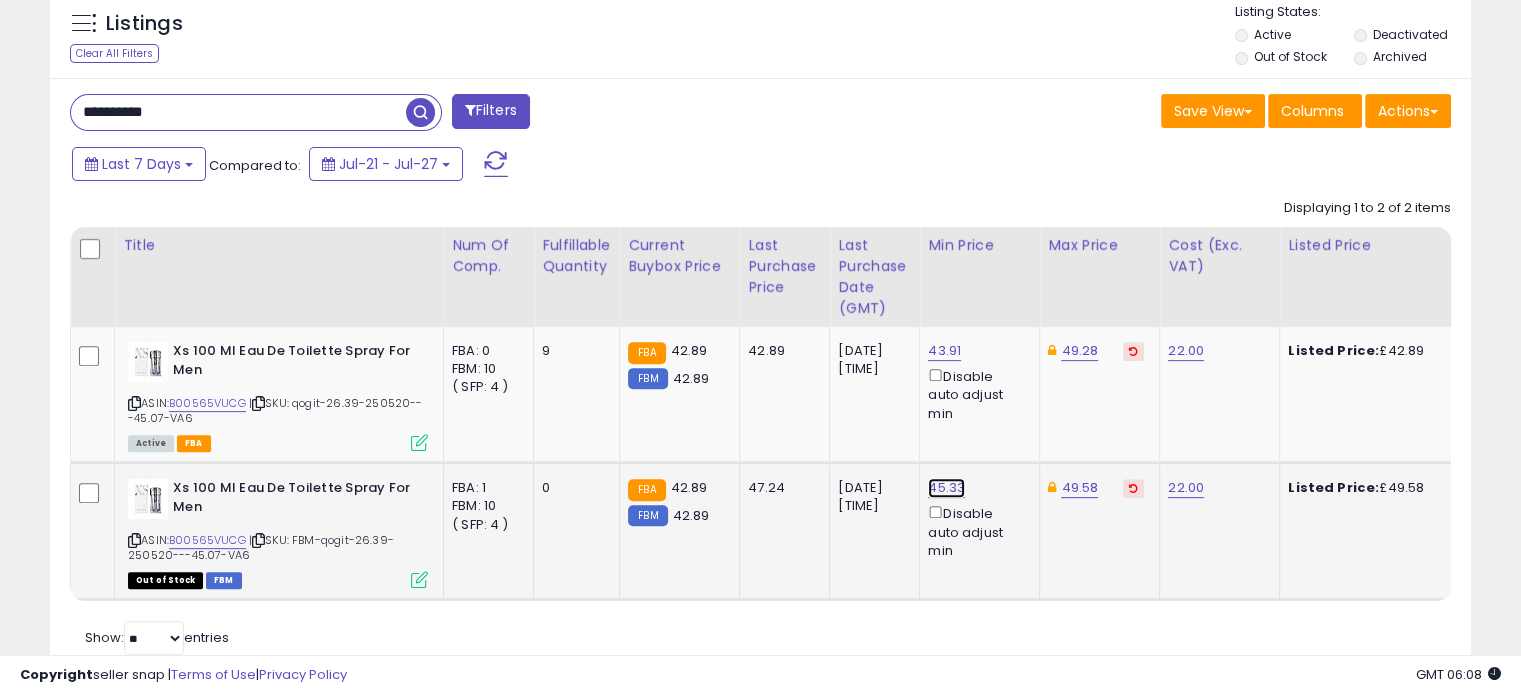 click on "45.33" at bounding box center (944, 351) 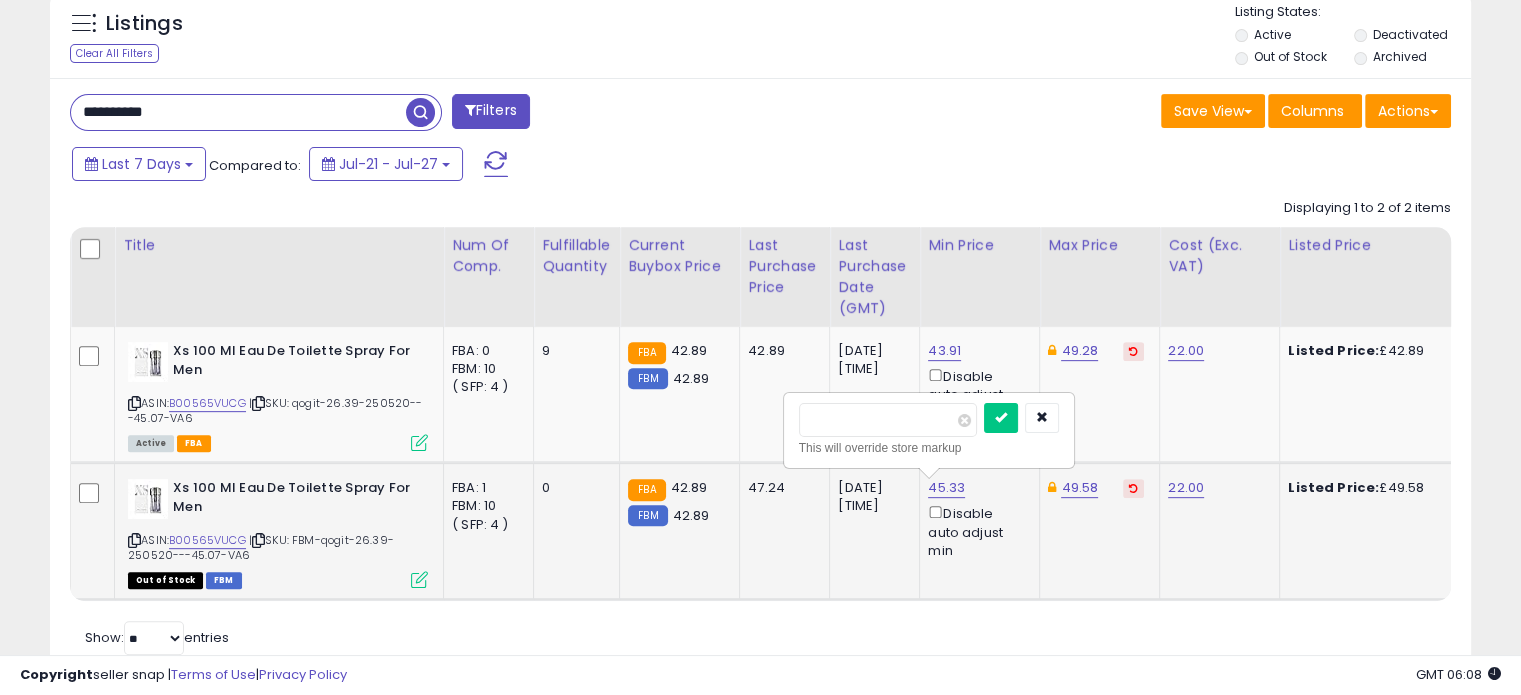 drag, startPoint x: 865, startPoint y: 423, endPoint x: 822, endPoint y: 431, distance: 43.737854 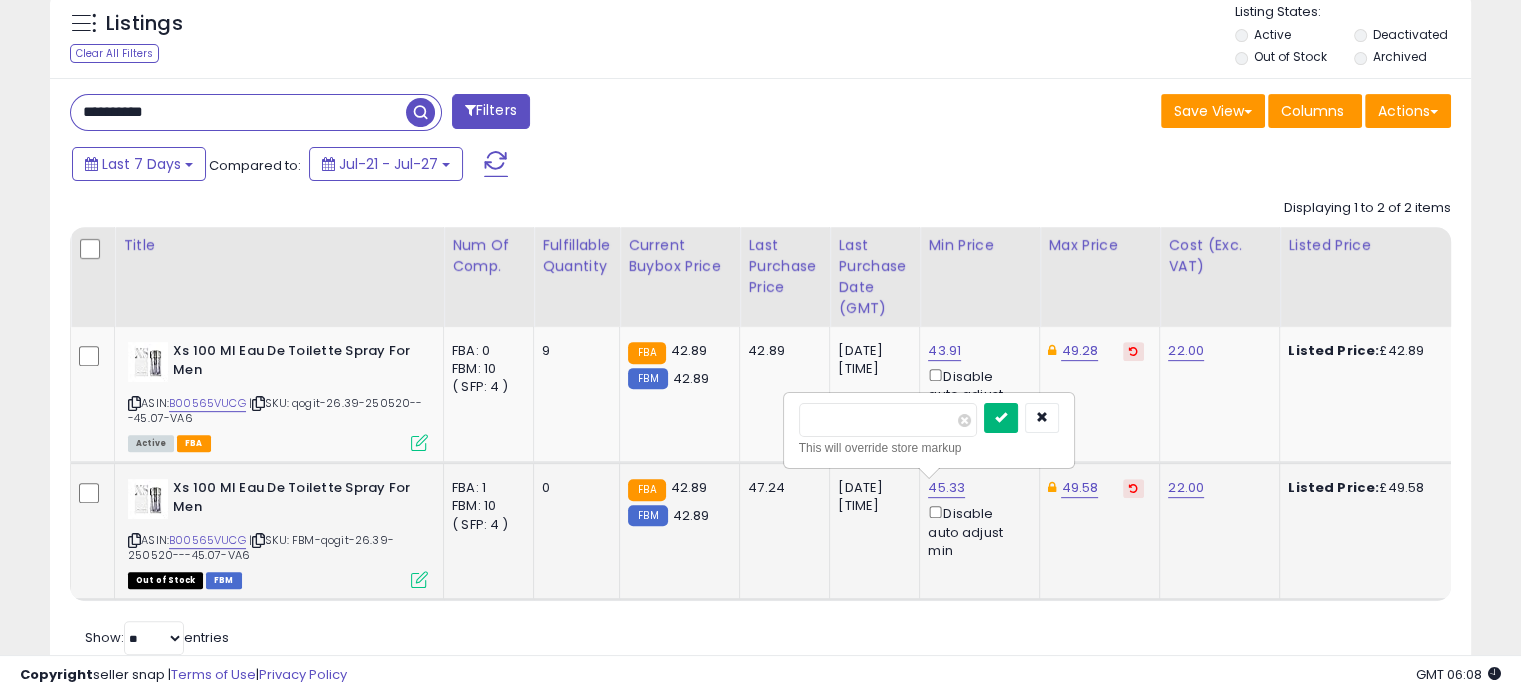 type on "*****" 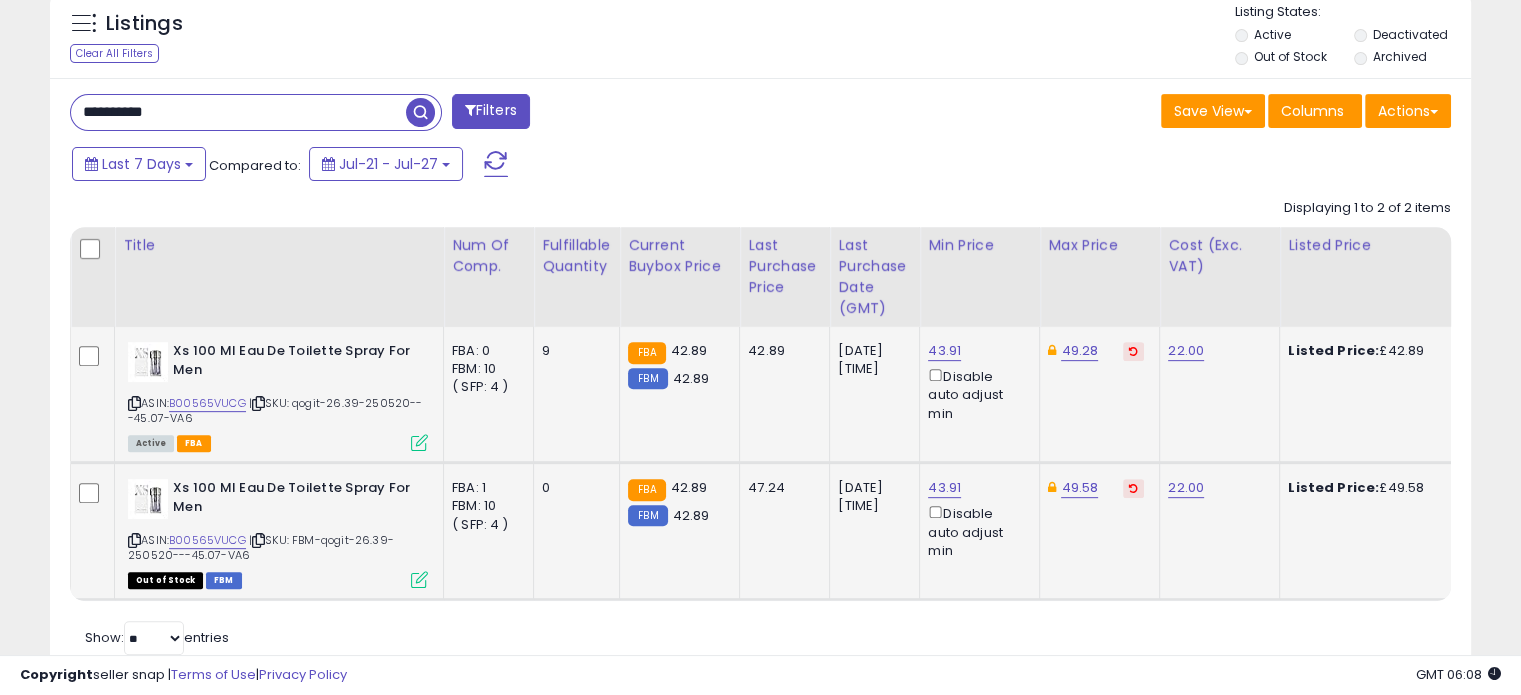 click on "49.28" at bounding box center [1096, 351] 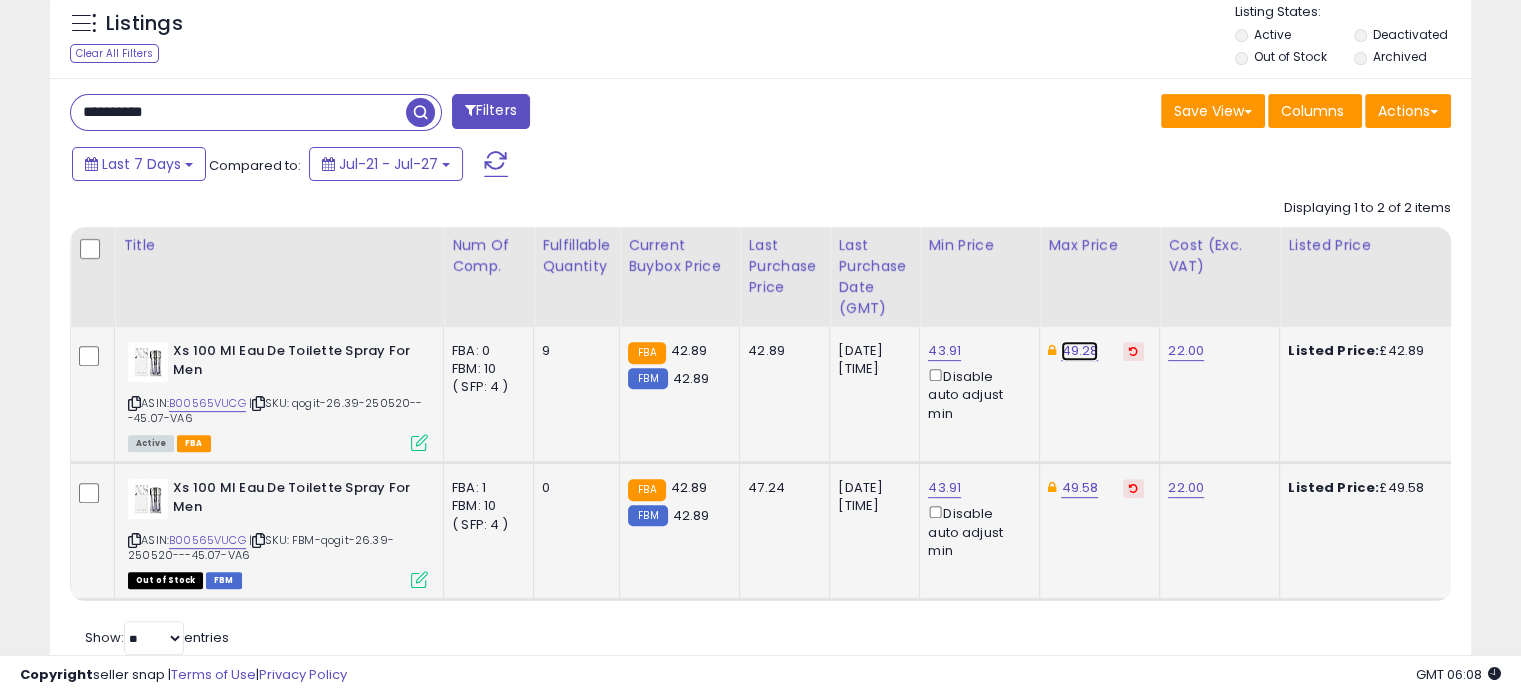click on "49.28" at bounding box center (1079, 351) 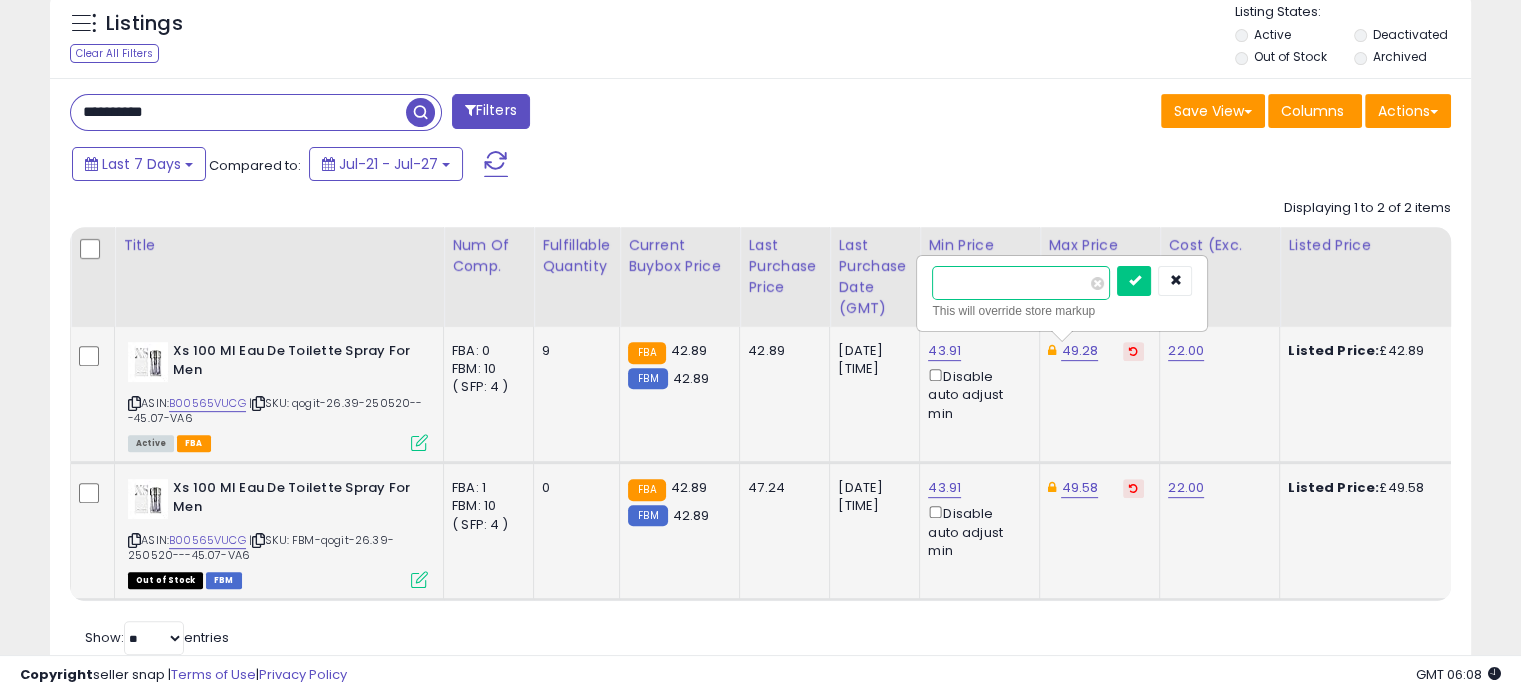drag, startPoint x: 985, startPoint y: 275, endPoint x: 952, endPoint y: 282, distance: 33.734257 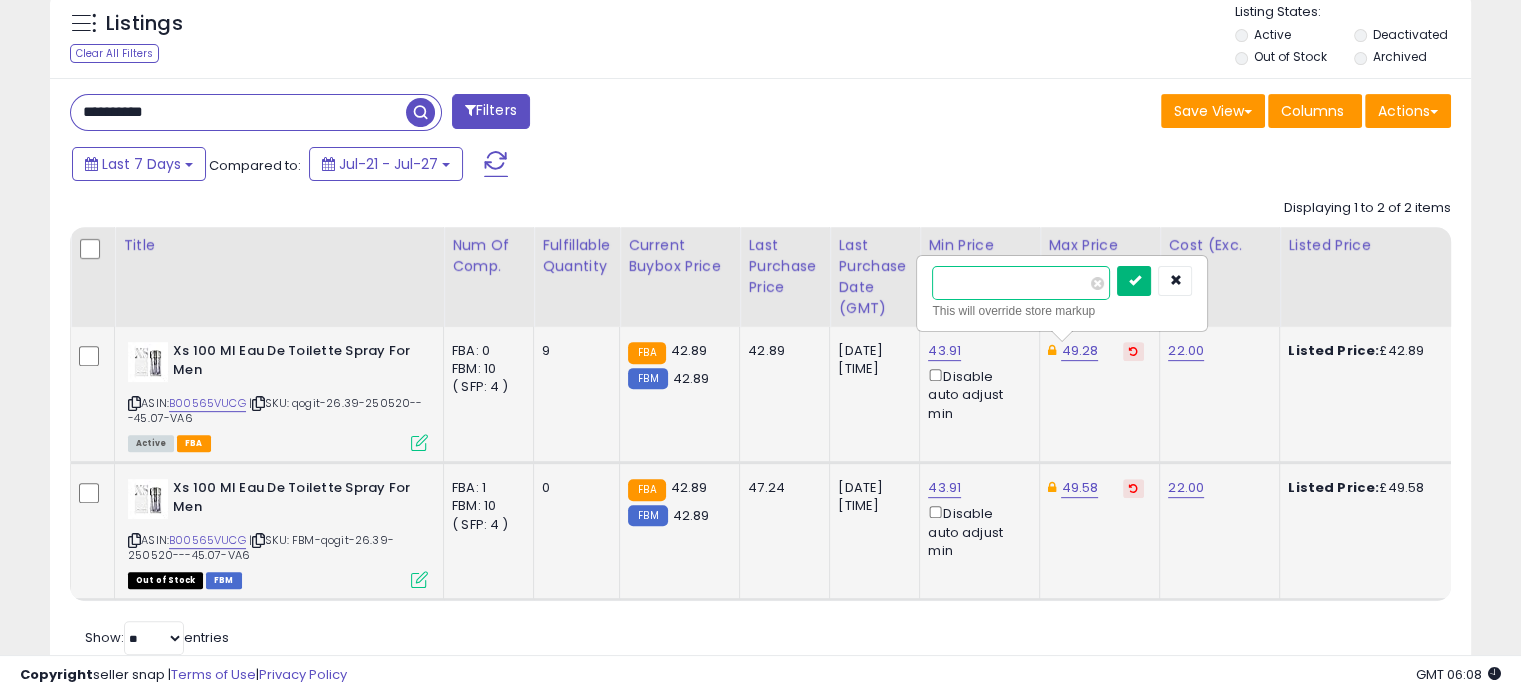 type on "**" 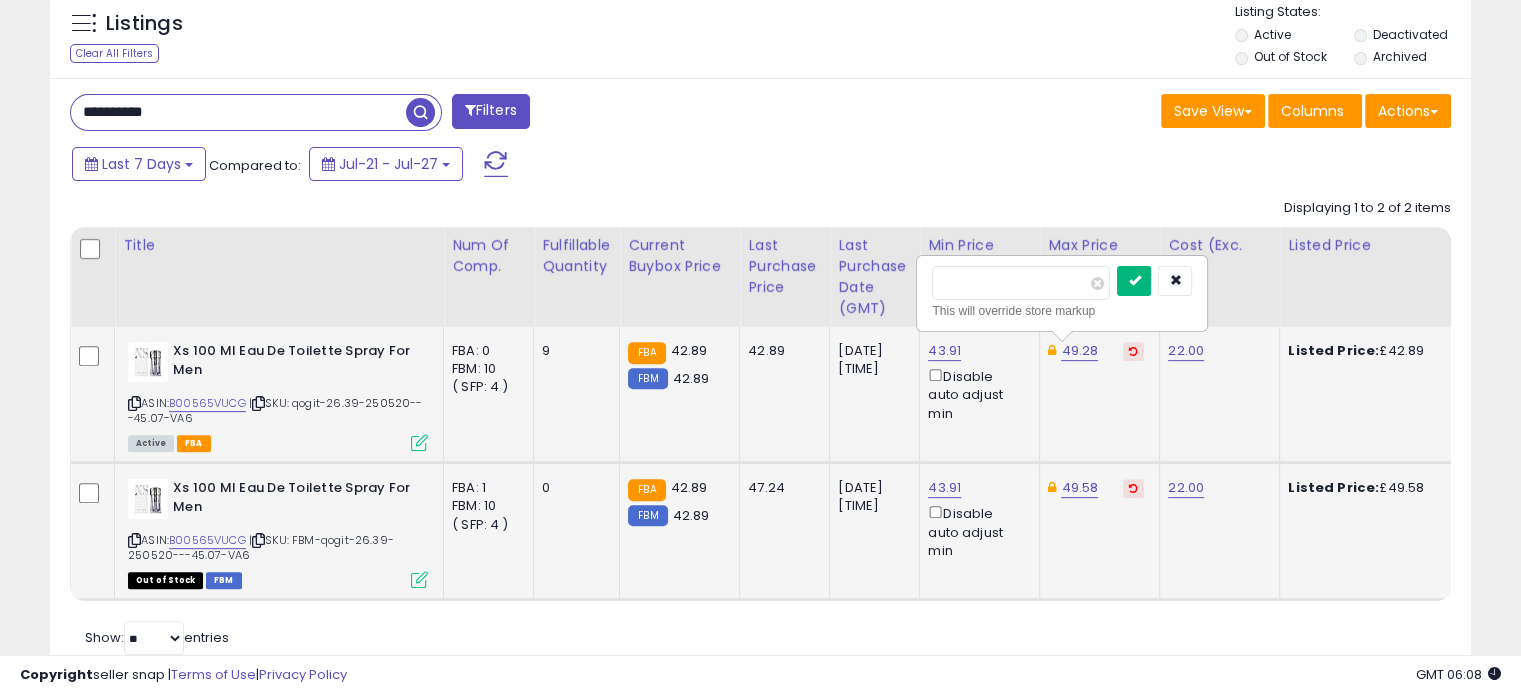 click at bounding box center (1134, 281) 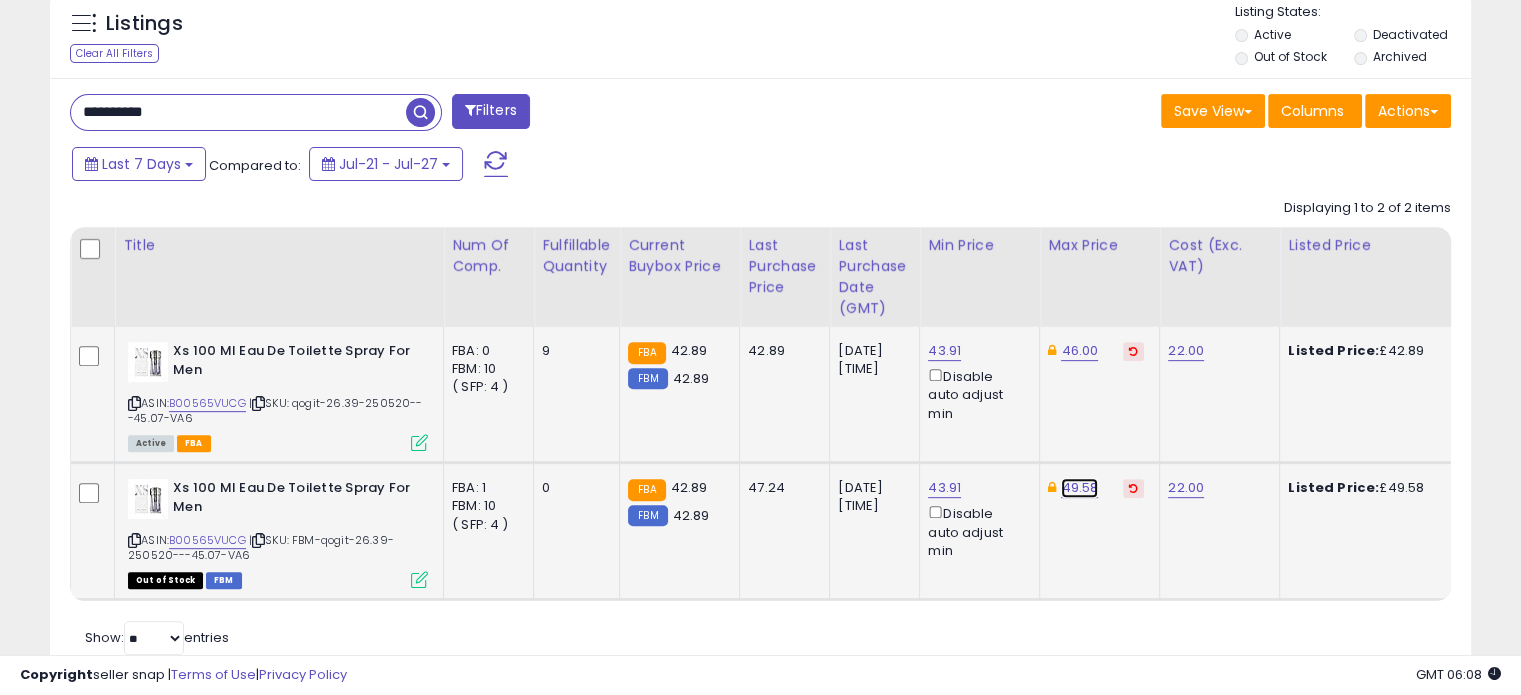 click on "49.58" at bounding box center [1079, 351] 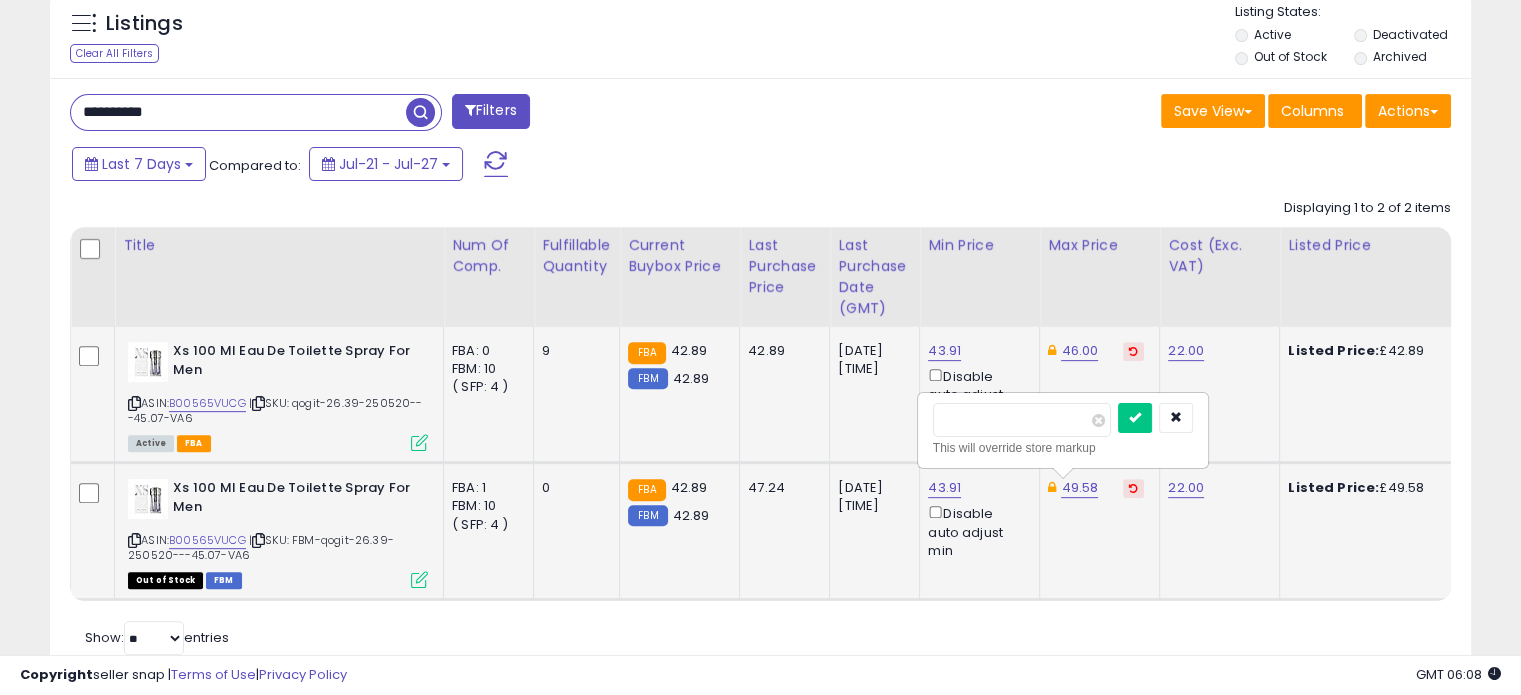 drag, startPoint x: 988, startPoint y: 421, endPoint x: 951, endPoint y: 428, distance: 37.65634 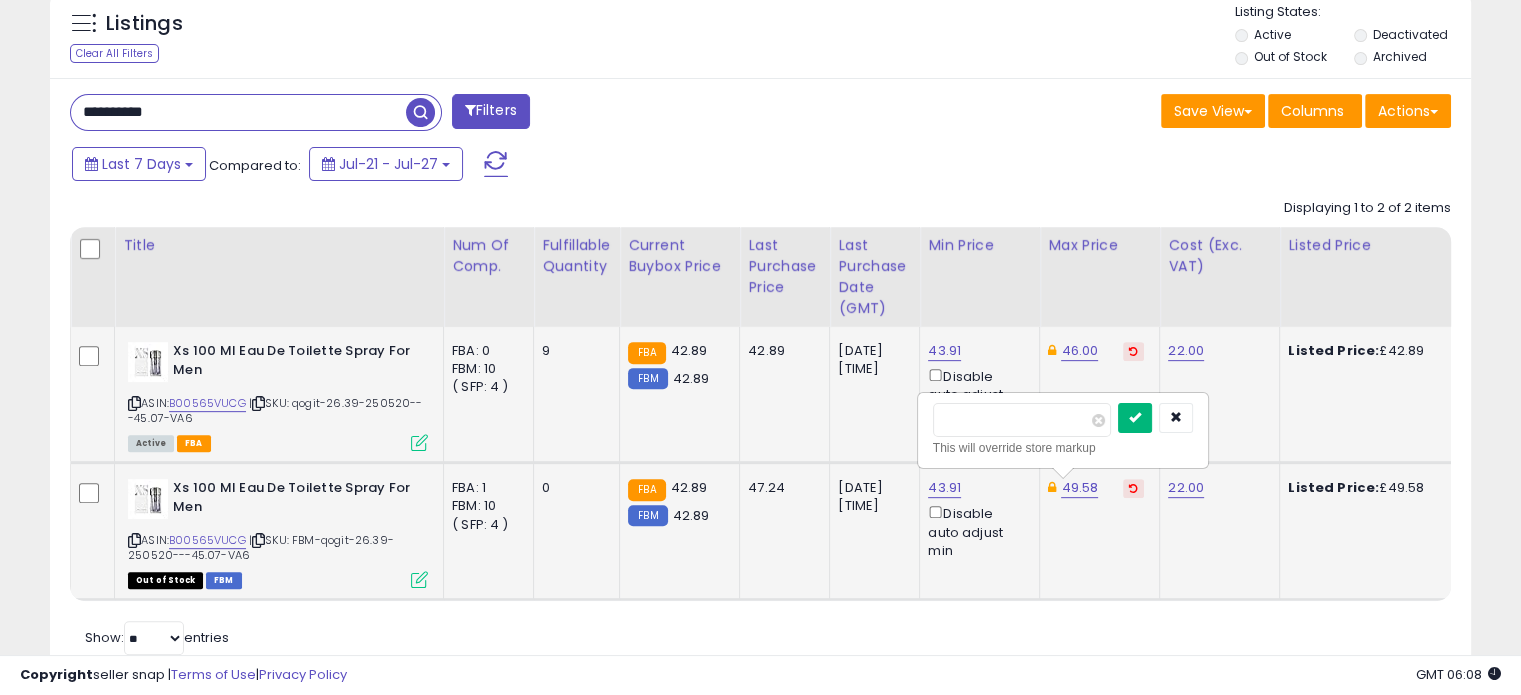 type on "**" 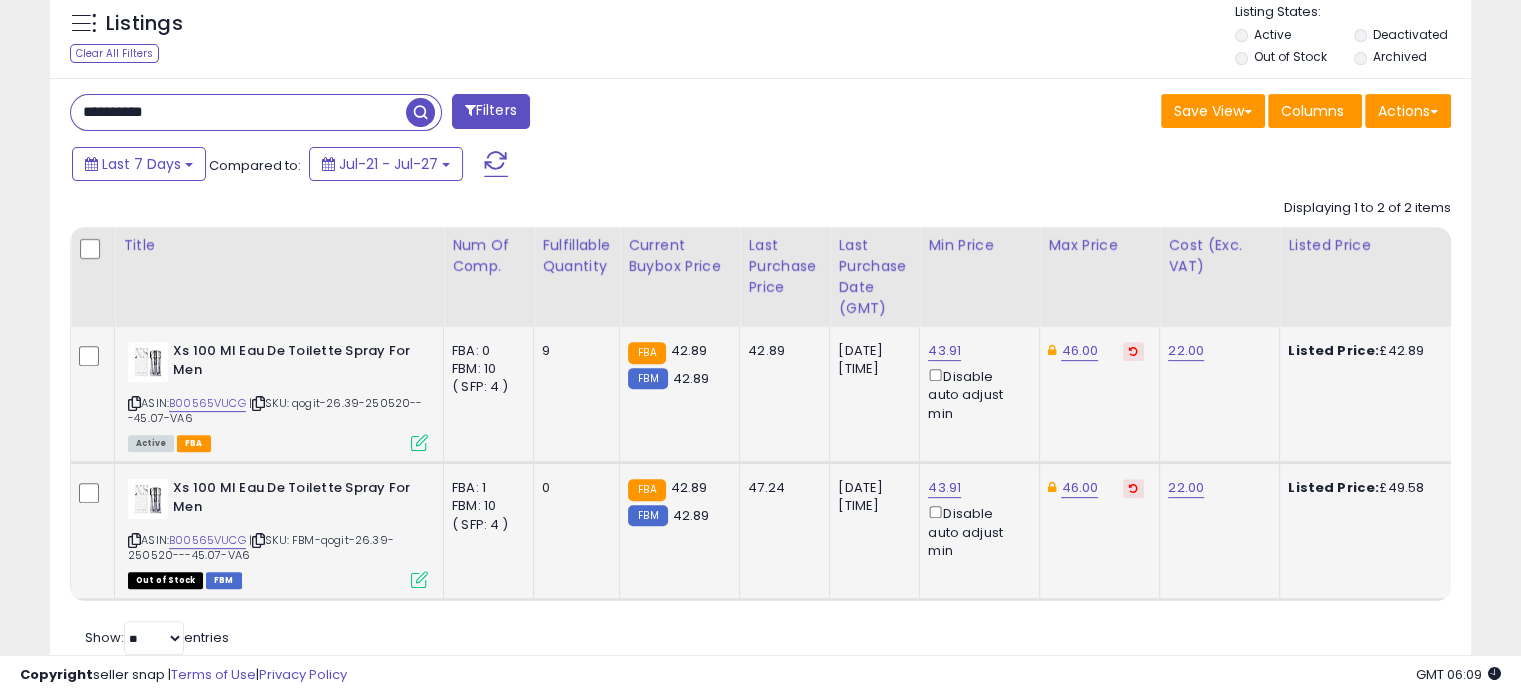 click on "**********" at bounding box center [238, 112] 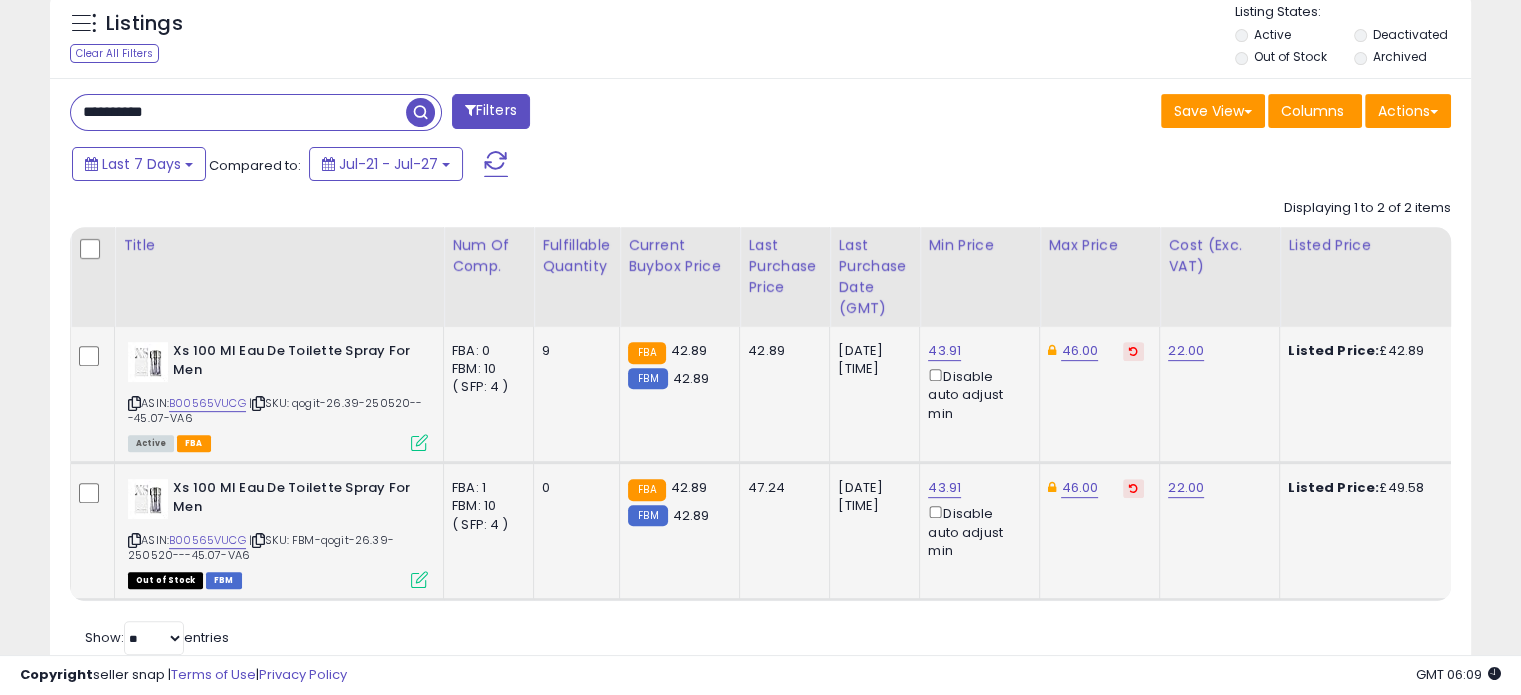 paste 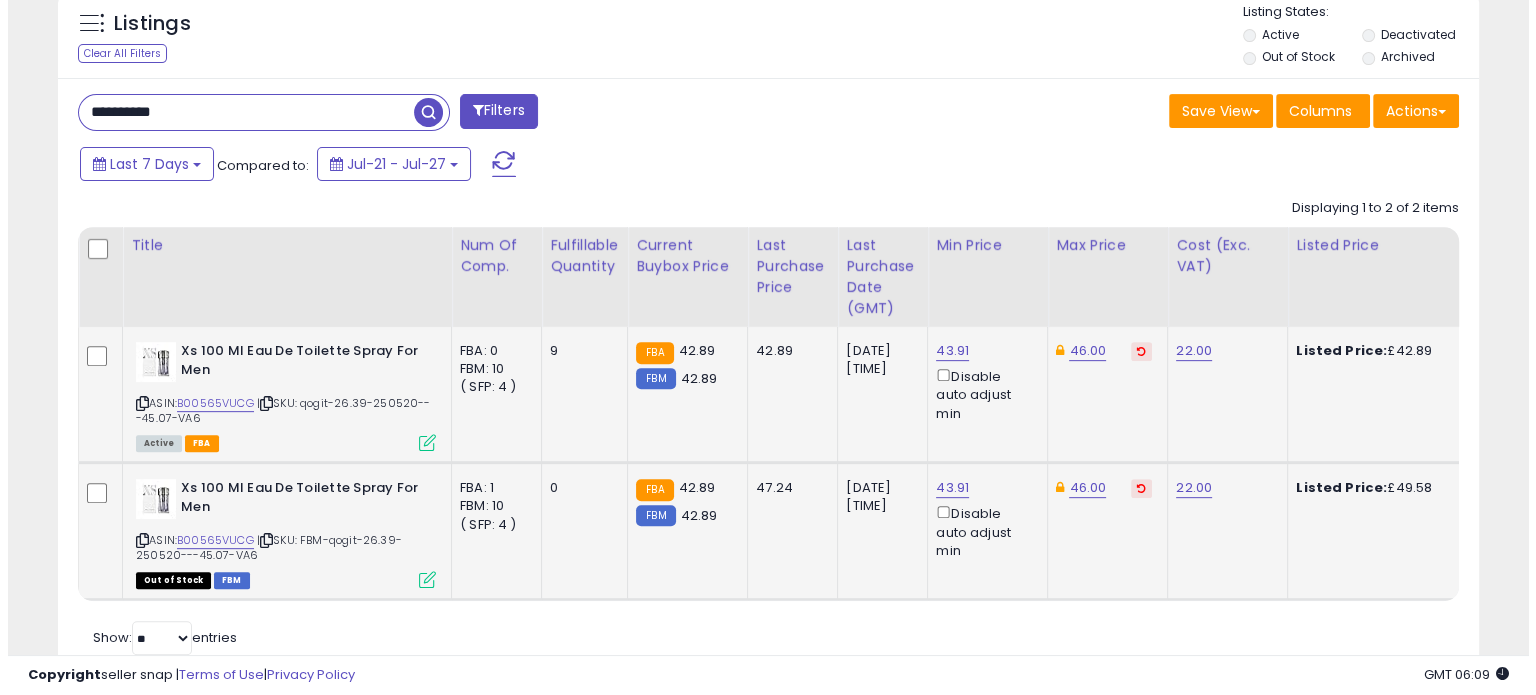 scroll, scrollTop: 544, scrollLeft: 0, axis: vertical 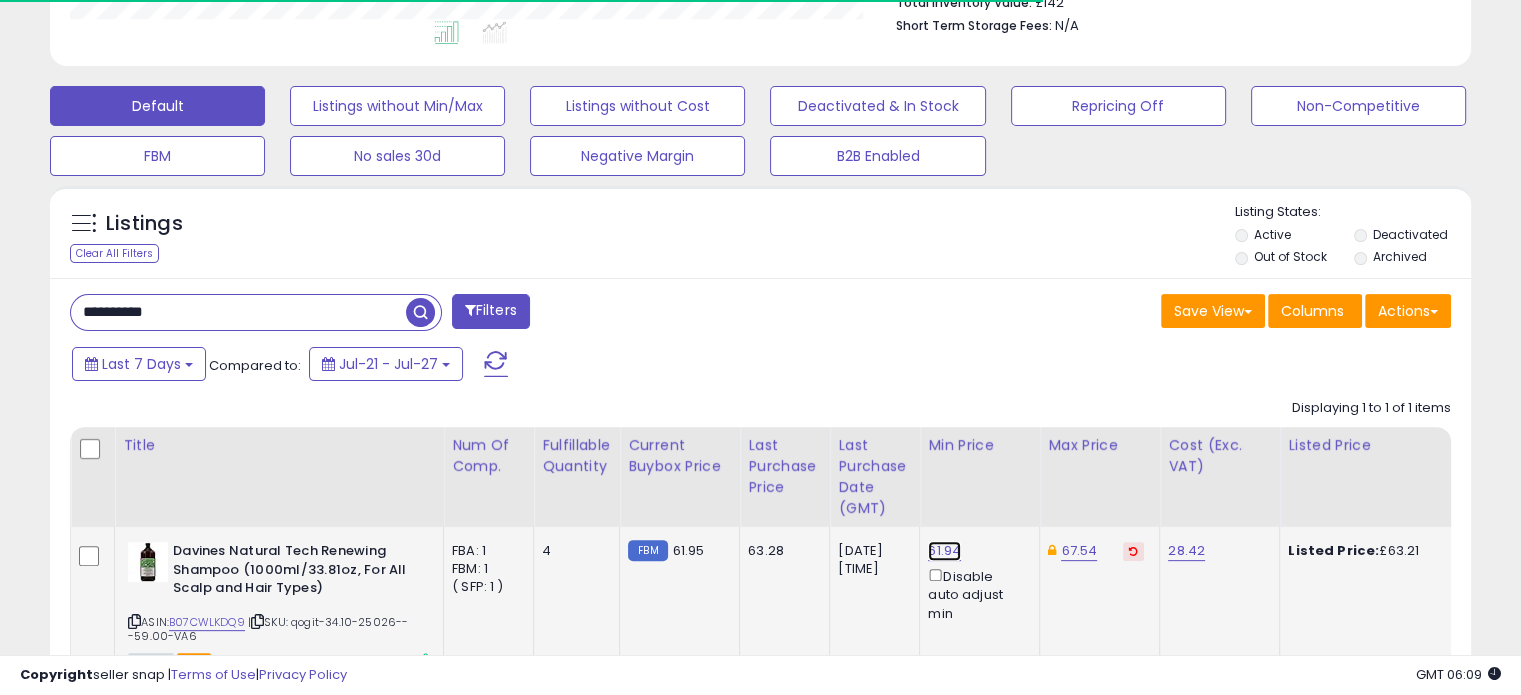 click on "61.94" at bounding box center [944, 551] 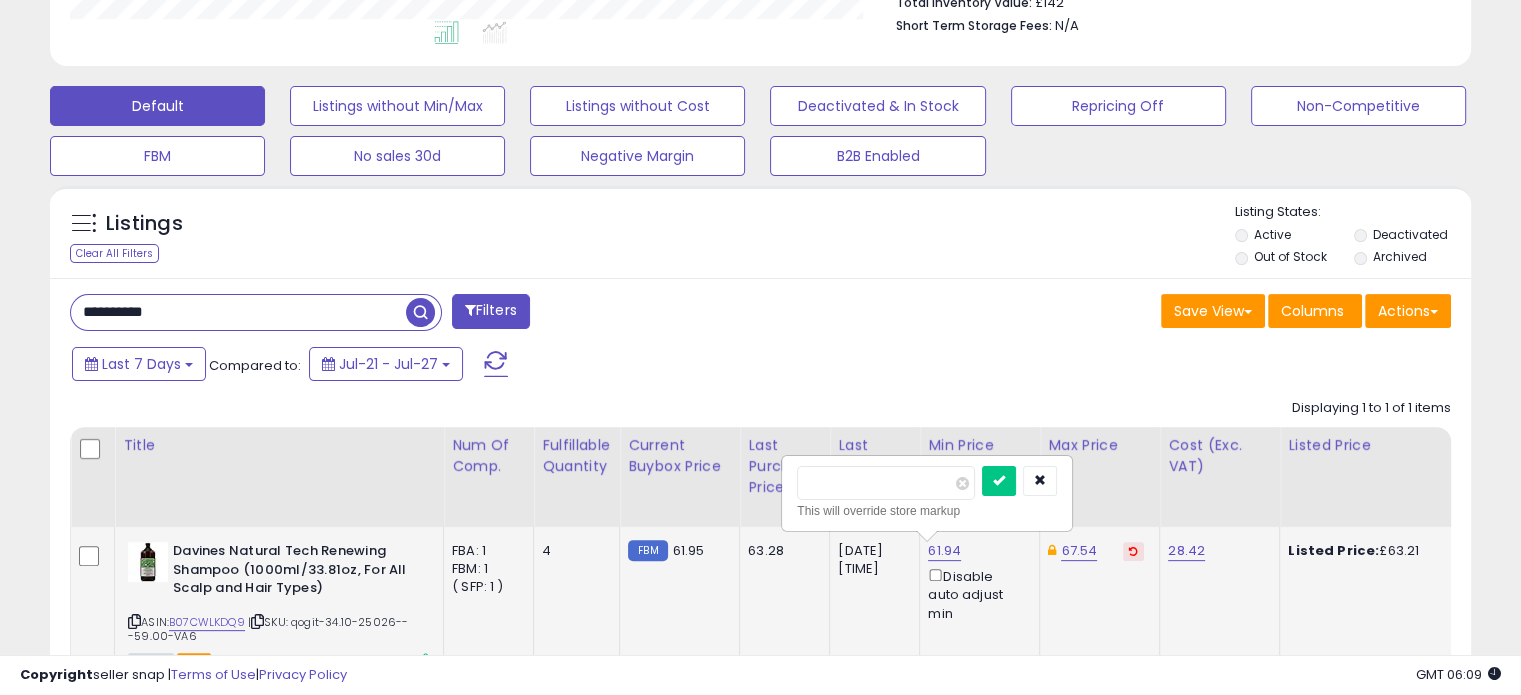drag, startPoint x: 848, startPoint y: 481, endPoint x: 838, endPoint y: 486, distance: 11.18034 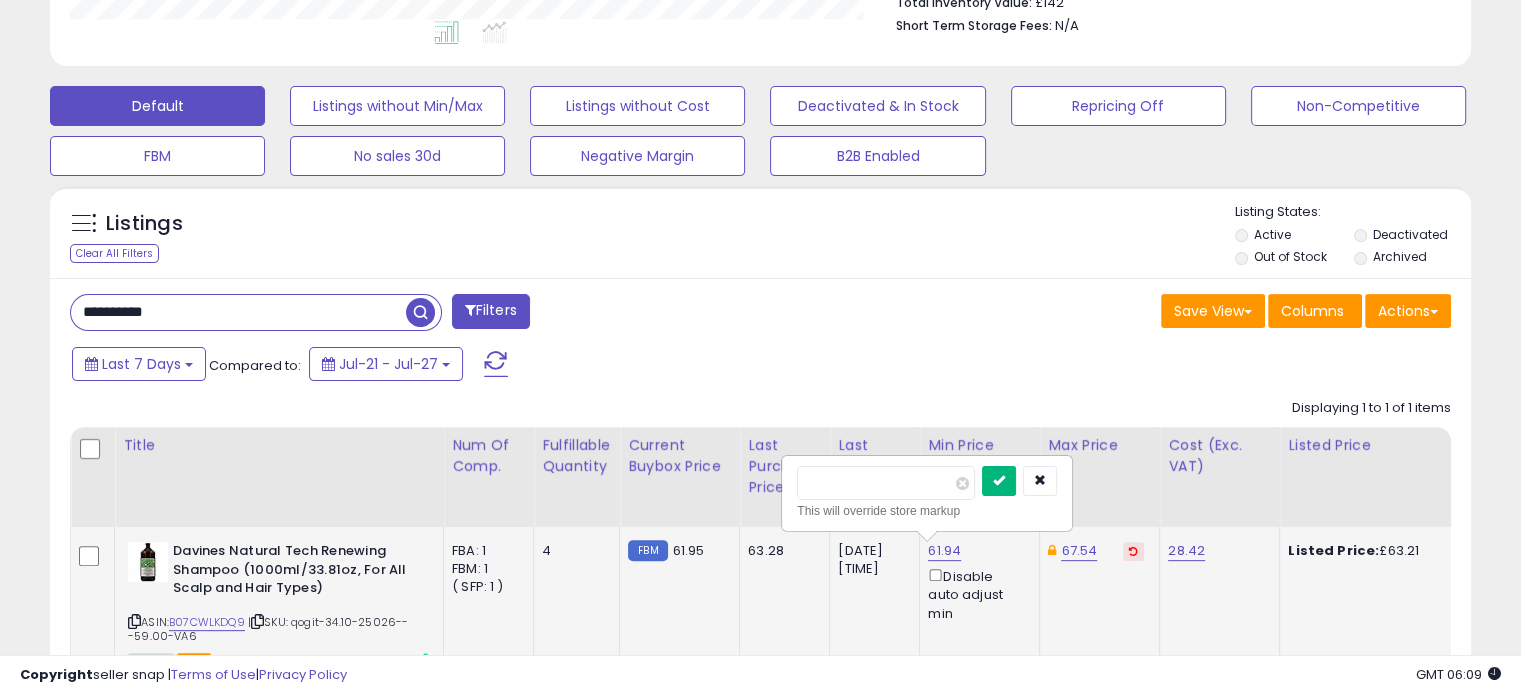 type on "*****" 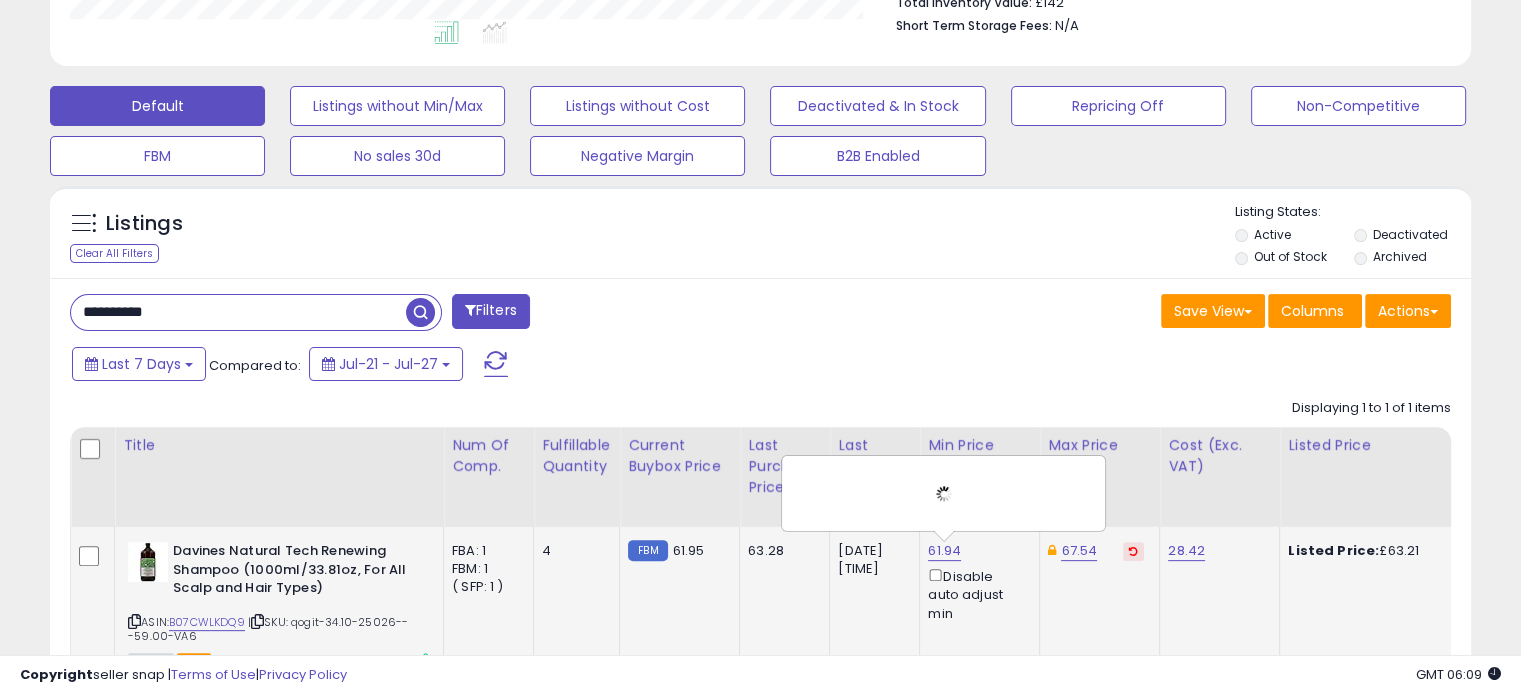 click on "67.54" 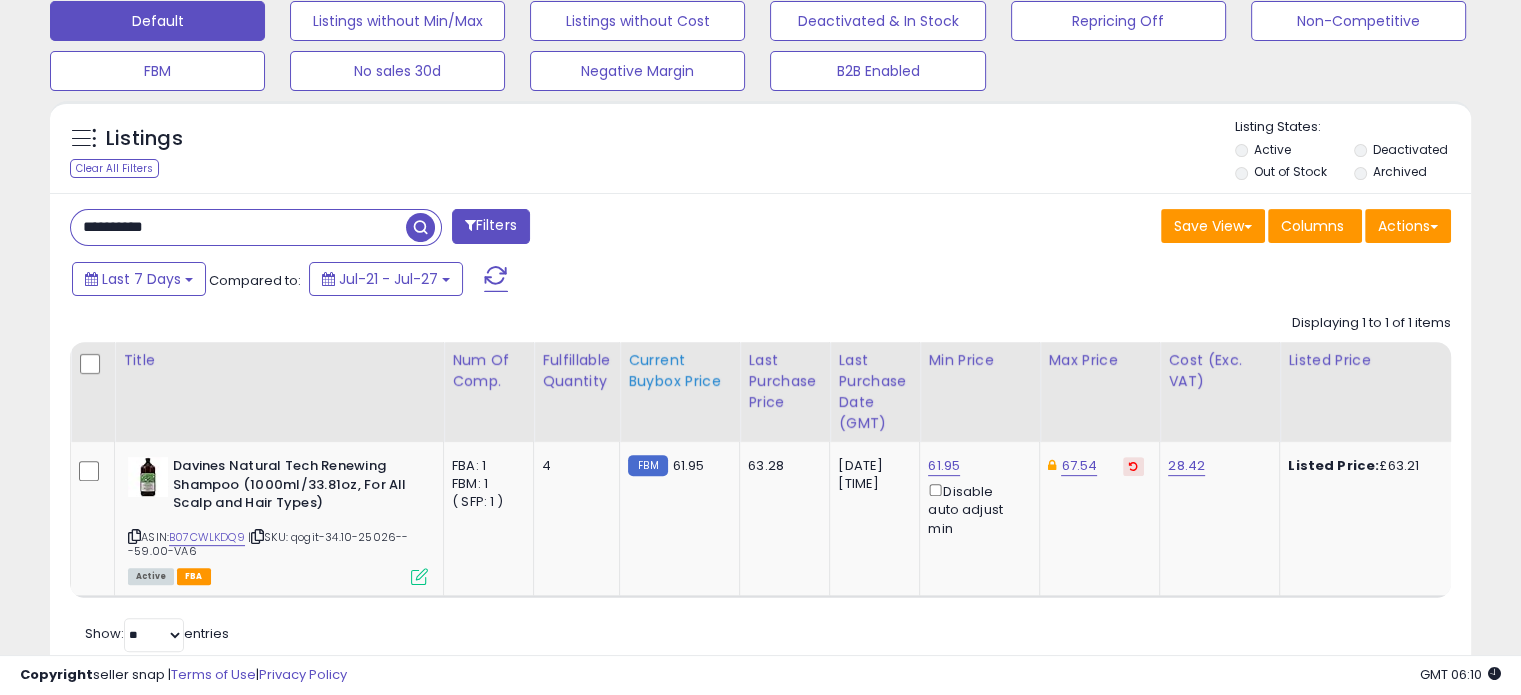 scroll, scrollTop: 699, scrollLeft: 0, axis: vertical 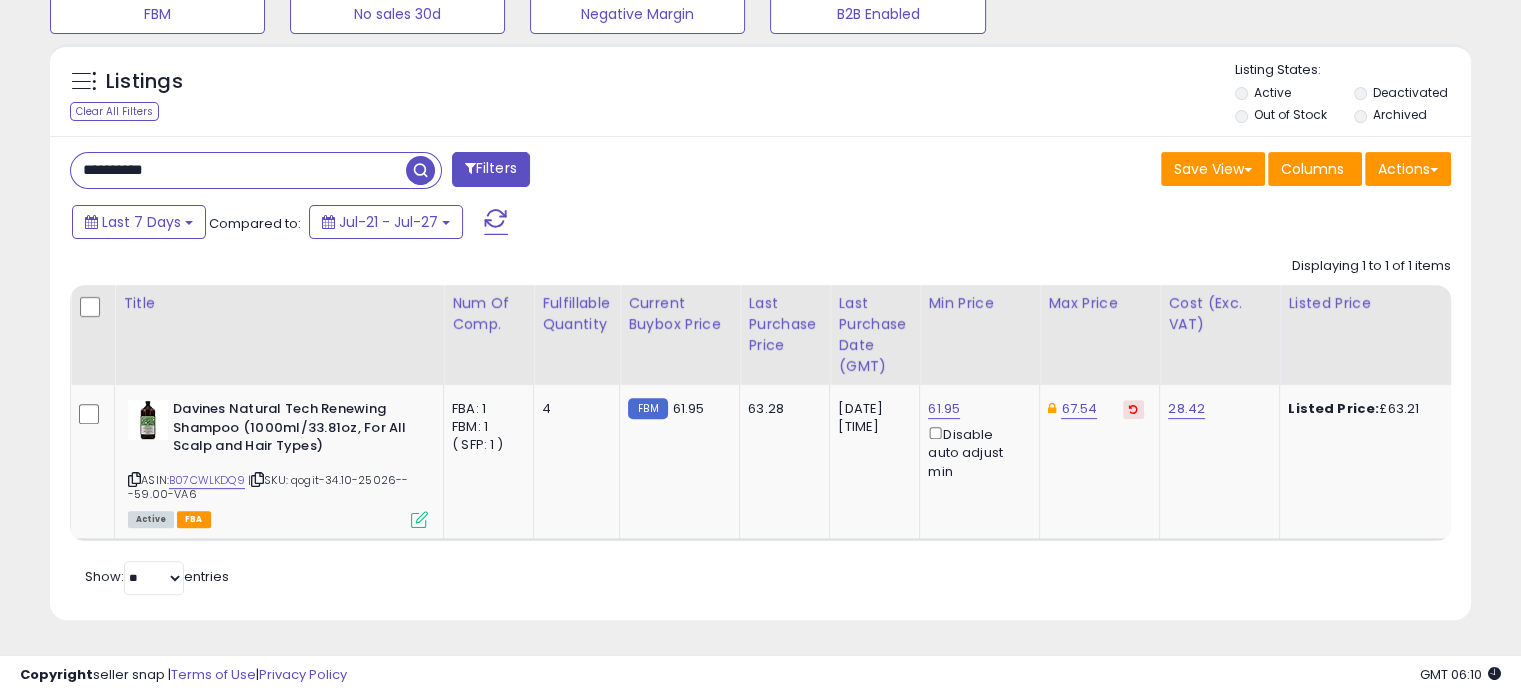 click on "**********" at bounding box center [256, 170] 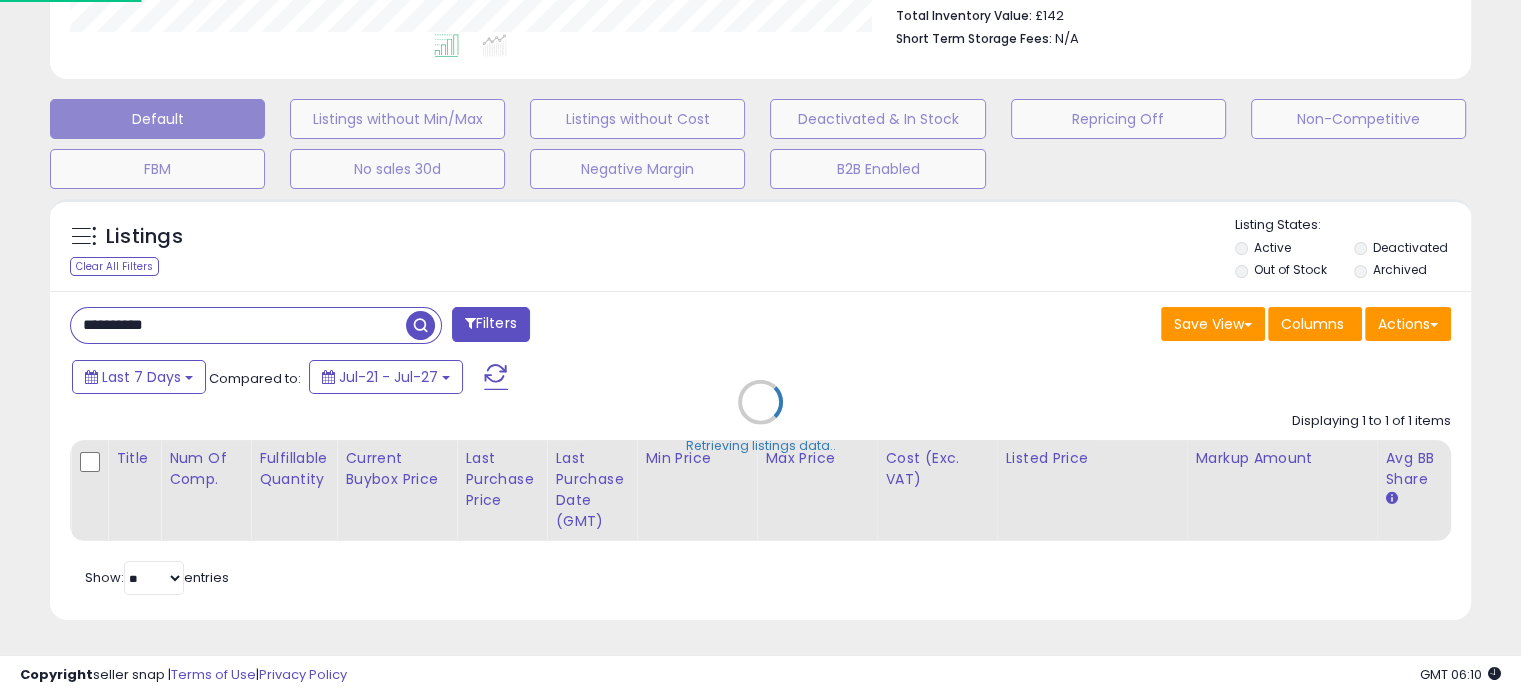 scroll, scrollTop: 999589, scrollLeft: 999168, axis: both 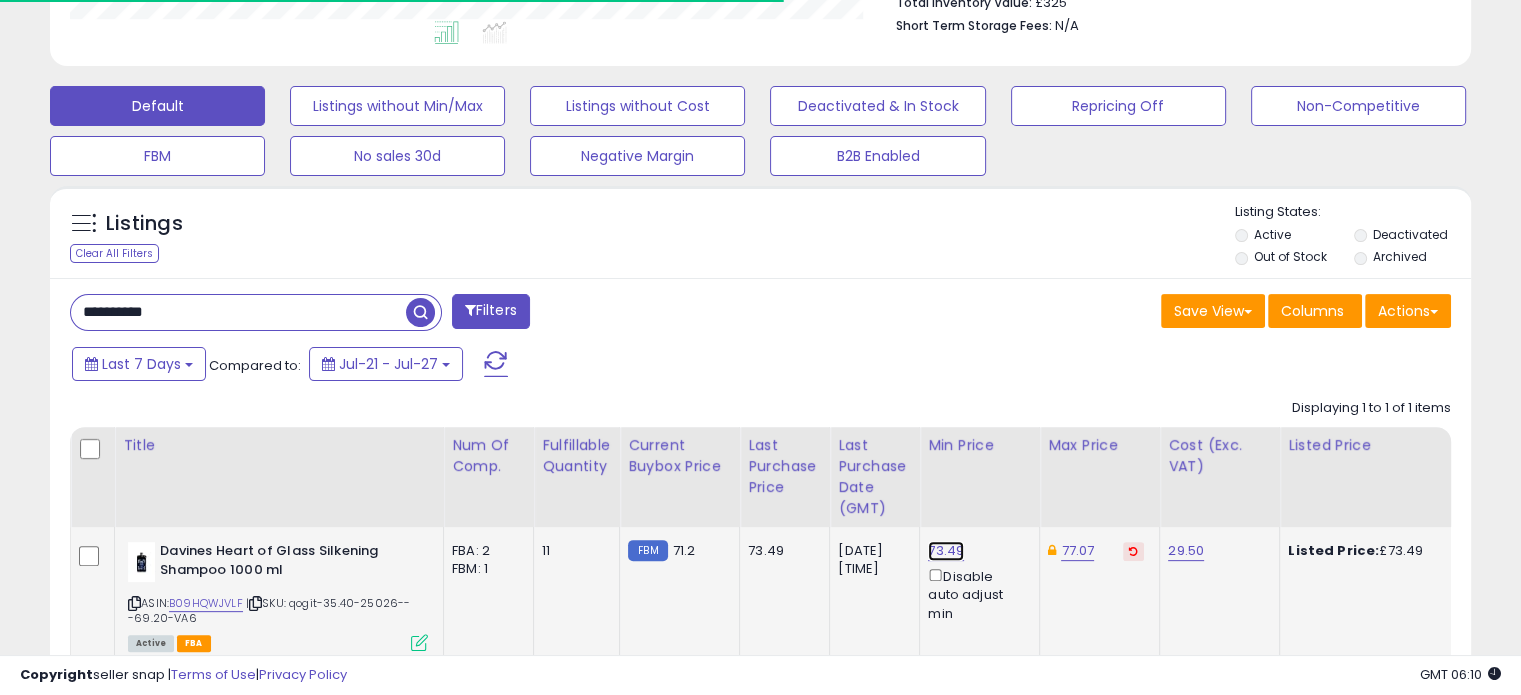 click on "73.49" at bounding box center (946, 551) 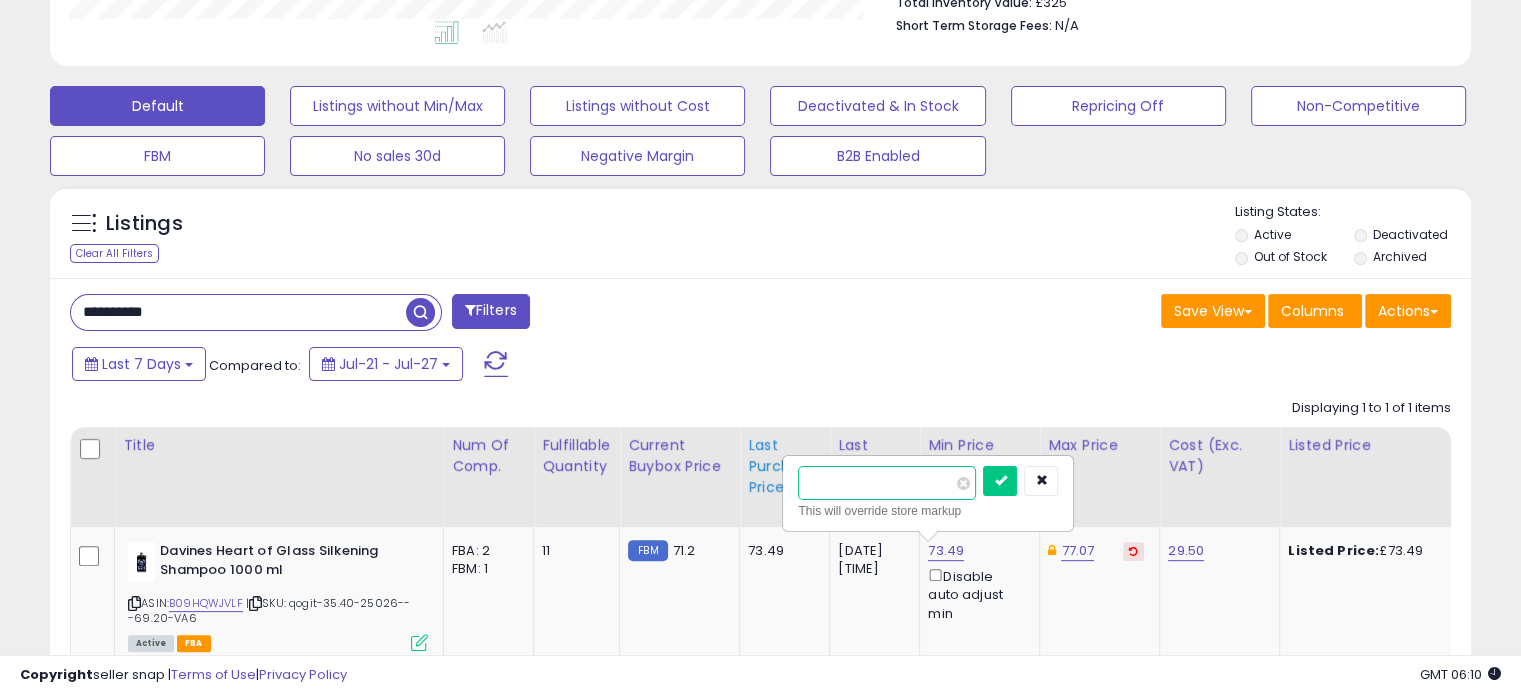 scroll, scrollTop: 999589, scrollLeft: 999176, axis: both 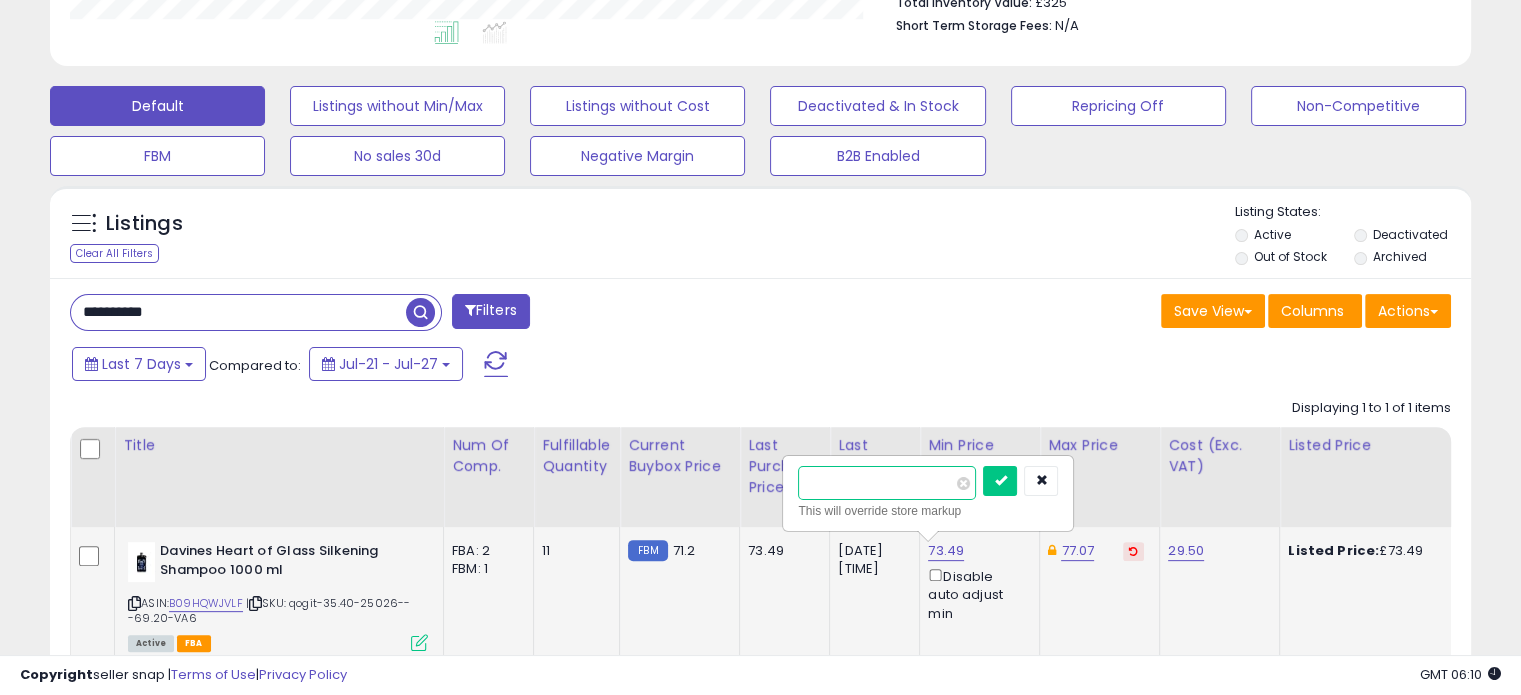 drag, startPoint x: 848, startPoint y: 482, endPoint x: 835, endPoint y: 484, distance: 13.152946 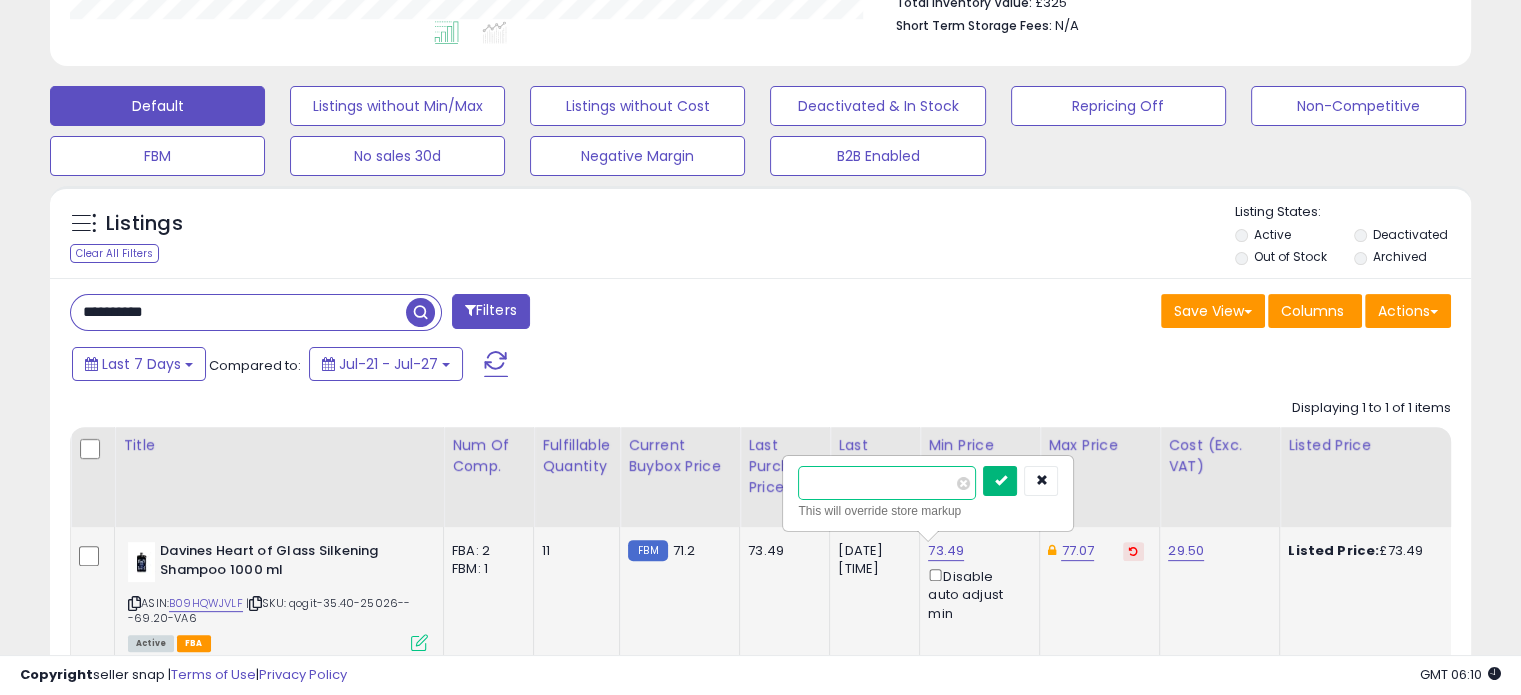 type on "*****" 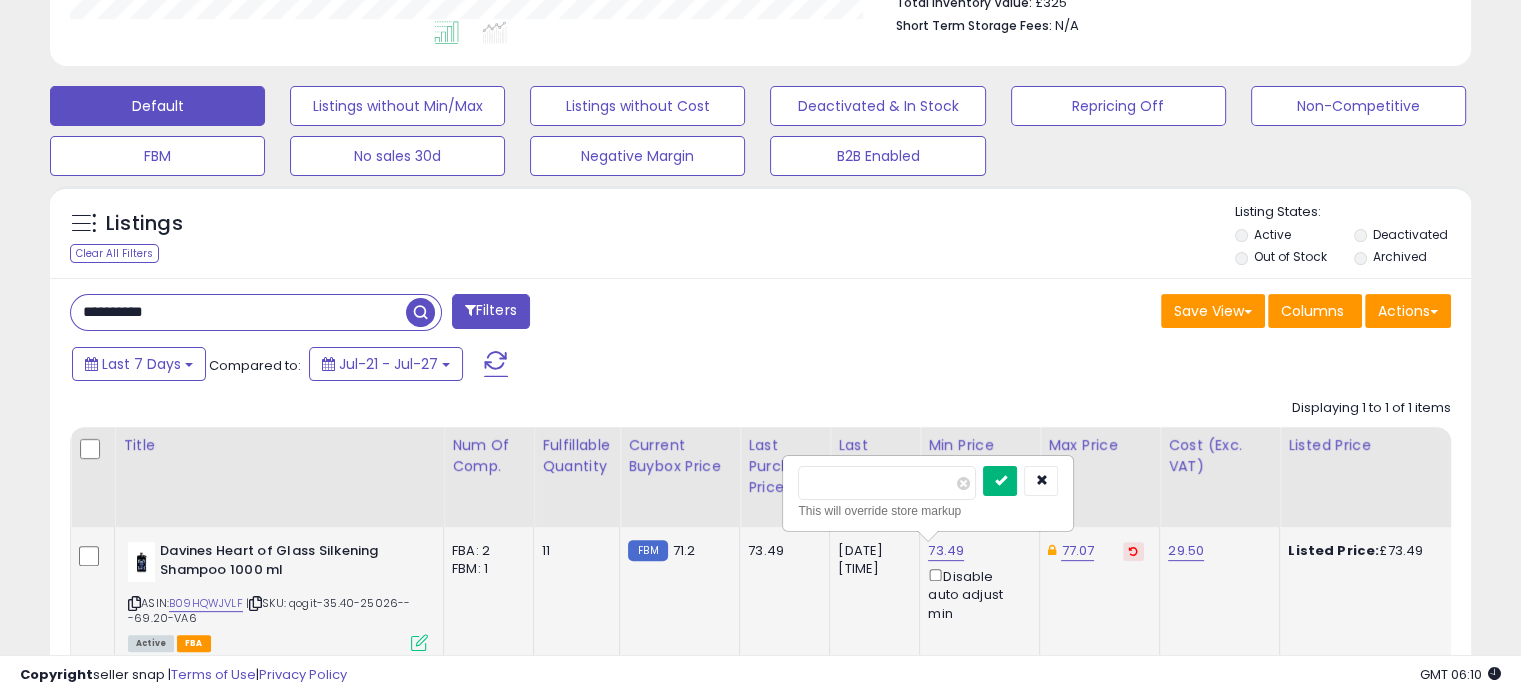 click at bounding box center [1000, 480] 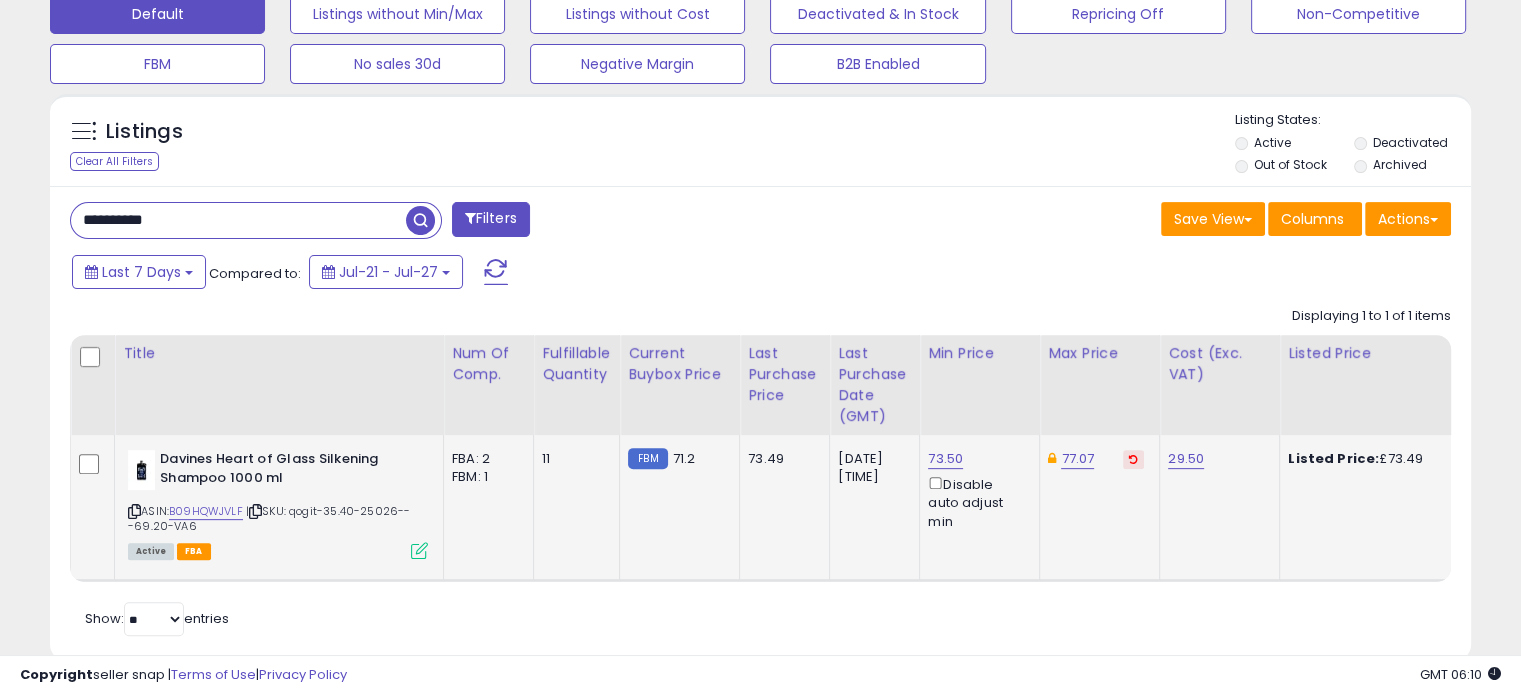 scroll, scrollTop: 708, scrollLeft: 0, axis: vertical 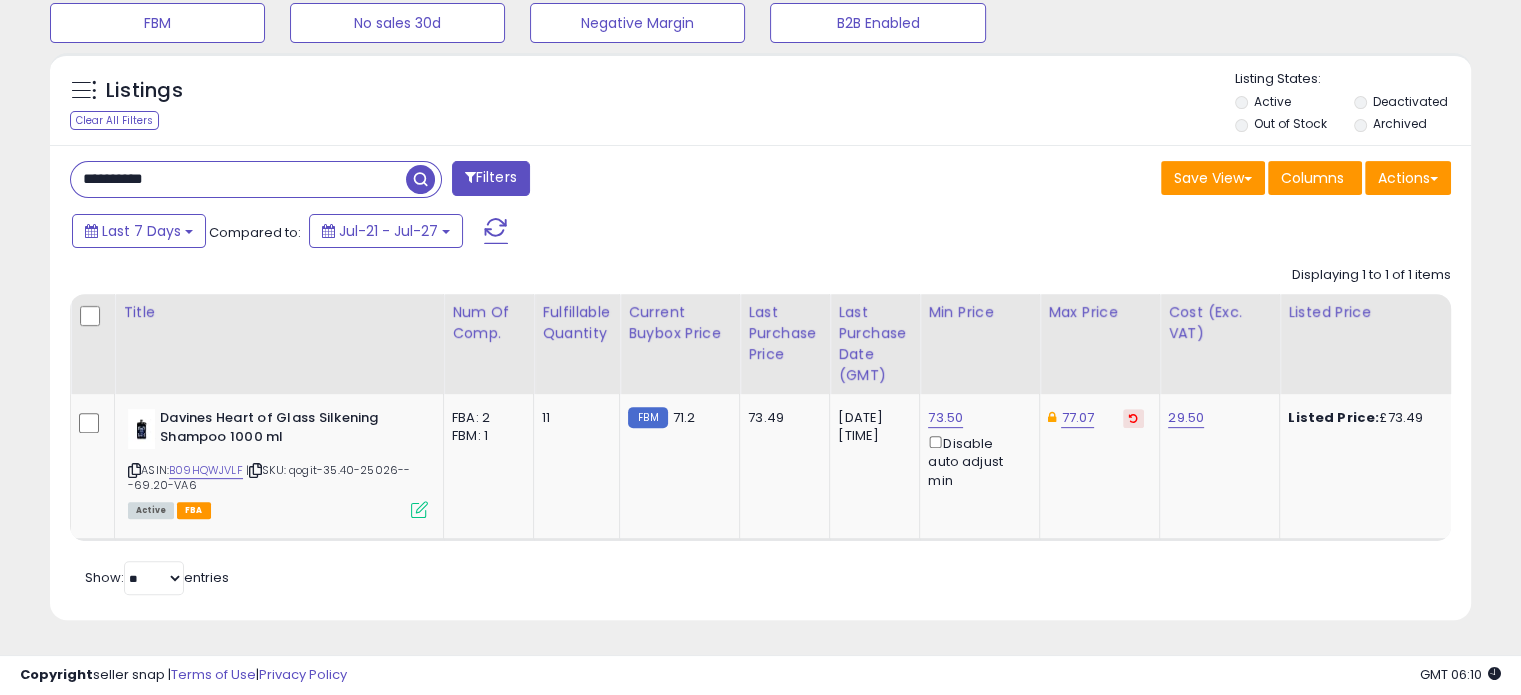click on "**********" at bounding box center (238, 179) 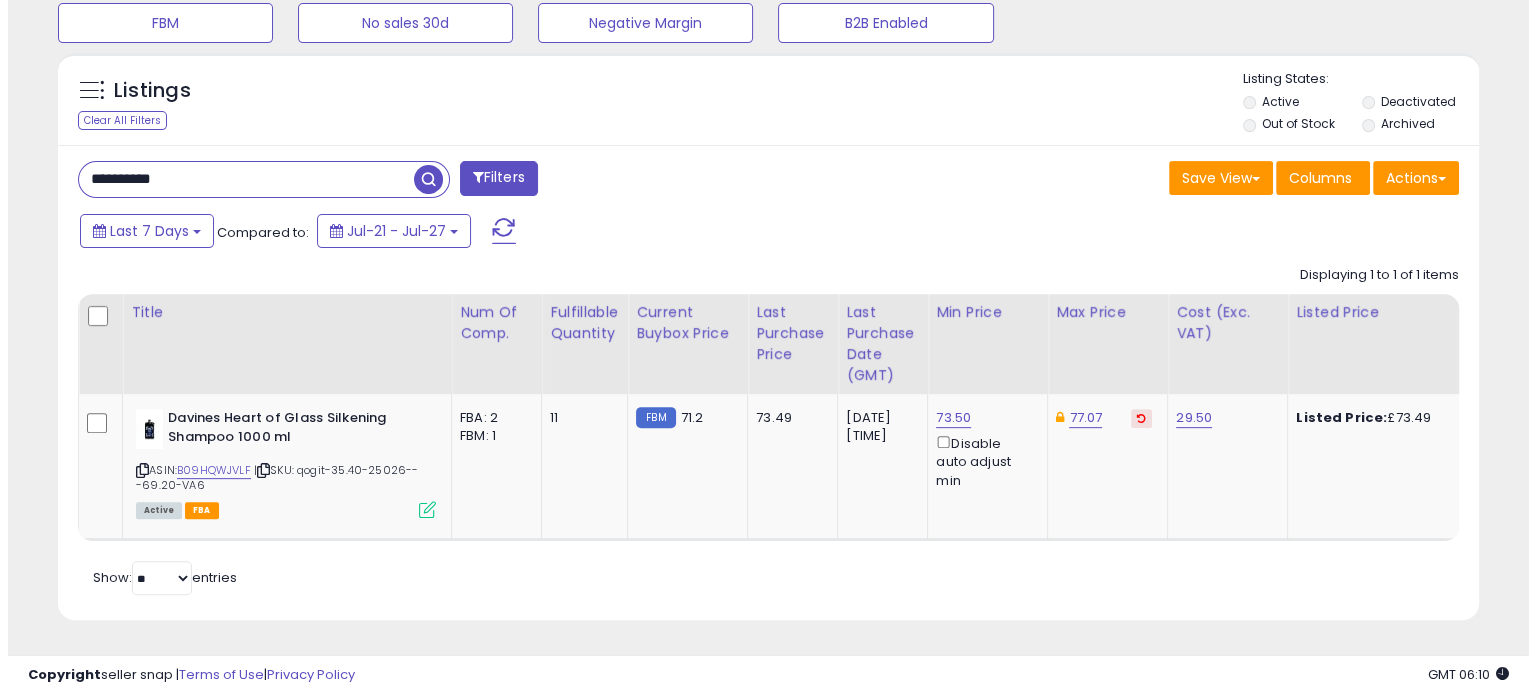 scroll, scrollTop: 544, scrollLeft: 0, axis: vertical 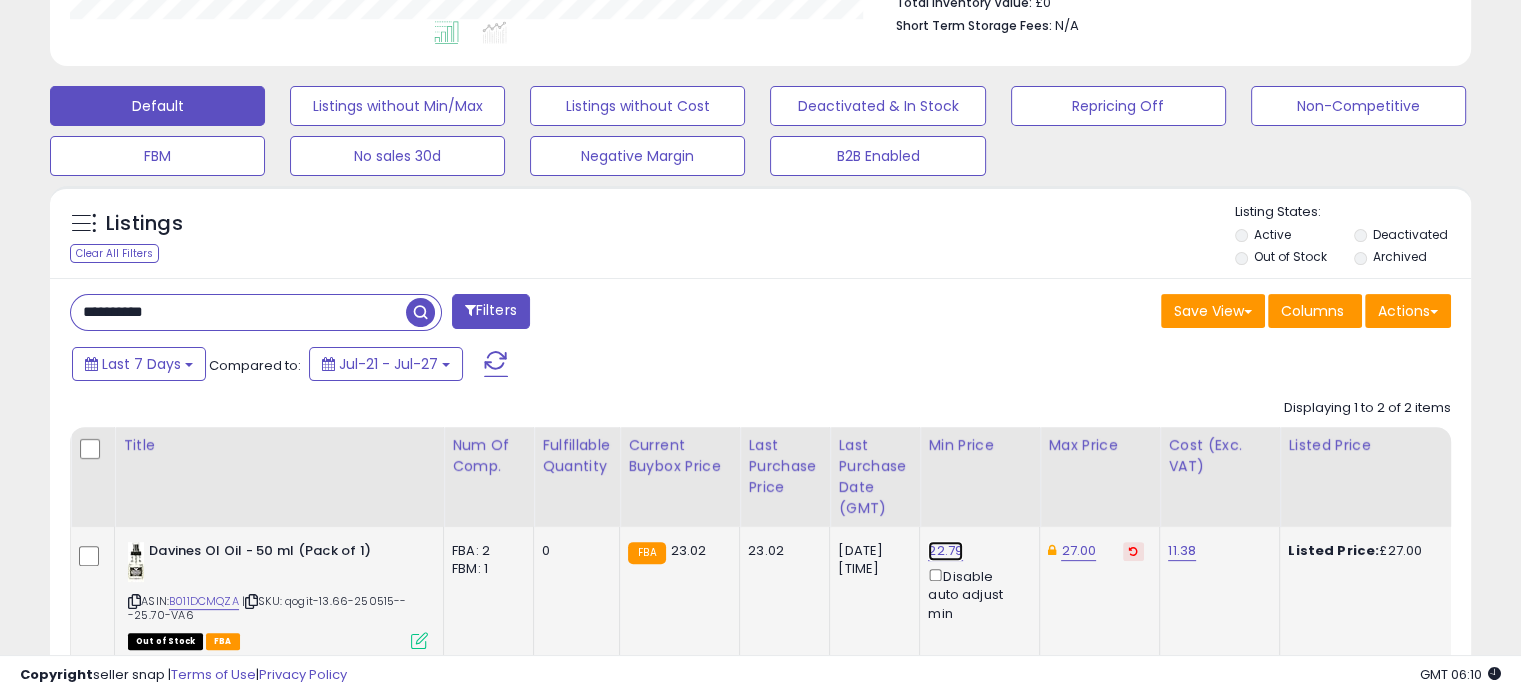 click on "22.79" at bounding box center (945, 551) 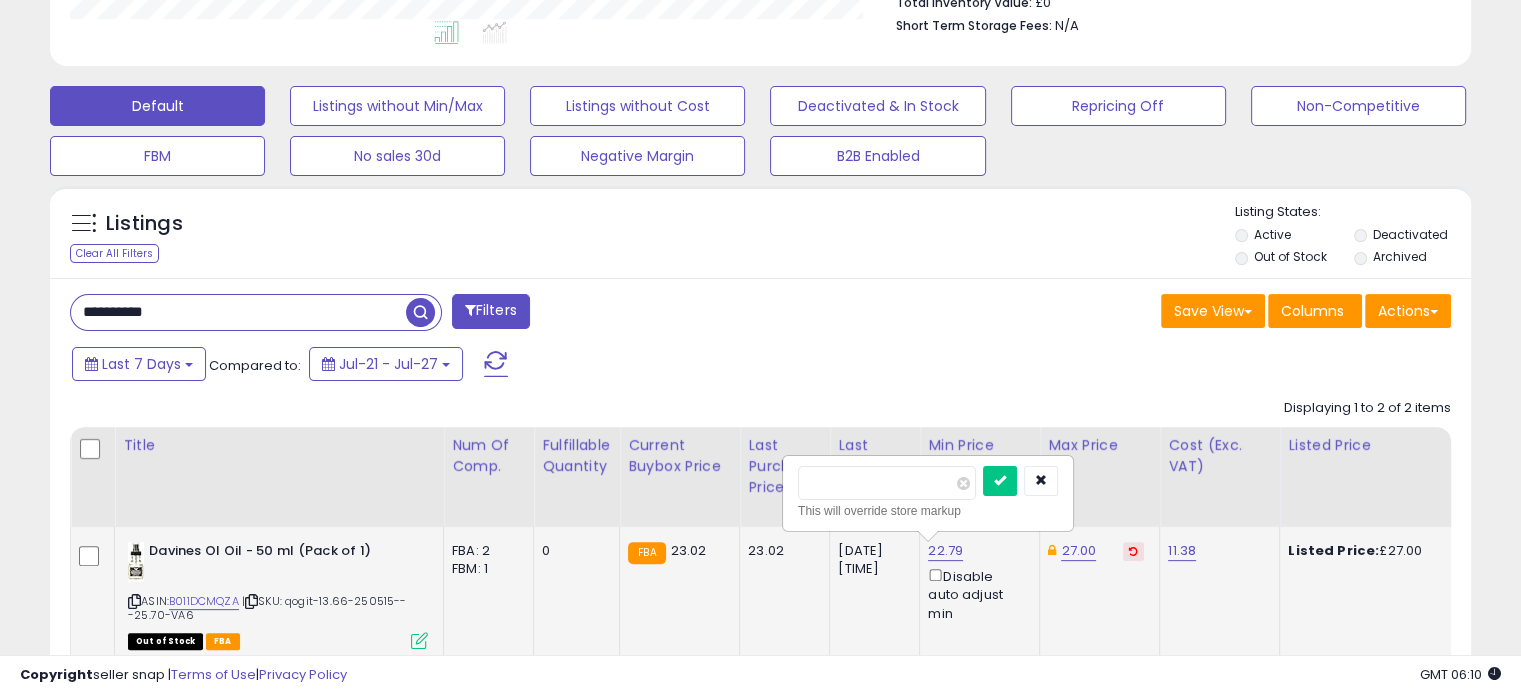 drag, startPoint x: 860, startPoint y: 481, endPoint x: 800, endPoint y: 488, distance: 60.40695 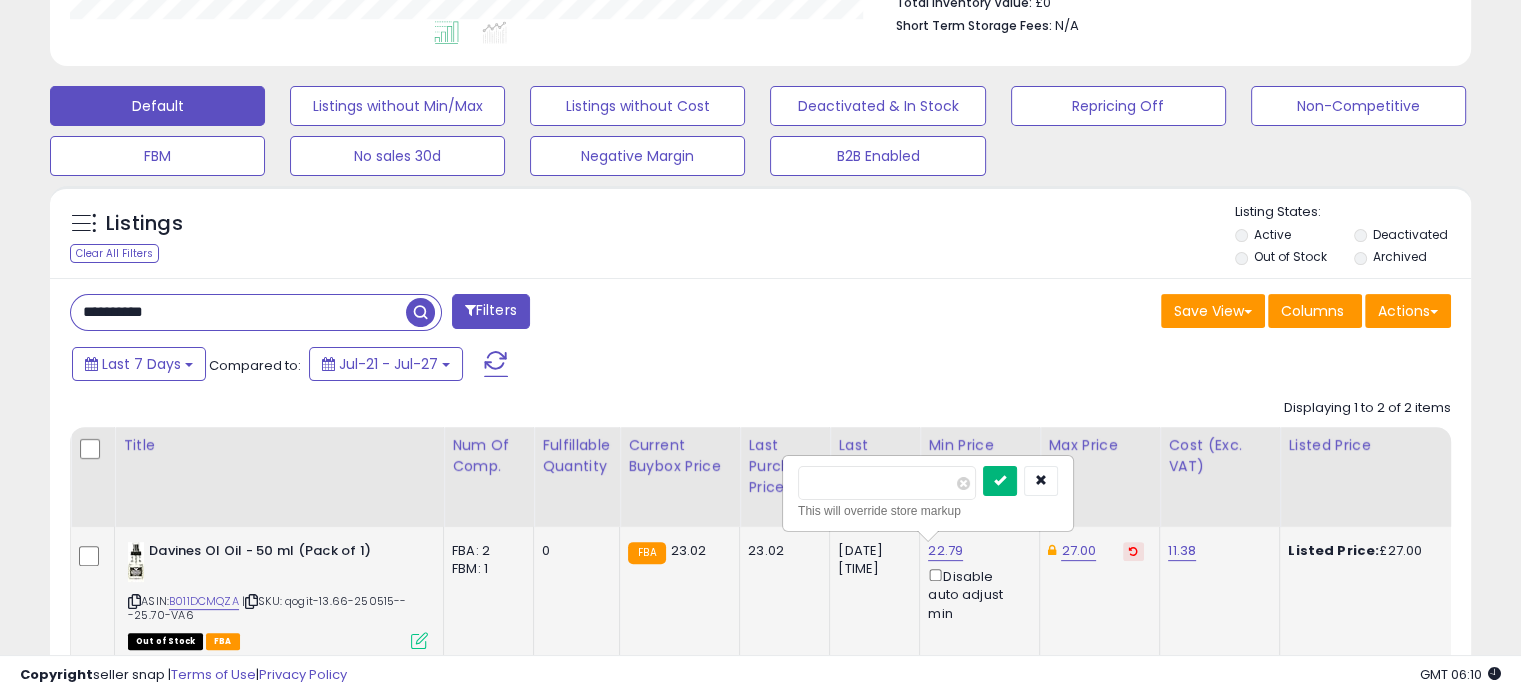 type on "**" 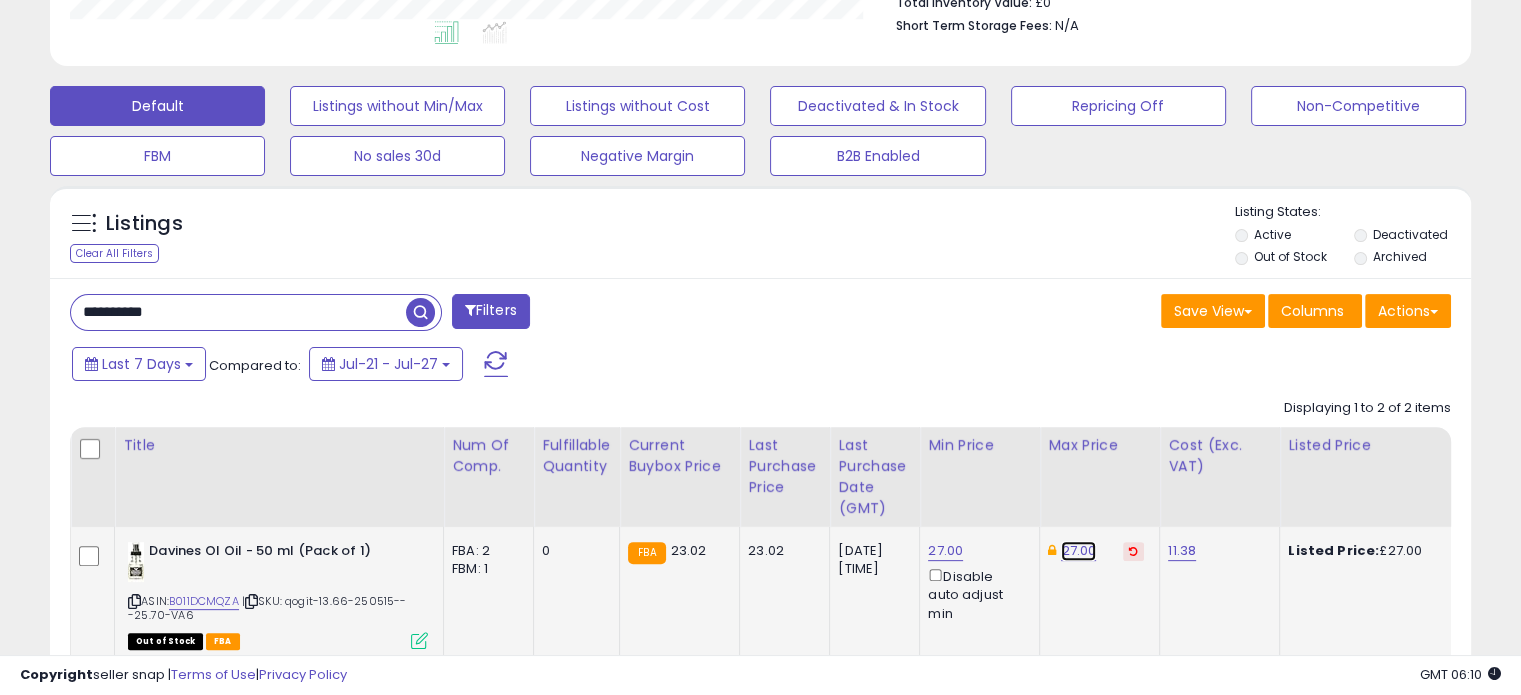 click on "27.00" at bounding box center [1078, 551] 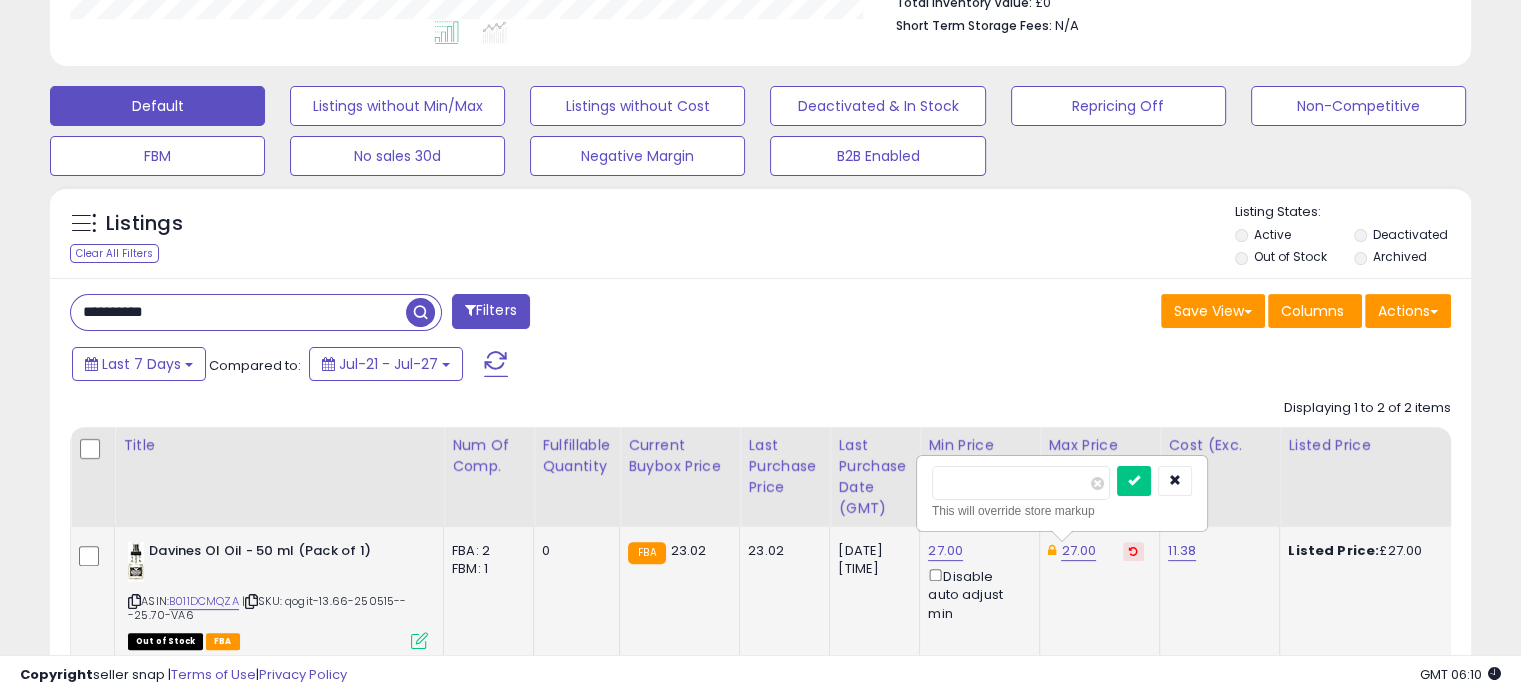click on "*****" at bounding box center (1021, 483) 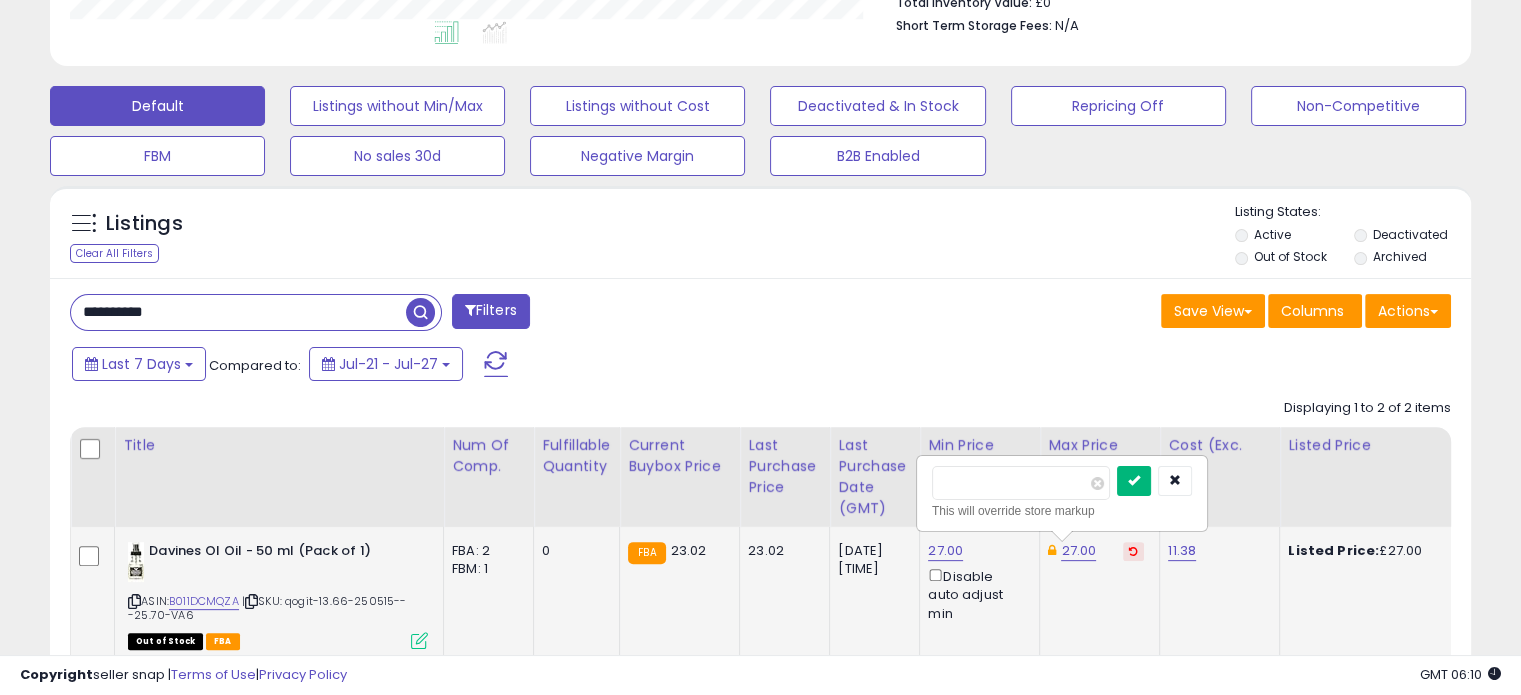 type on "*****" 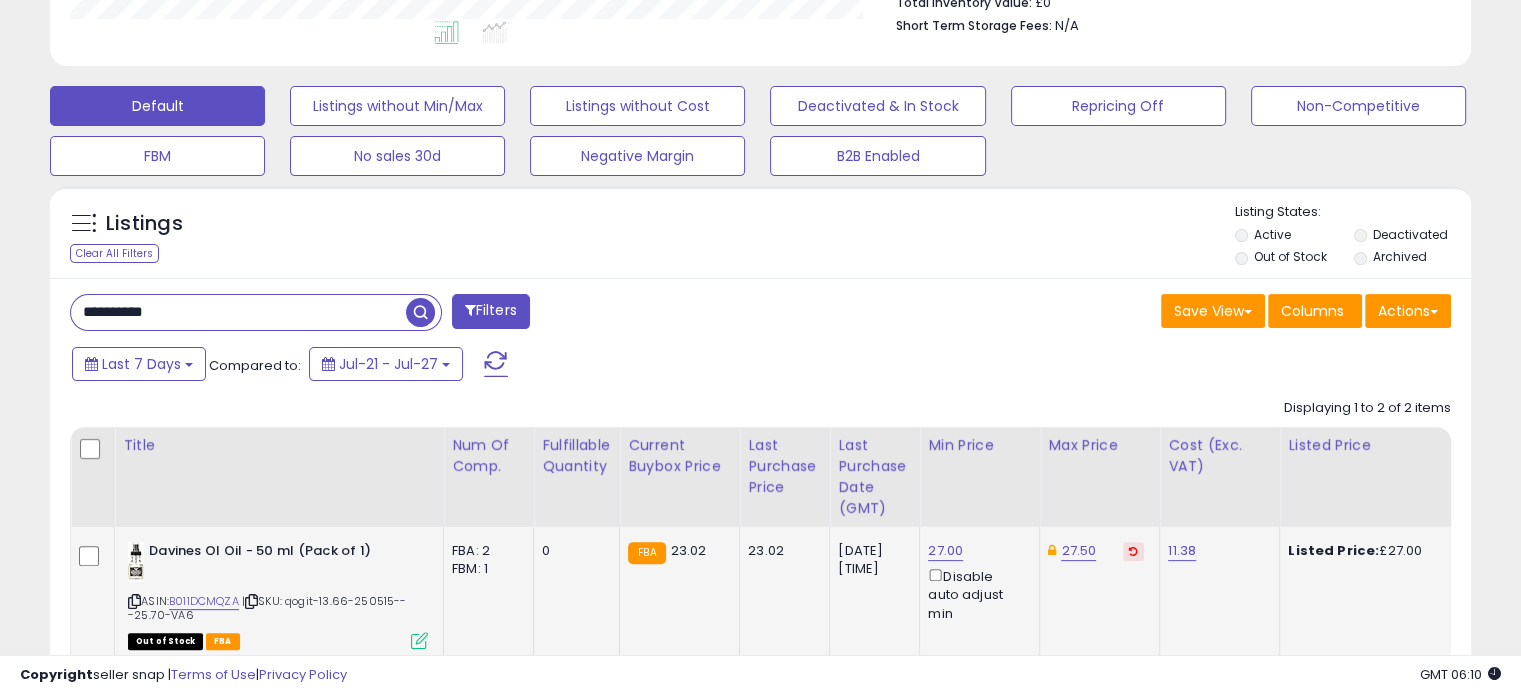 click on "27.50" 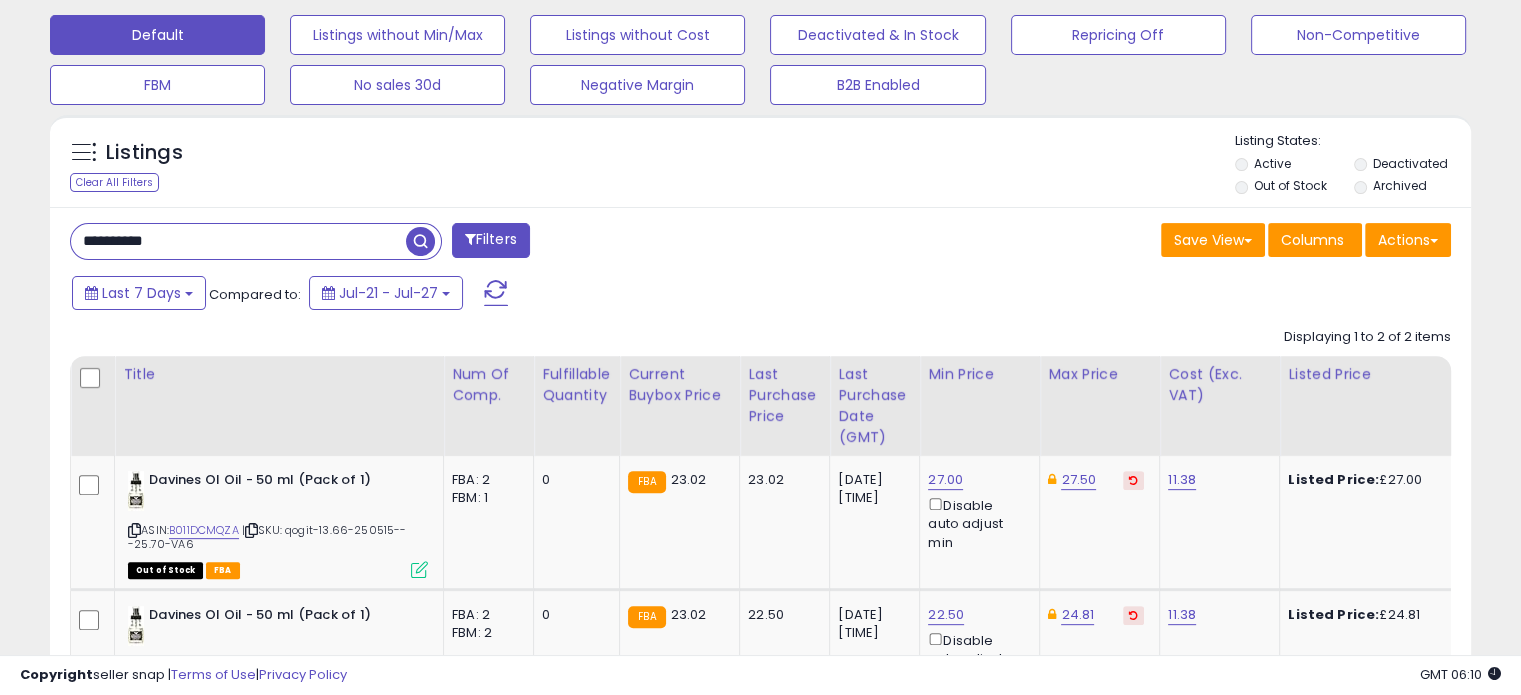 scroll, scrollTop: 812, scrollLeft: 0, axis: vertical 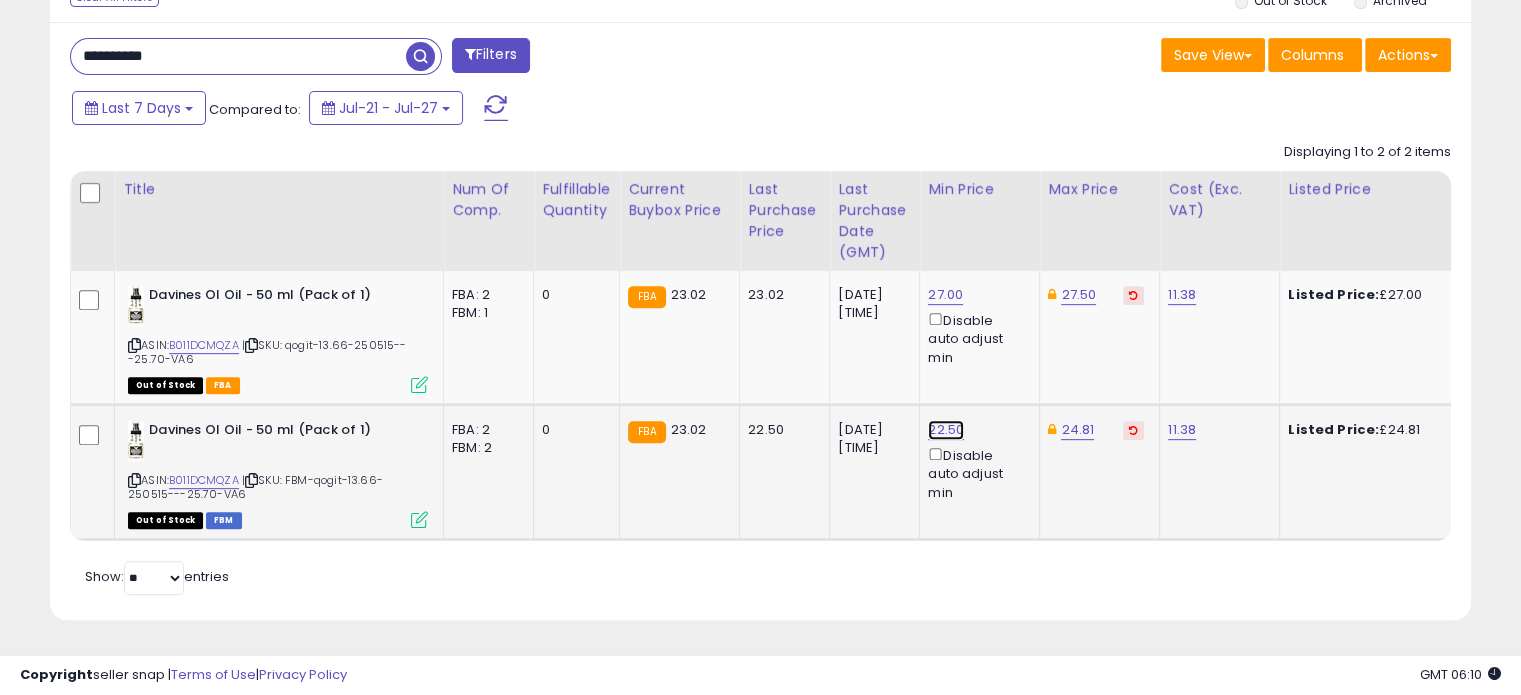 click on "22.50" at bounding box center [945, 295] 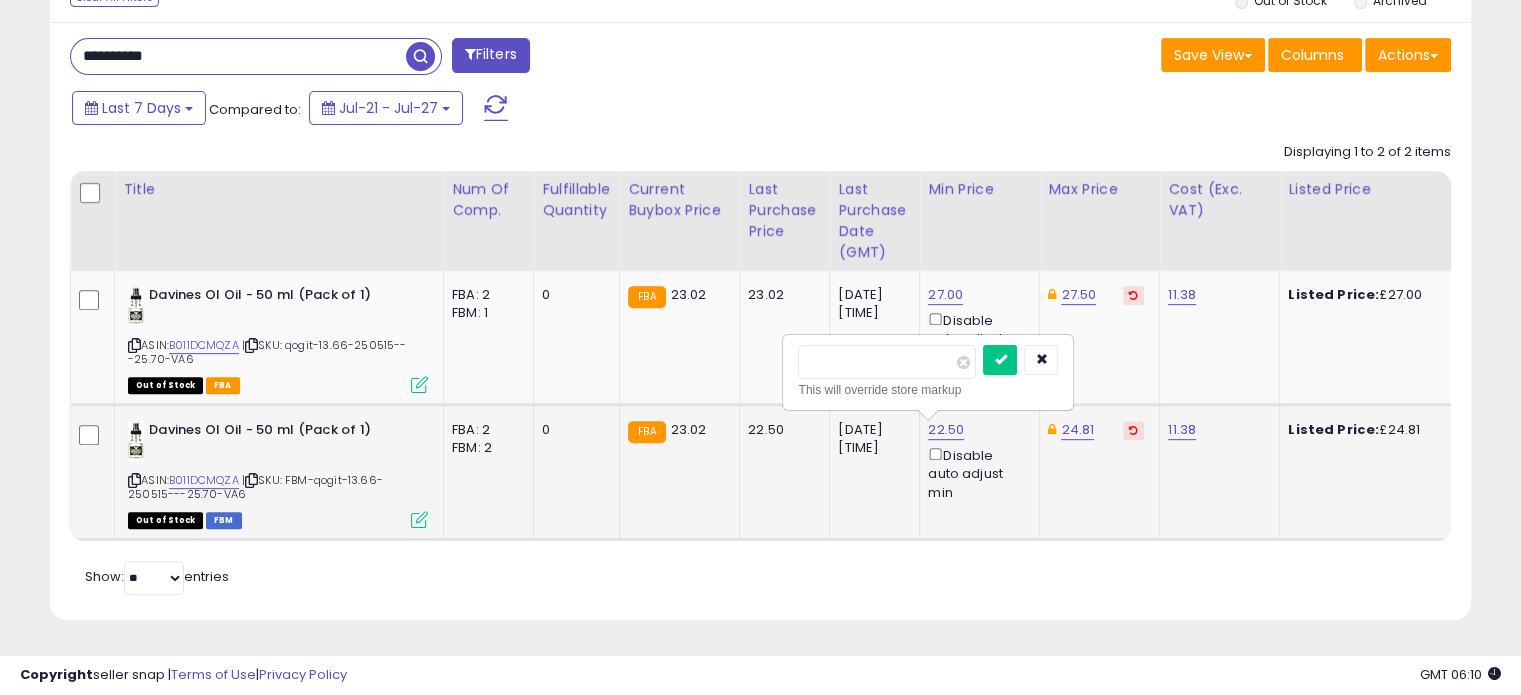 drag, startPoint x: 855, startPoint y: 347, endPoint x: 810, endPoint y: 351, distance: 45.17743 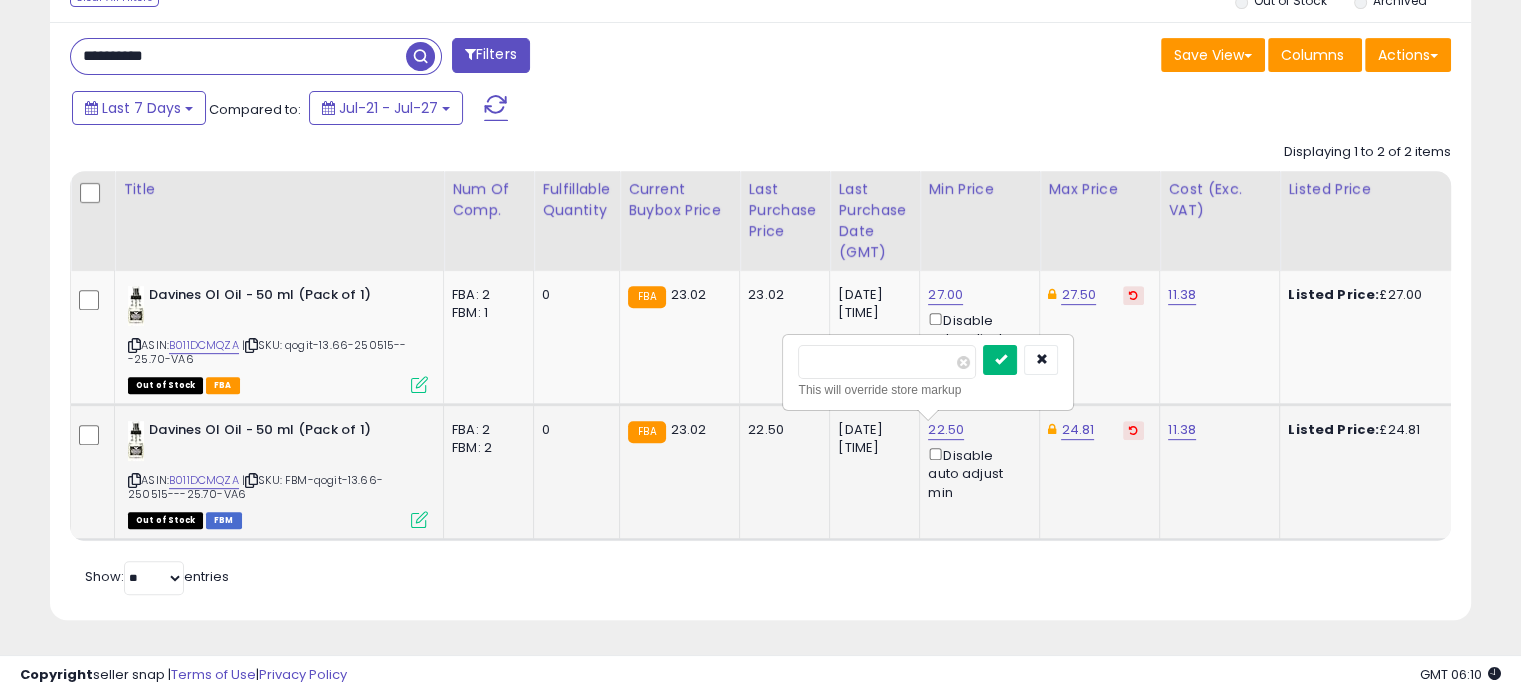 type on "**" 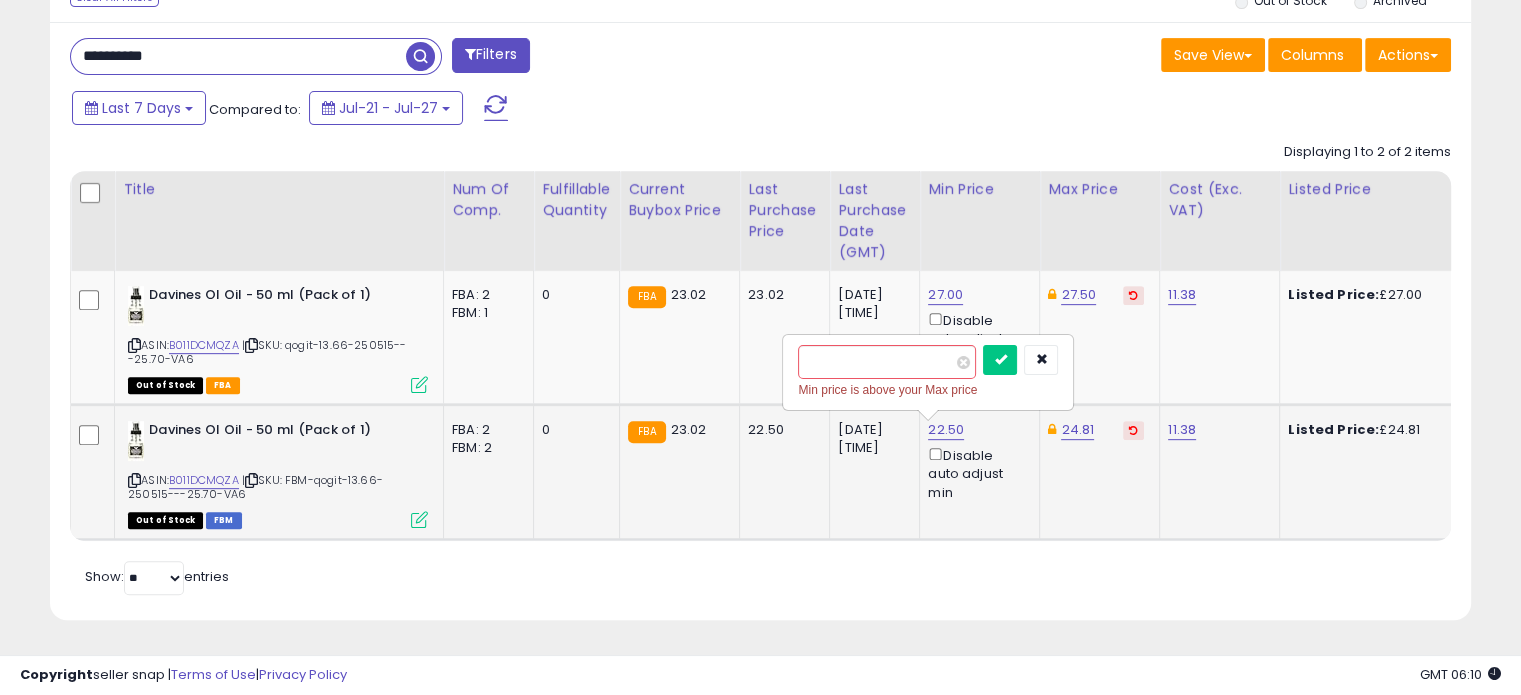 click at bounding box center (1133, 430) 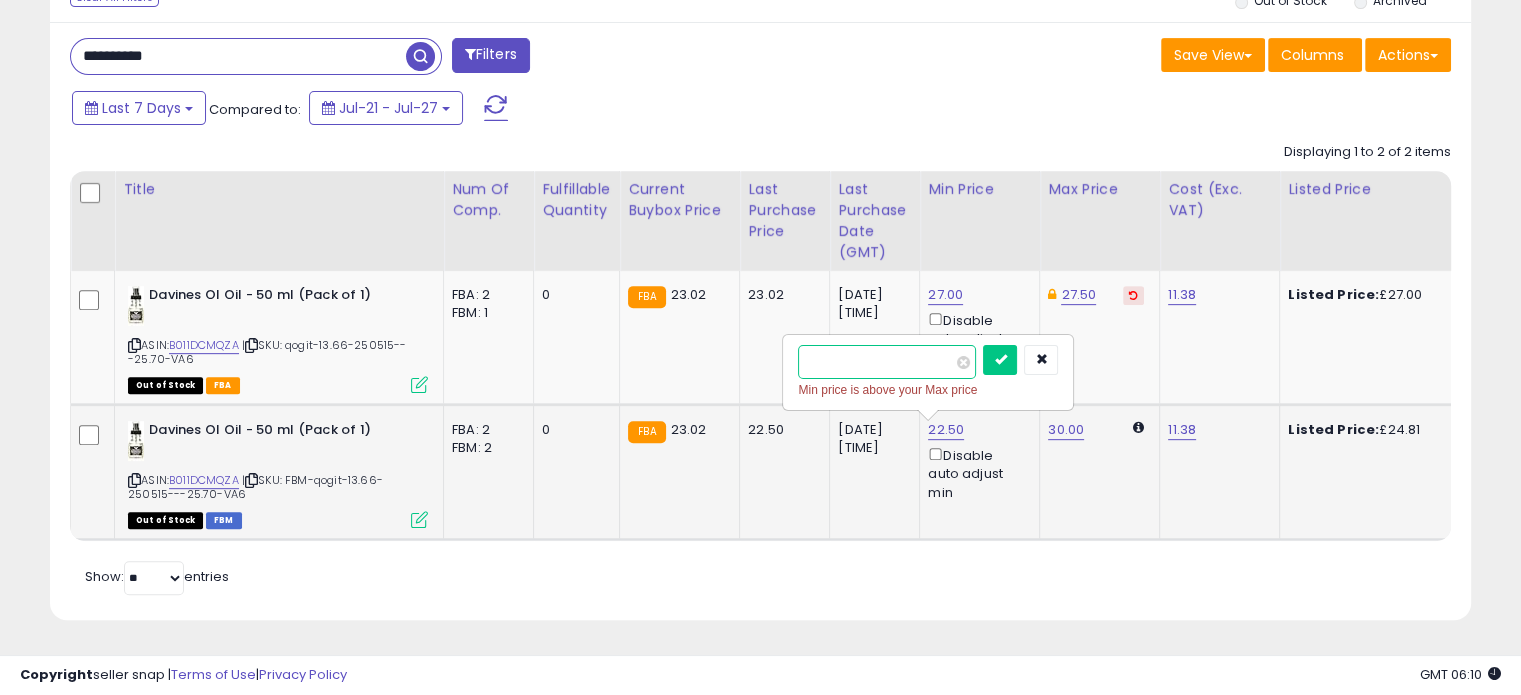 click on "**" at bounding box center [887, 362] 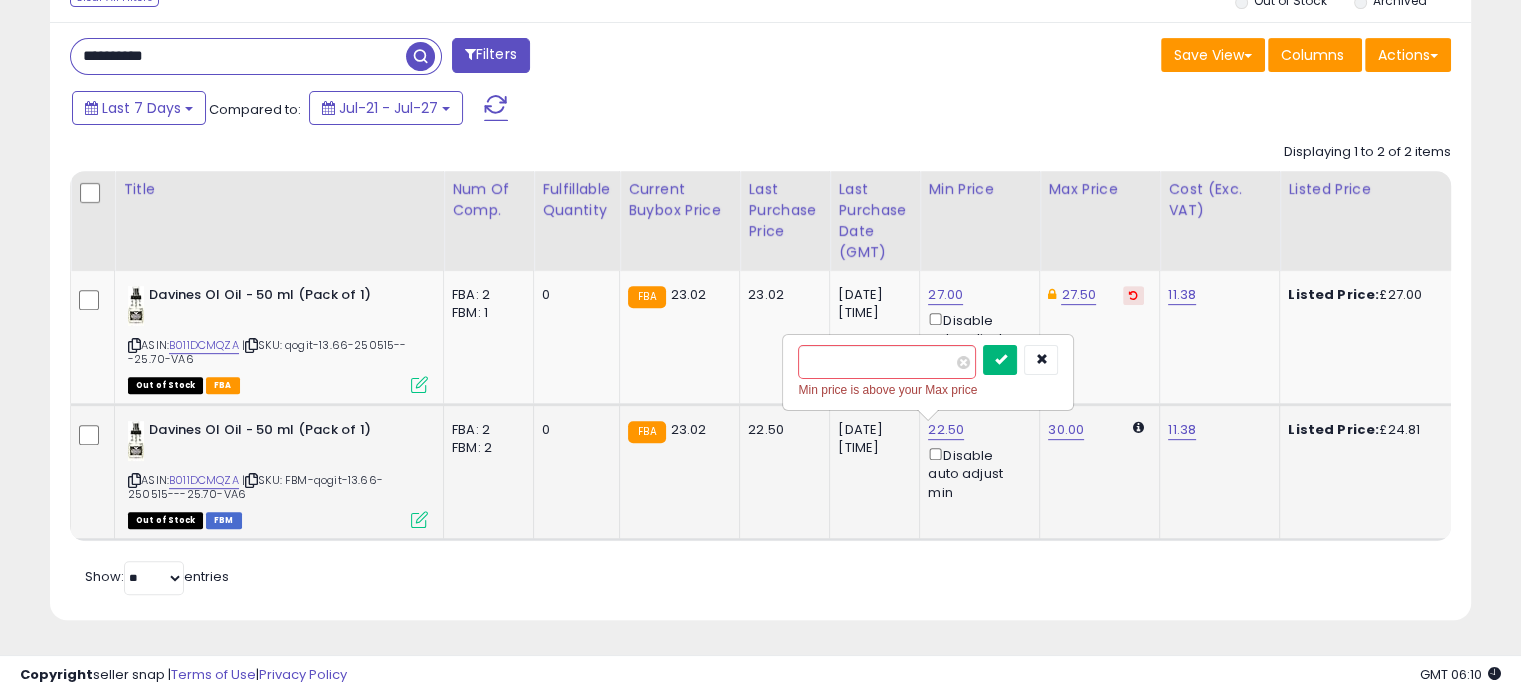 click at bounding box center (1000, 359) 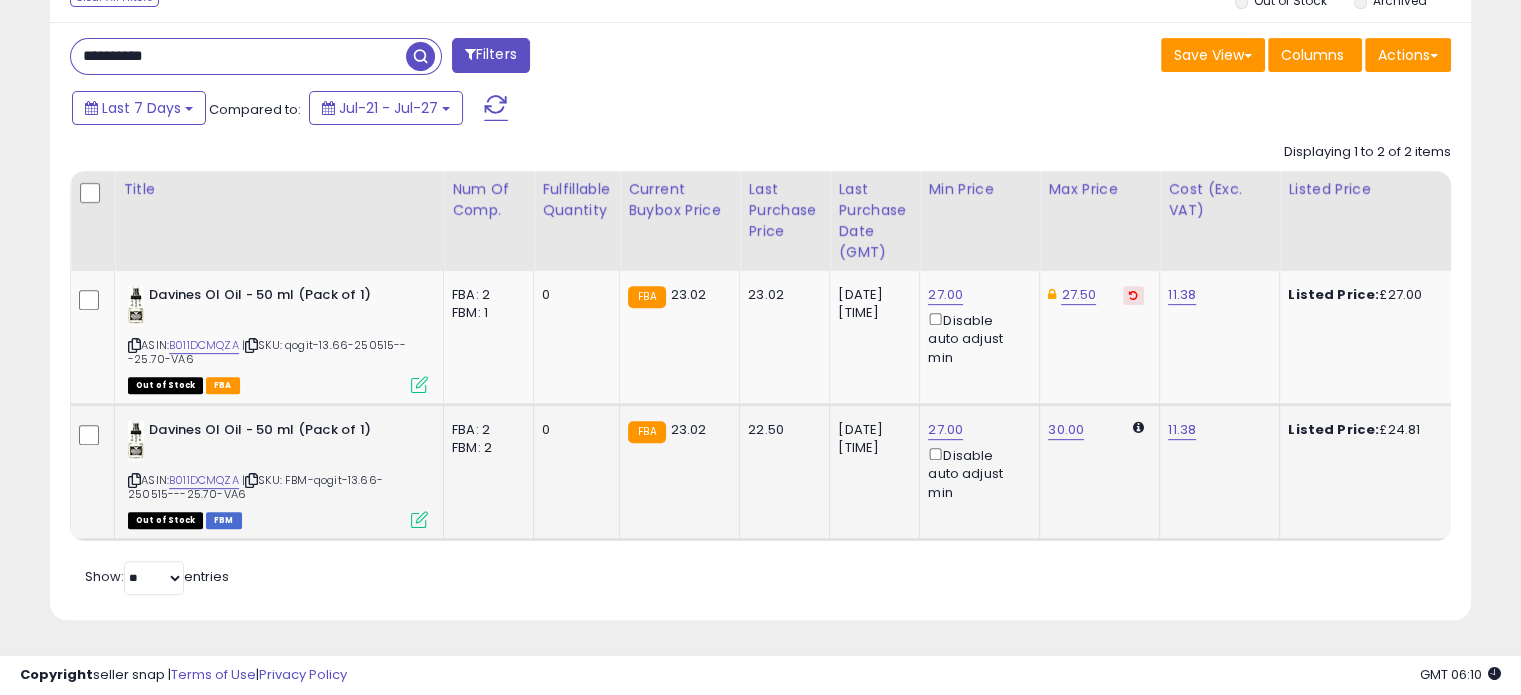 click on "30.00" 